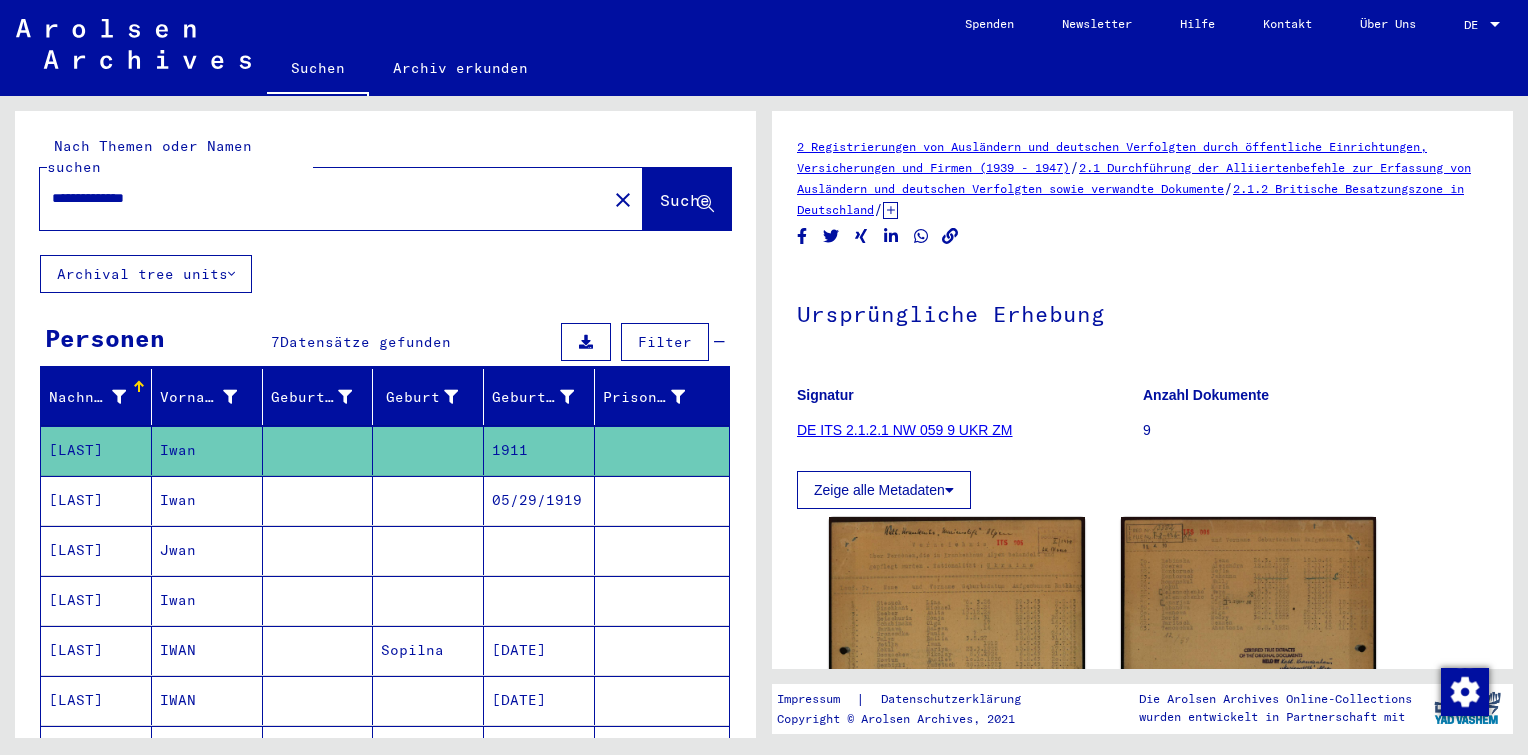 scroll, scrollTop: 0, scrollLeft: 0, axis: both 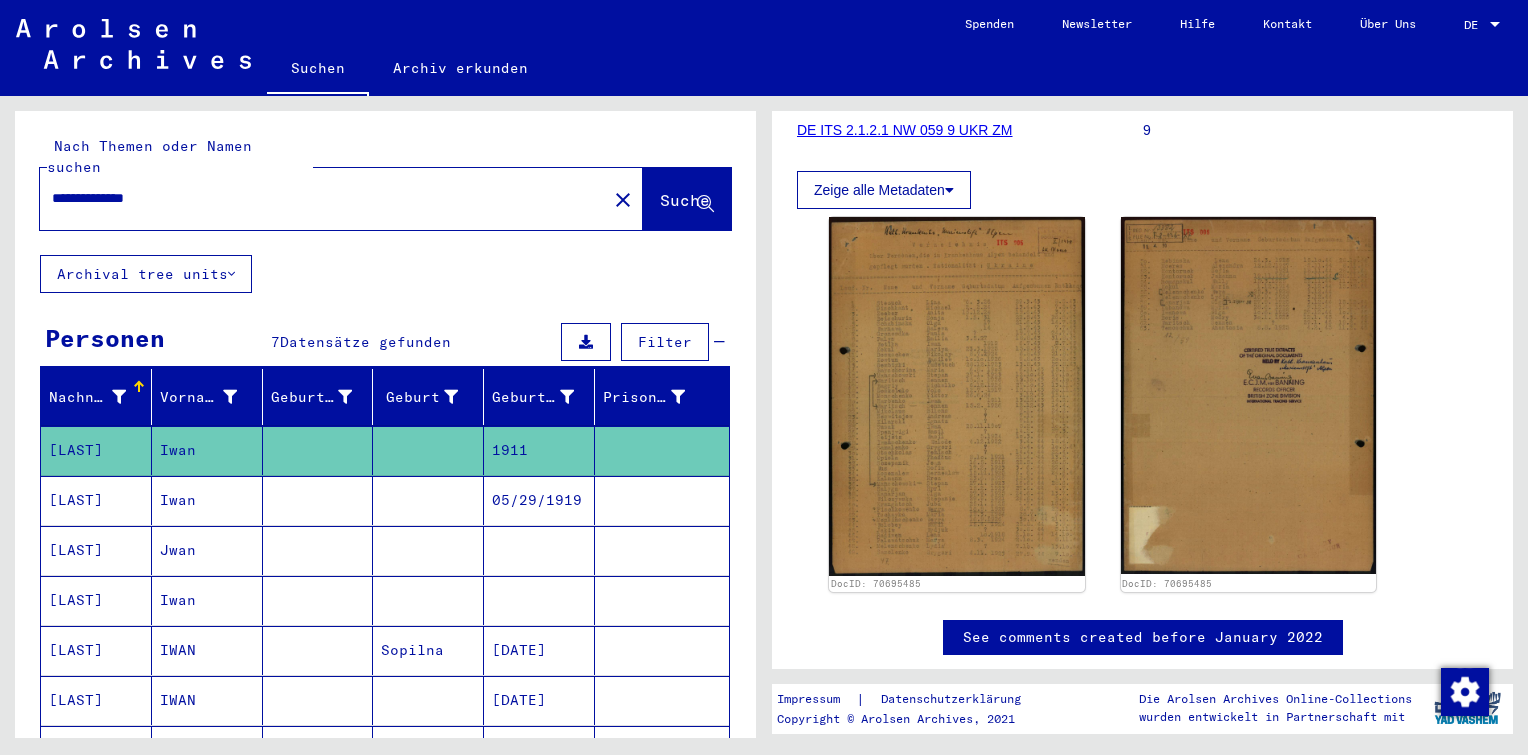 drag, startPoint x: 172, startPoint y: 155, endPoint x: -4, endPoint y: 186, distance: 178.70926 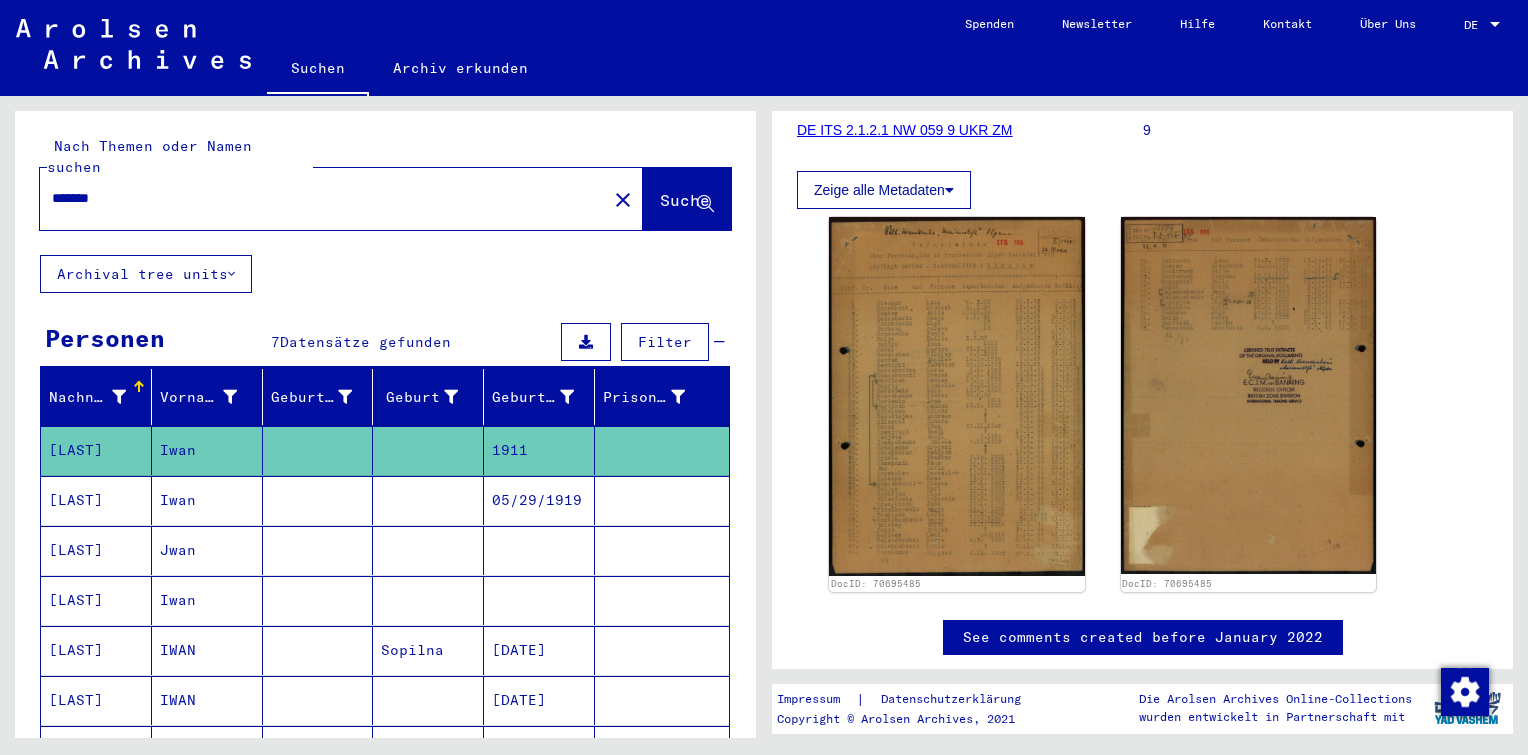 type on "*******" 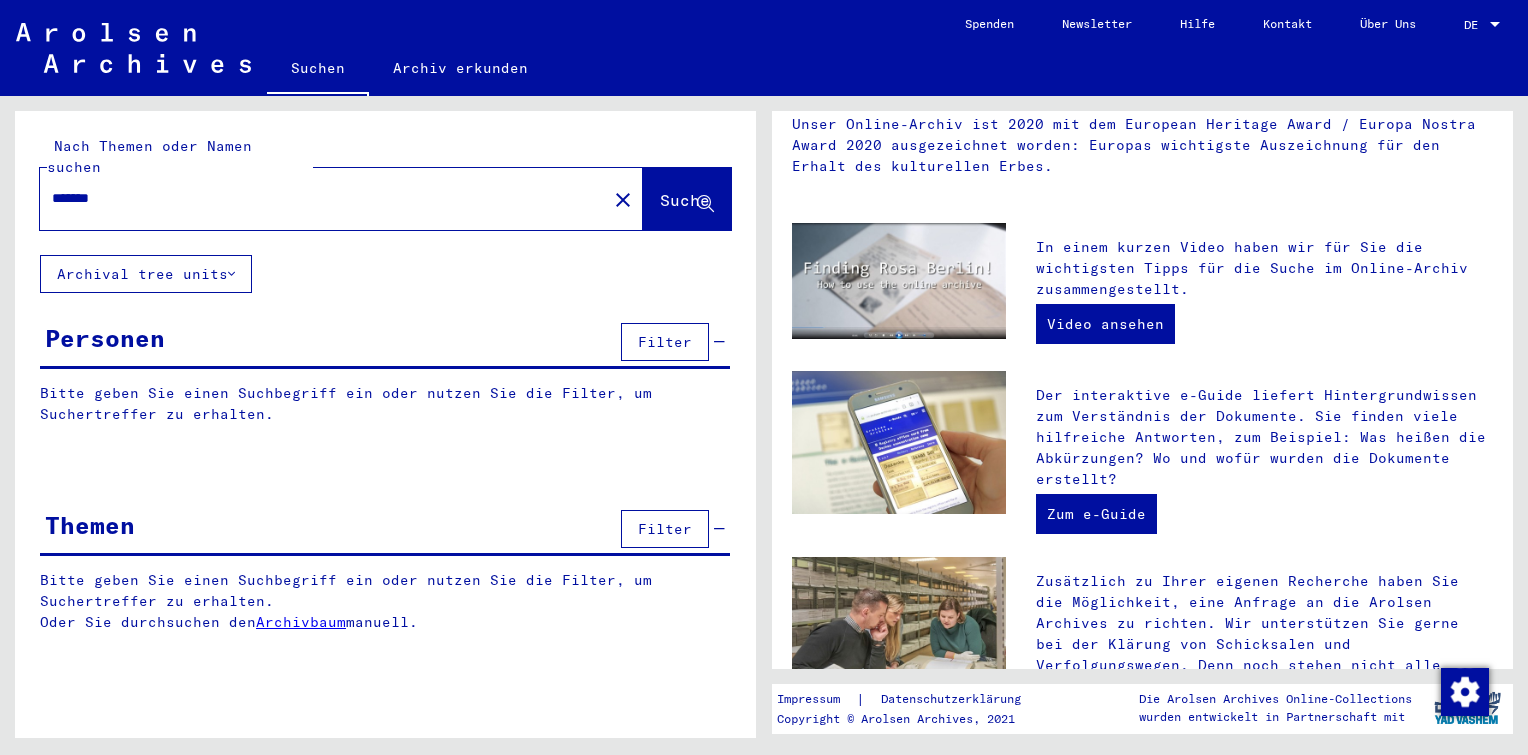 scroll, scrollTop: 0, scrollLeft: 0, axis: both 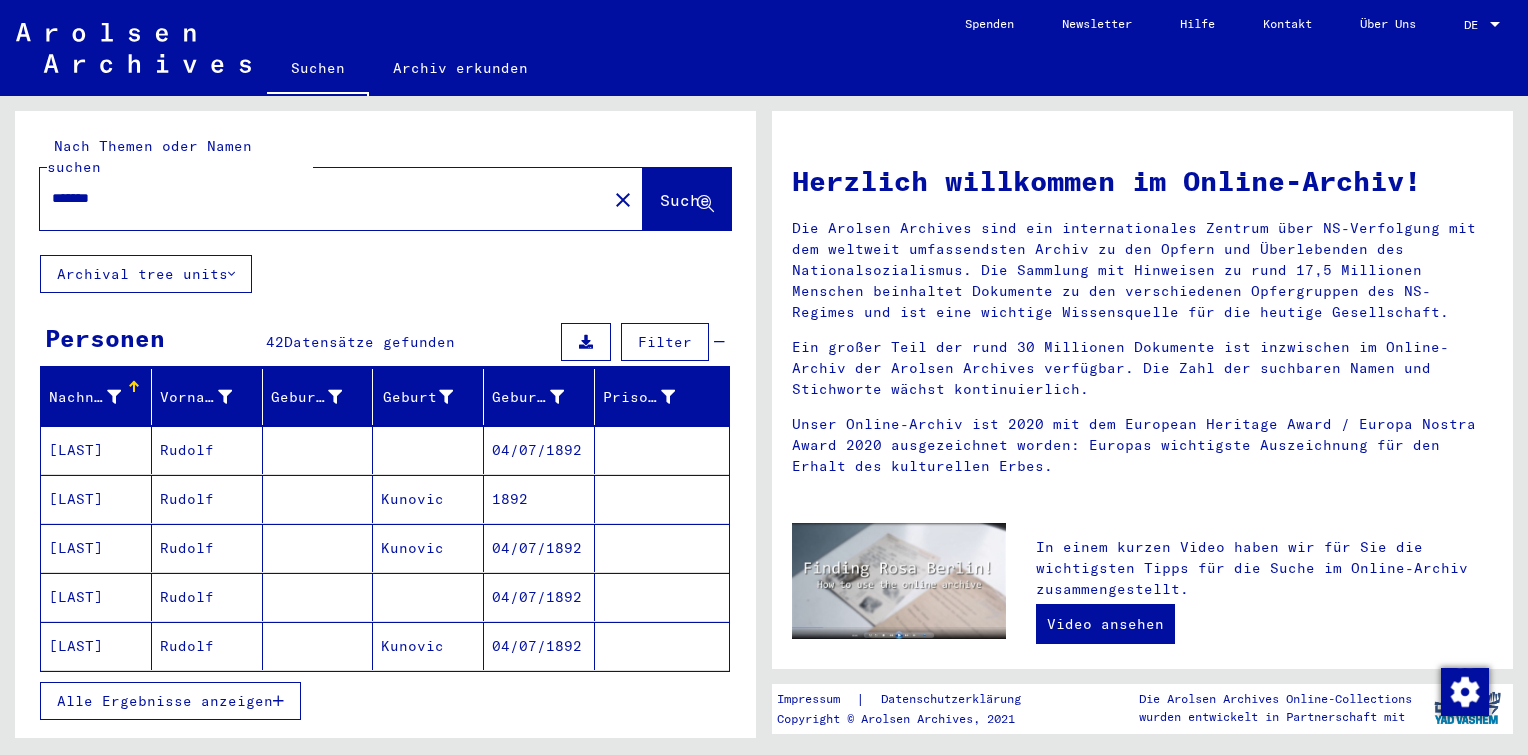 click on "Alle Ergebnisse anzeigen" at bounding box center (165, 701) 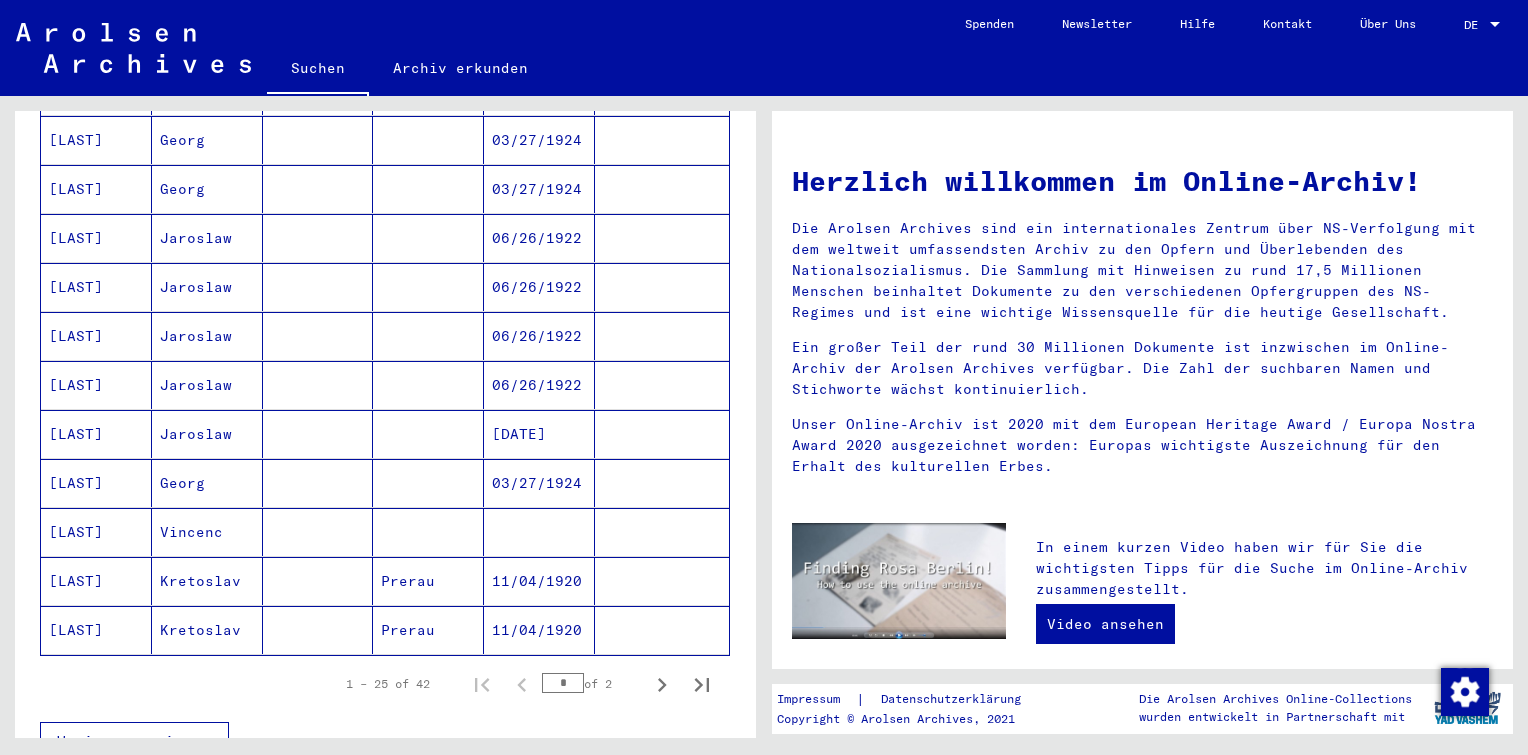 scroll, scrollTop: 1000, scrollLeft: 0, axis: vertical 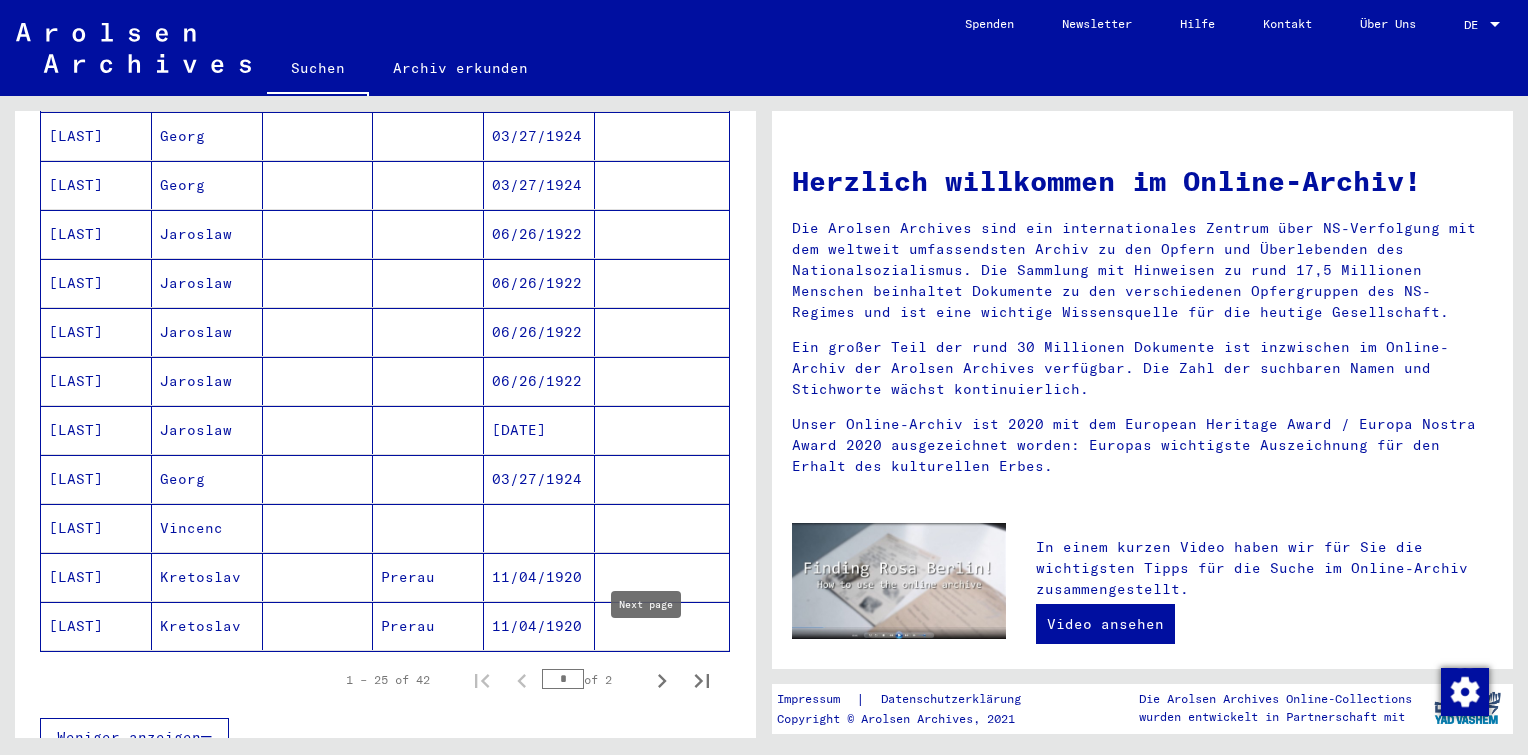 click 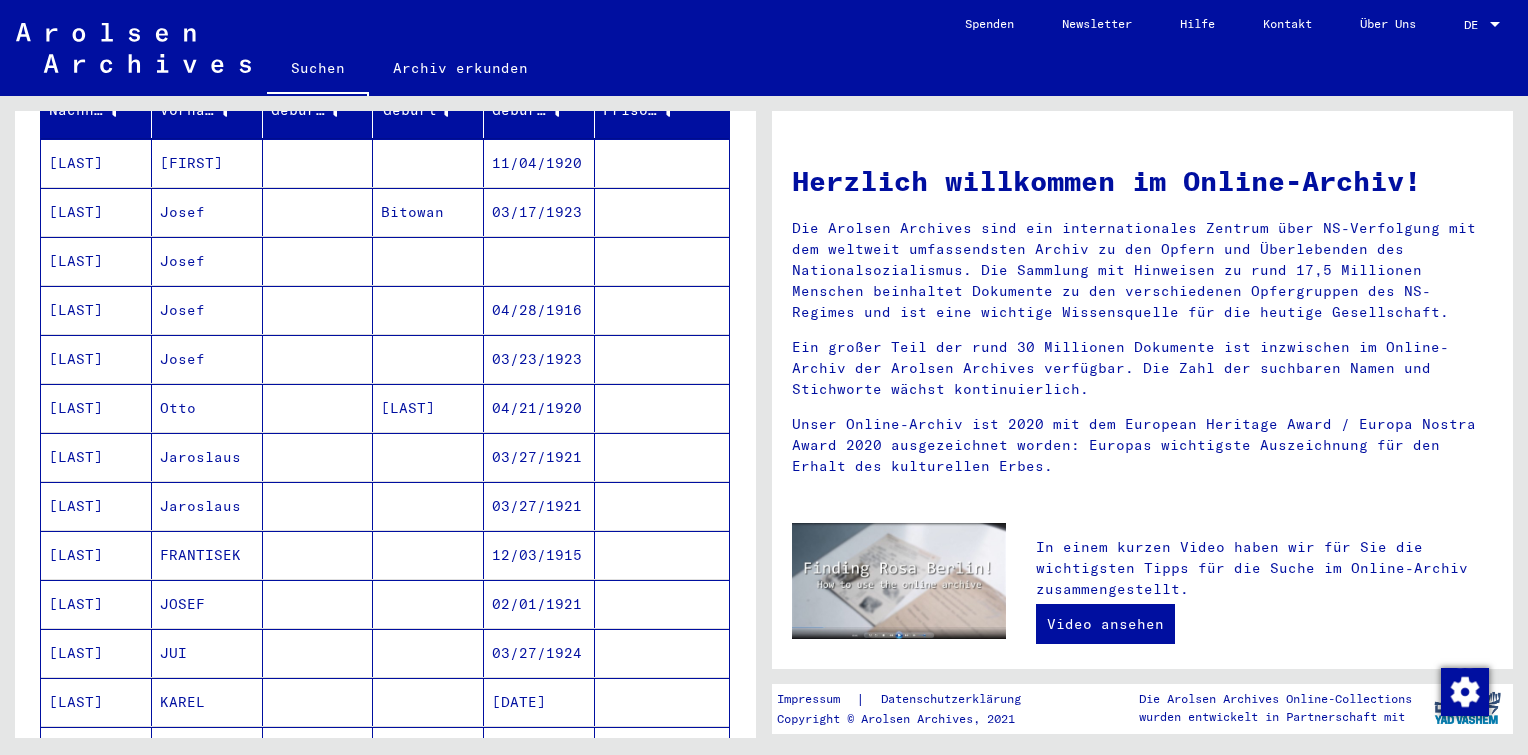 scroll, scrollTop: 0, scrollLeft: 0, axis: both 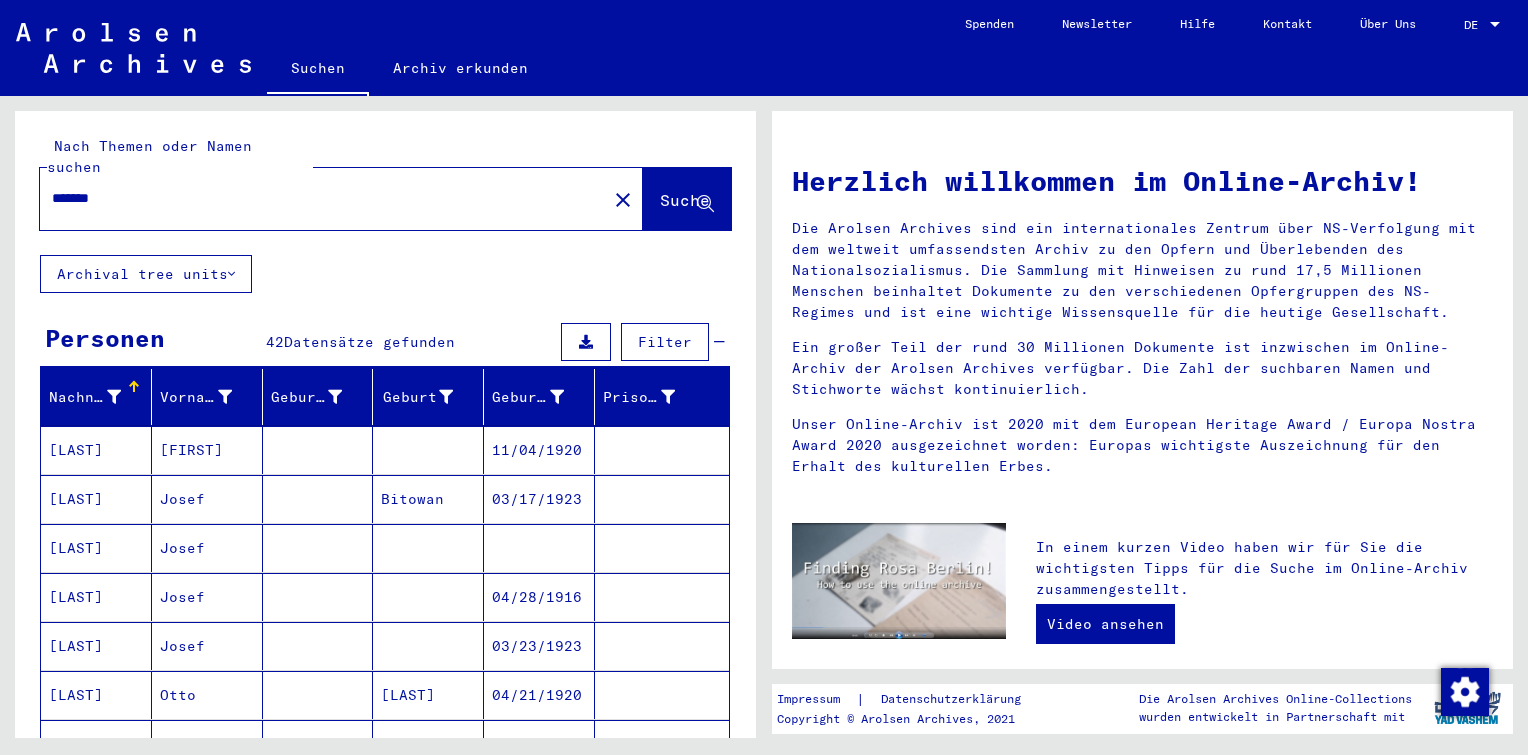 click on "03/17/1923" at bounding box center [539, 548] 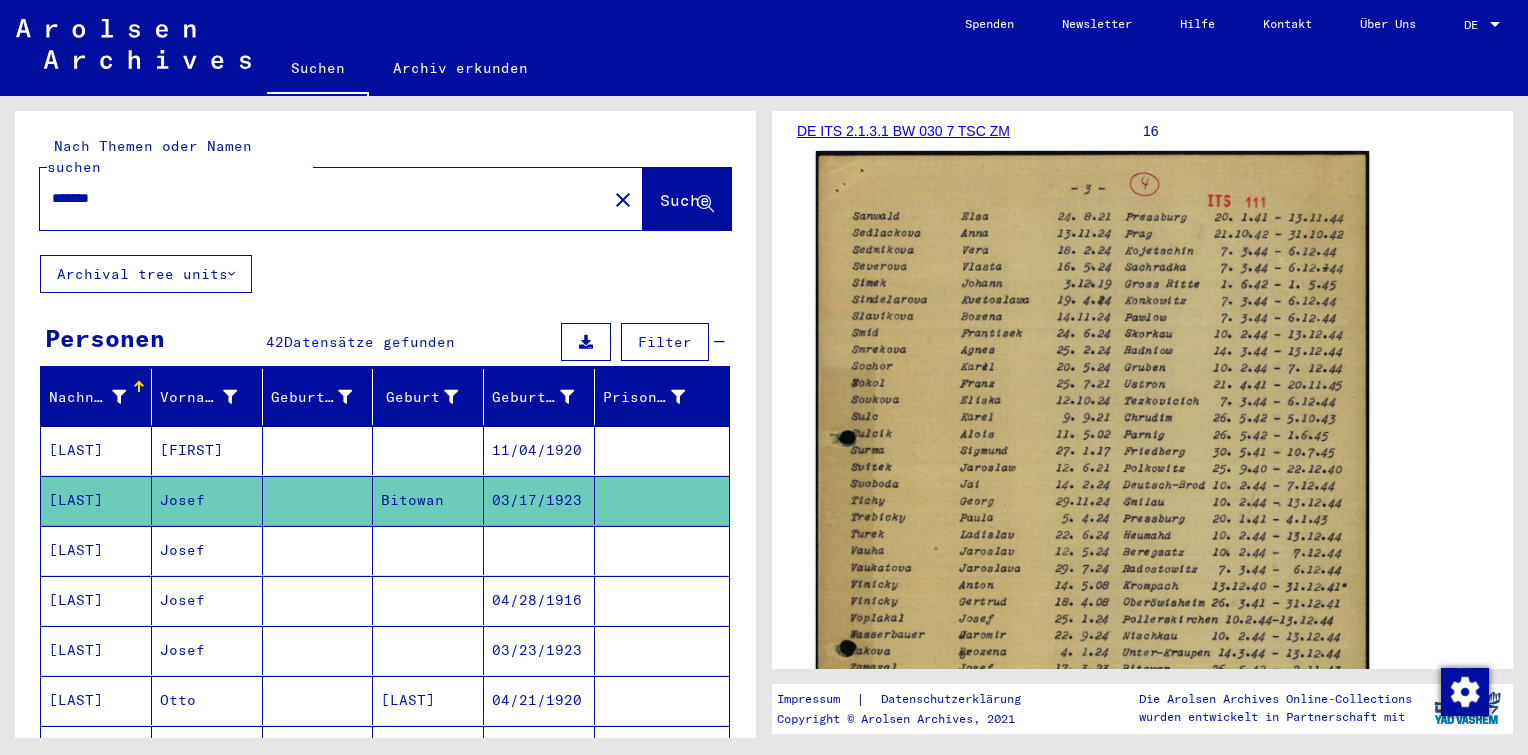 scroll, scrollTop: 300, scrollLeft: 0, axis: vertical 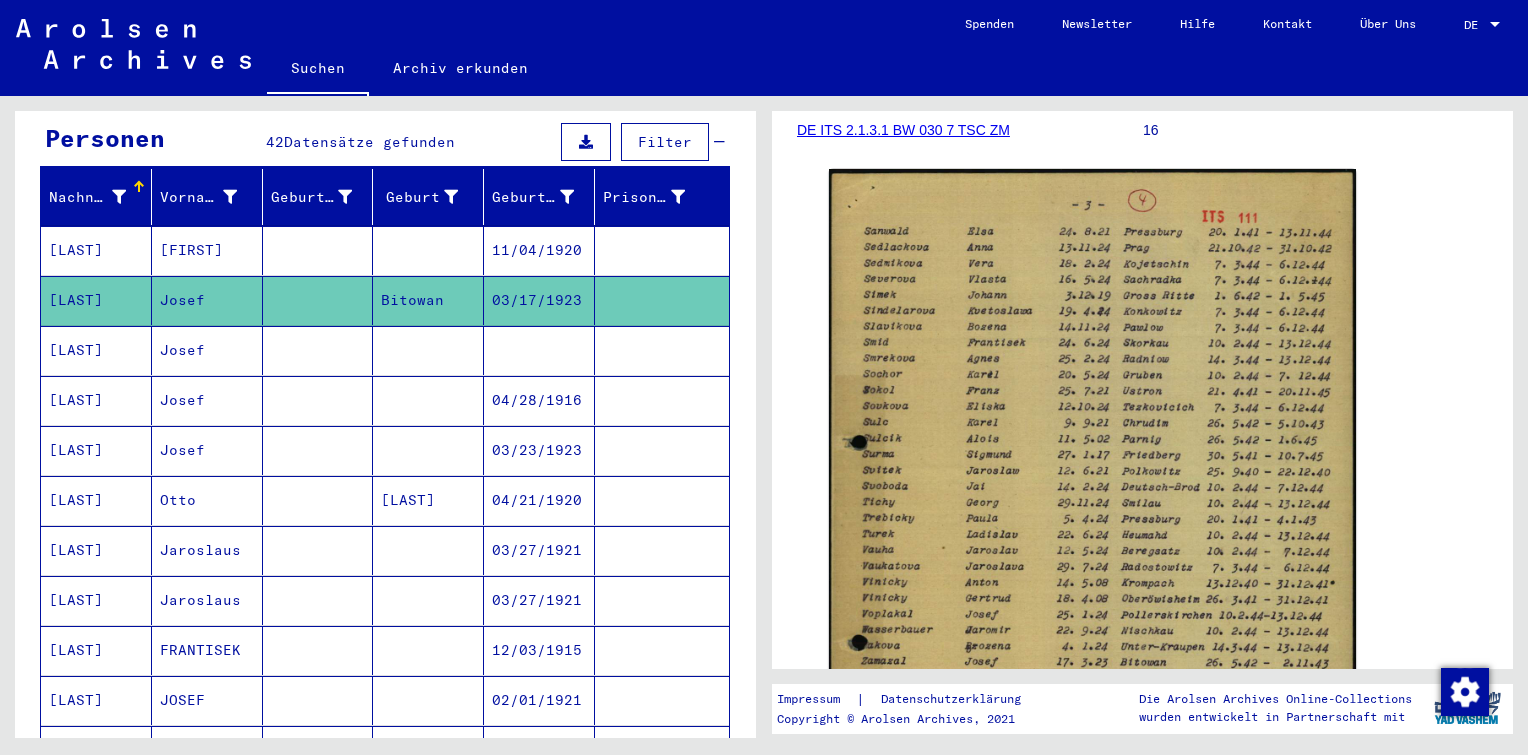 click at bounding box center (539, 400) 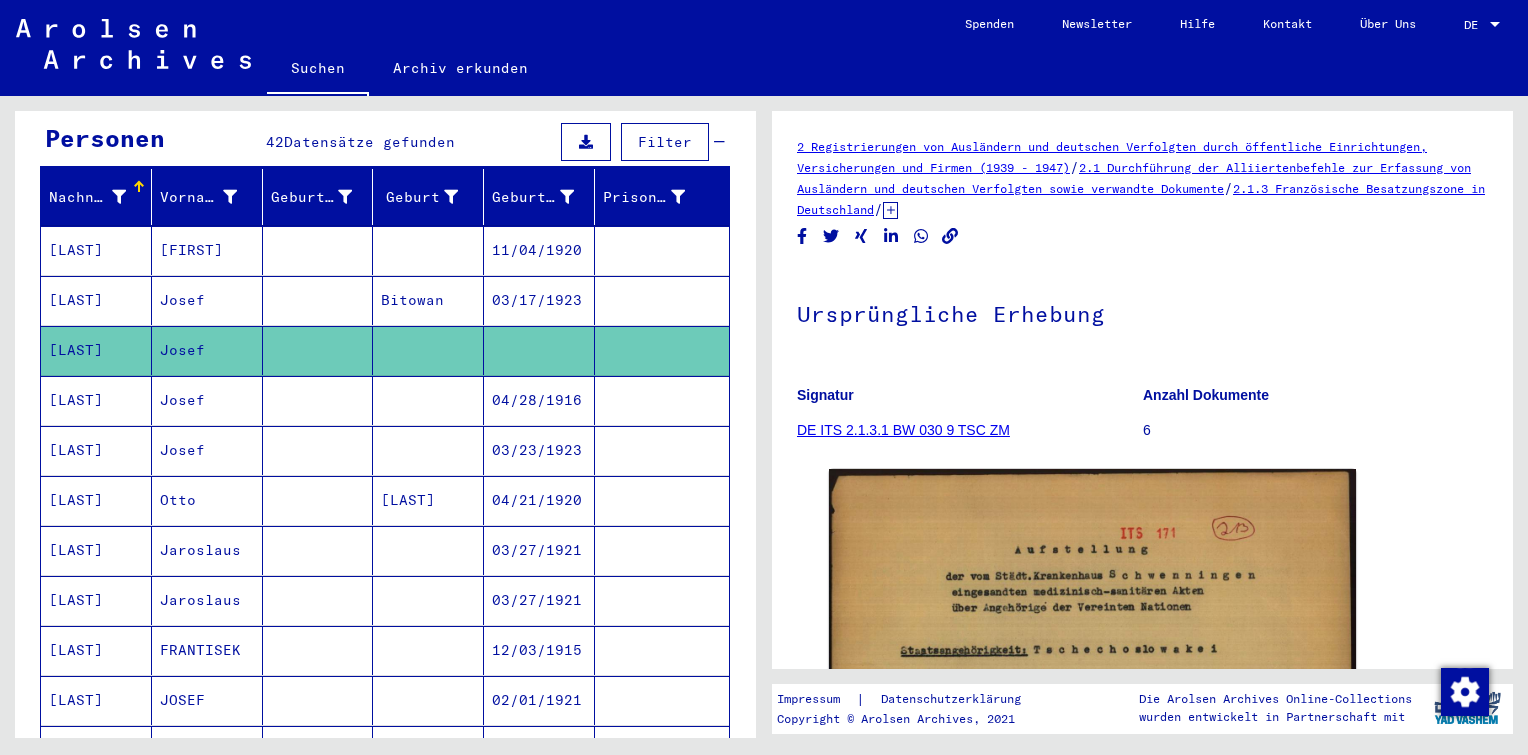 scroll, scrollTop: 200, scrollLeft: 0, axis: vertical 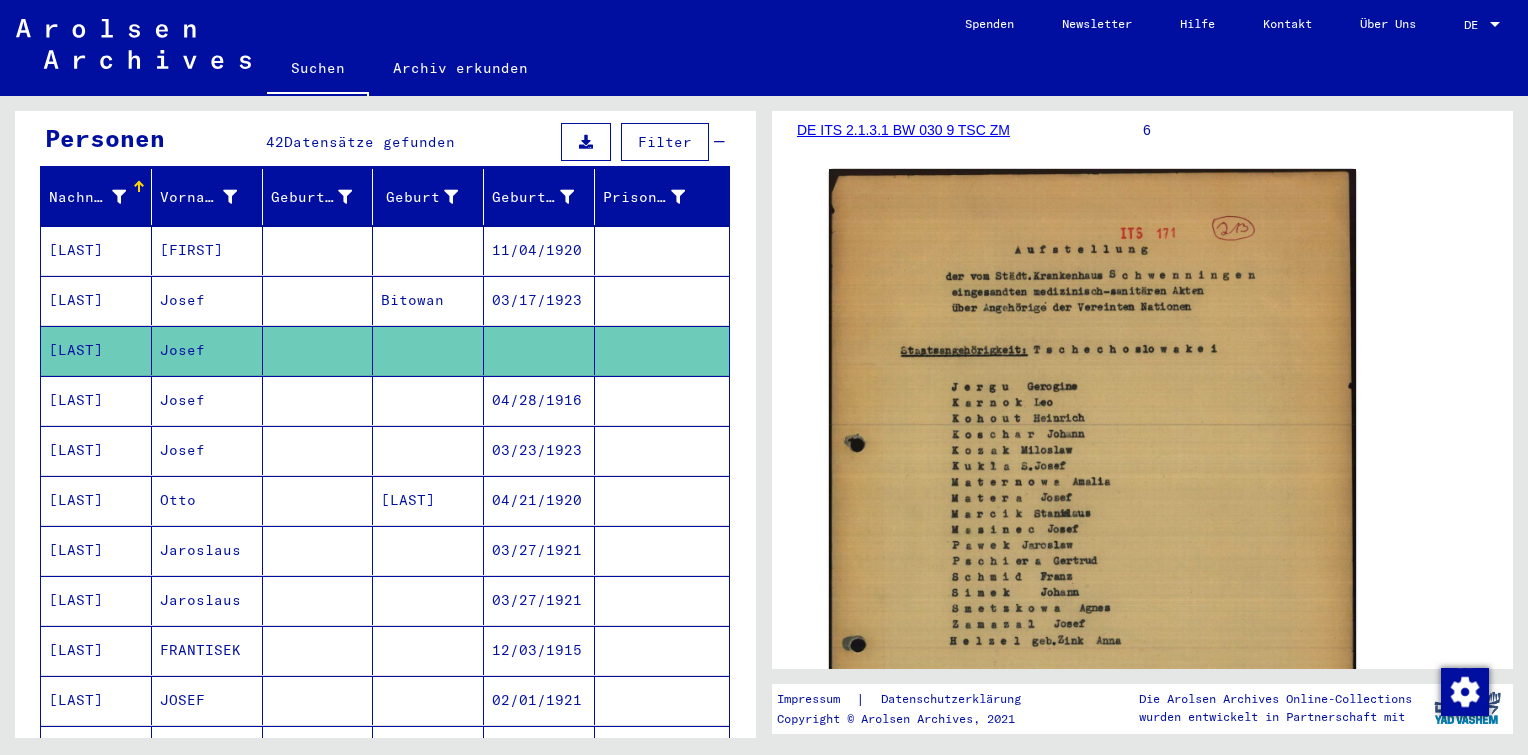 click at bounding box center (428, 500) 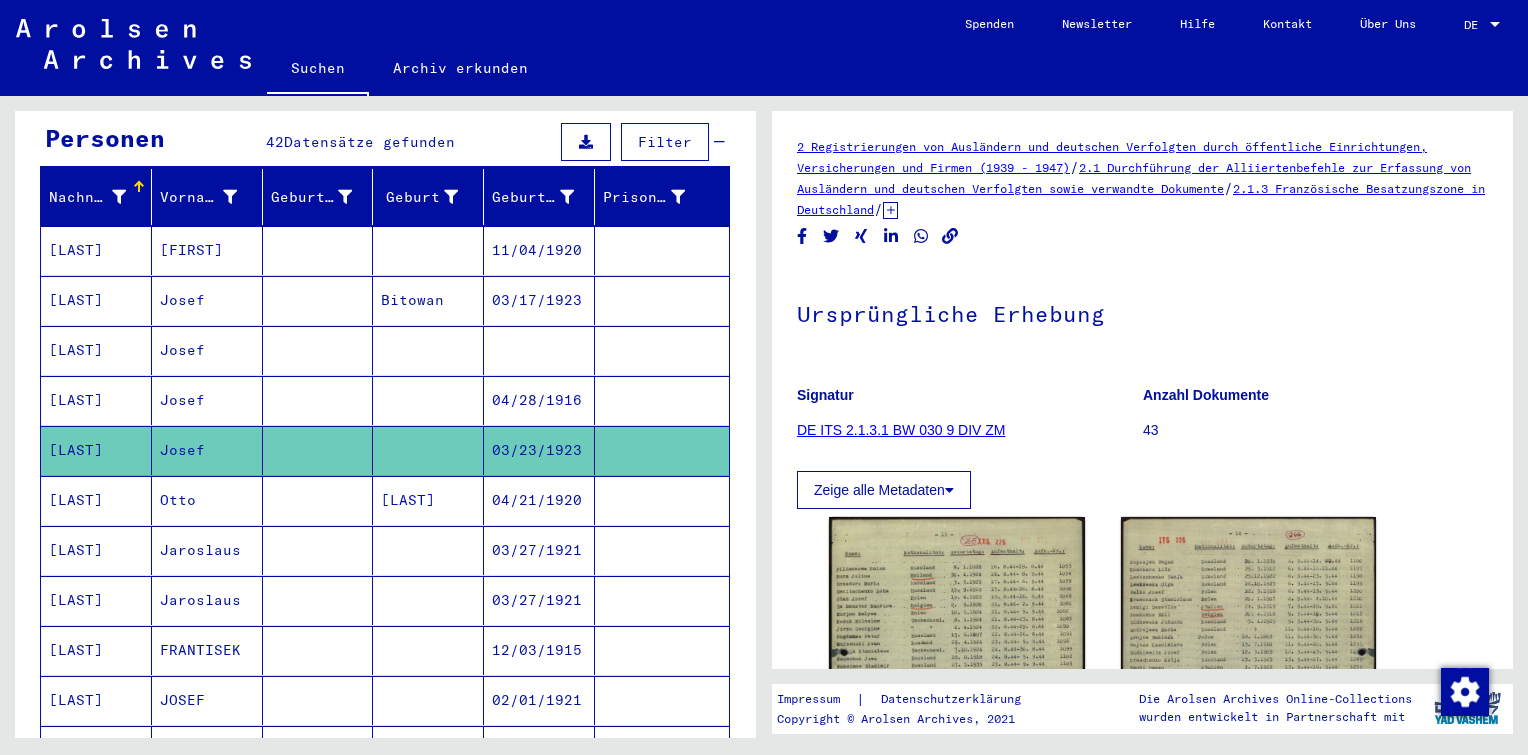 scroll, scrollTop: 78, scrollLeft: 0, axis: vertical 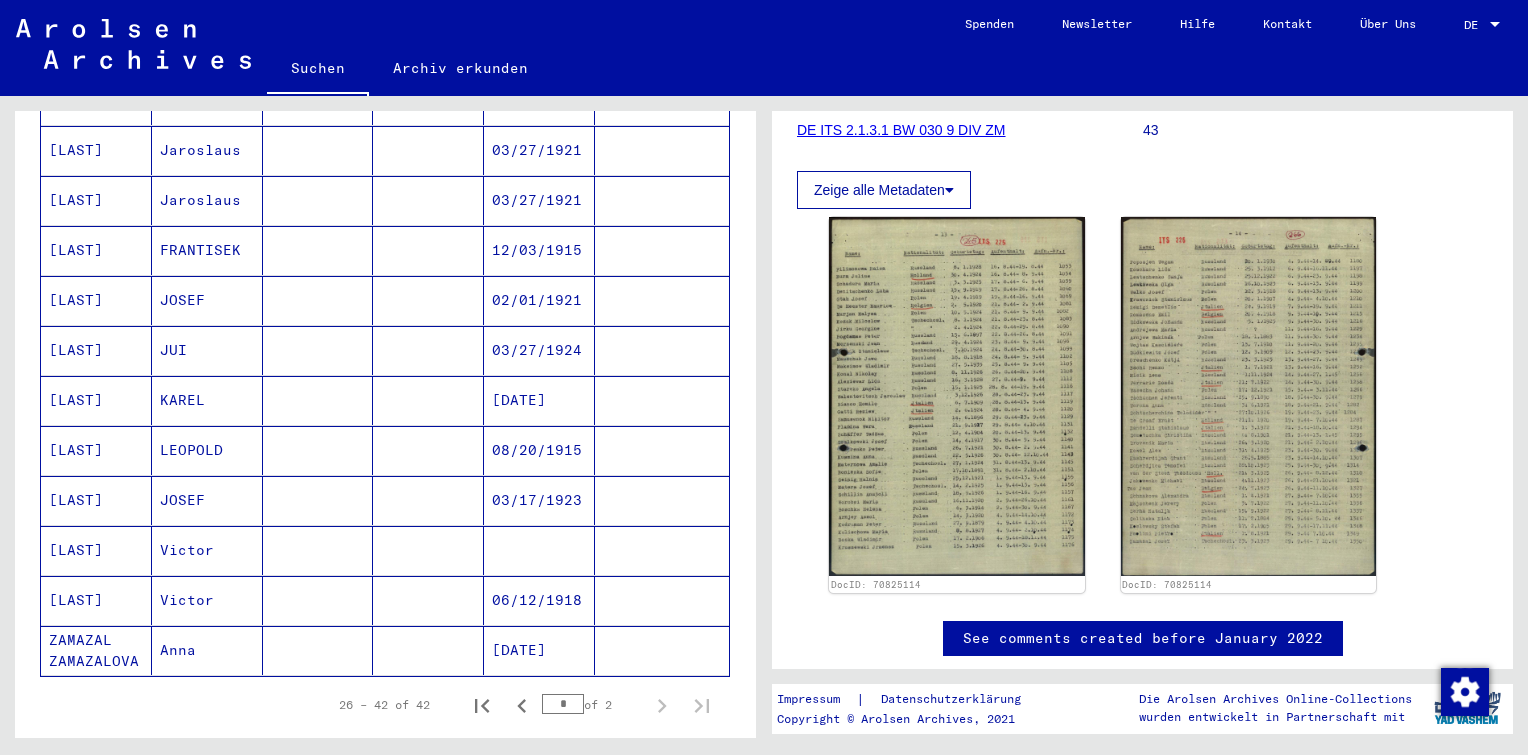 click on "03/17/1923" at bounding box center [539, 550] 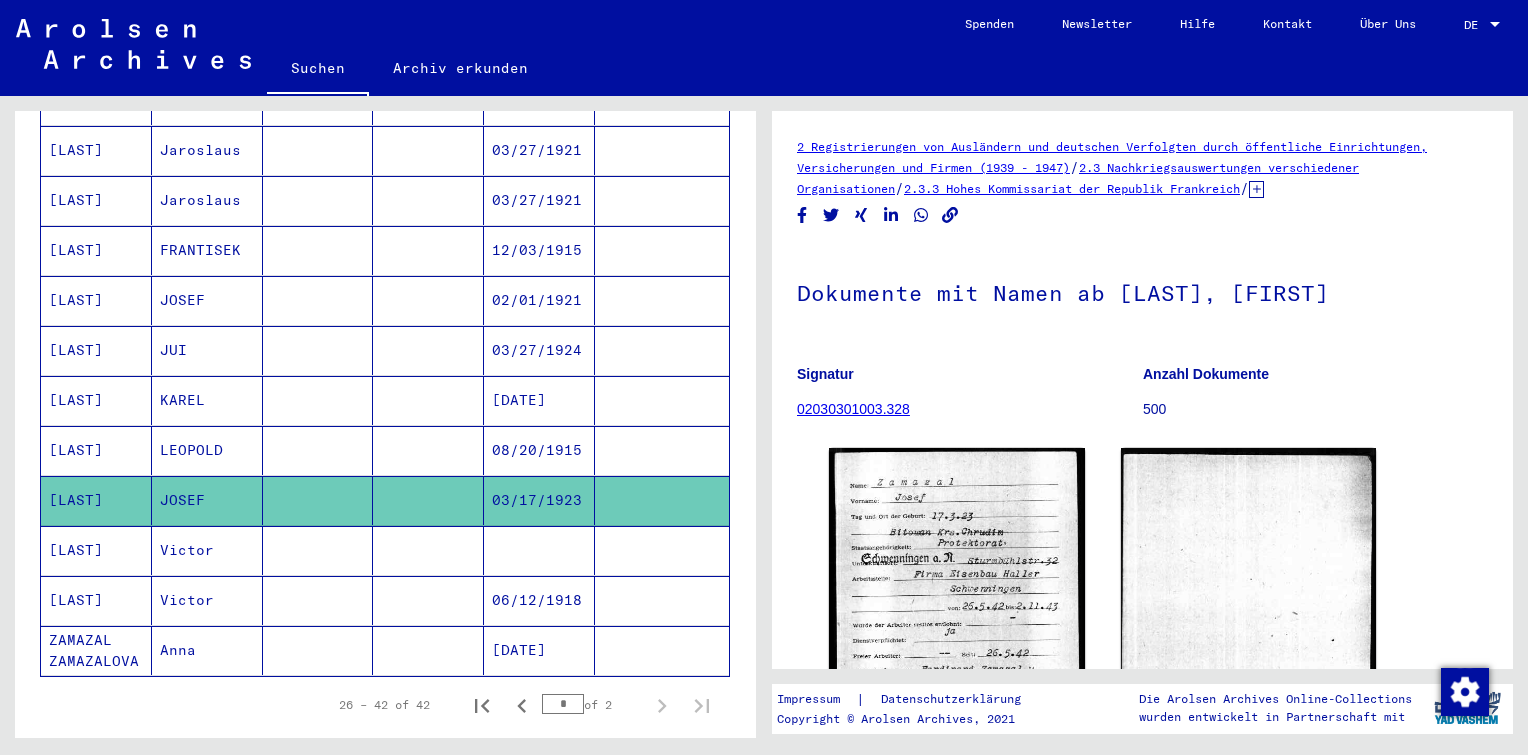 scroll, scrollTop: 37, scrollLeft: 0, axis: vertical 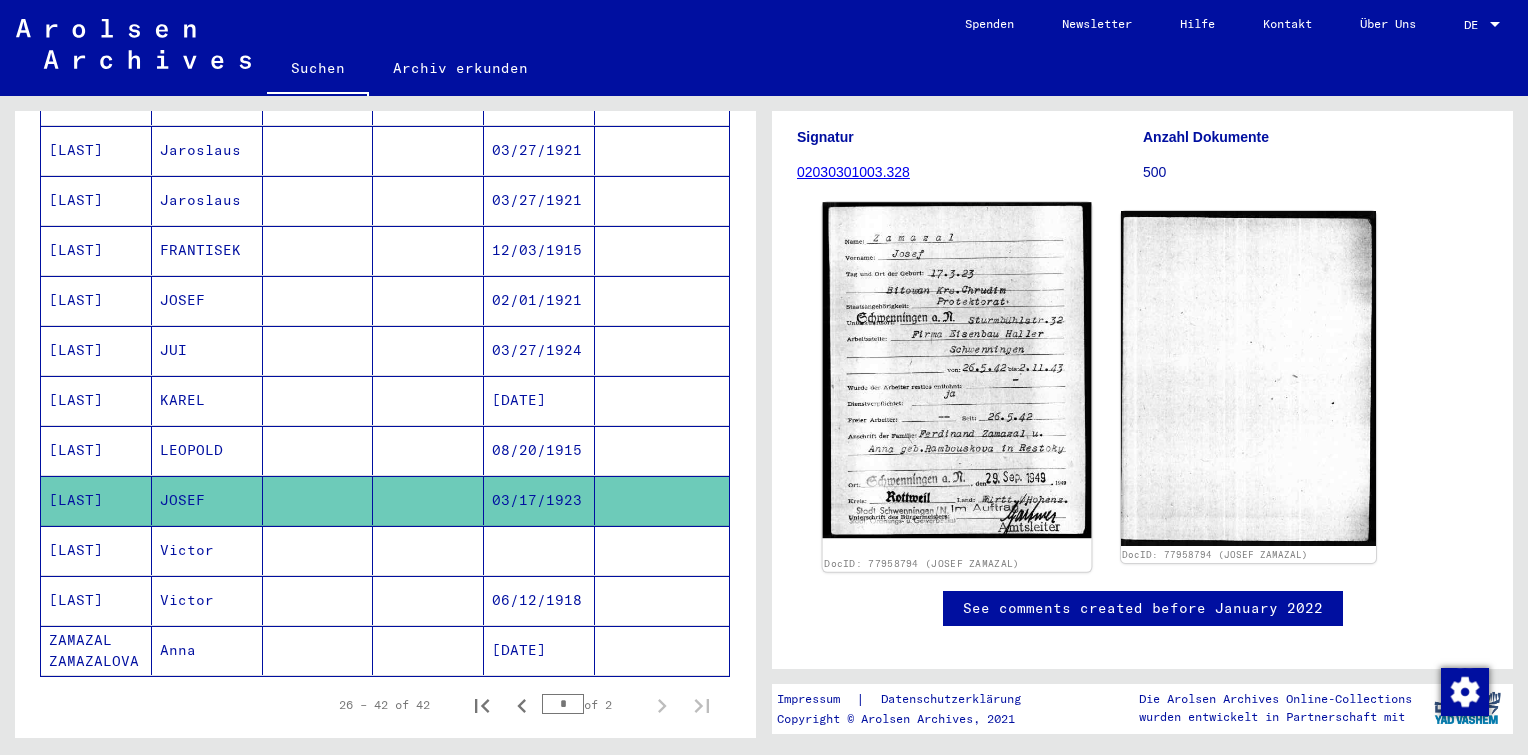 click 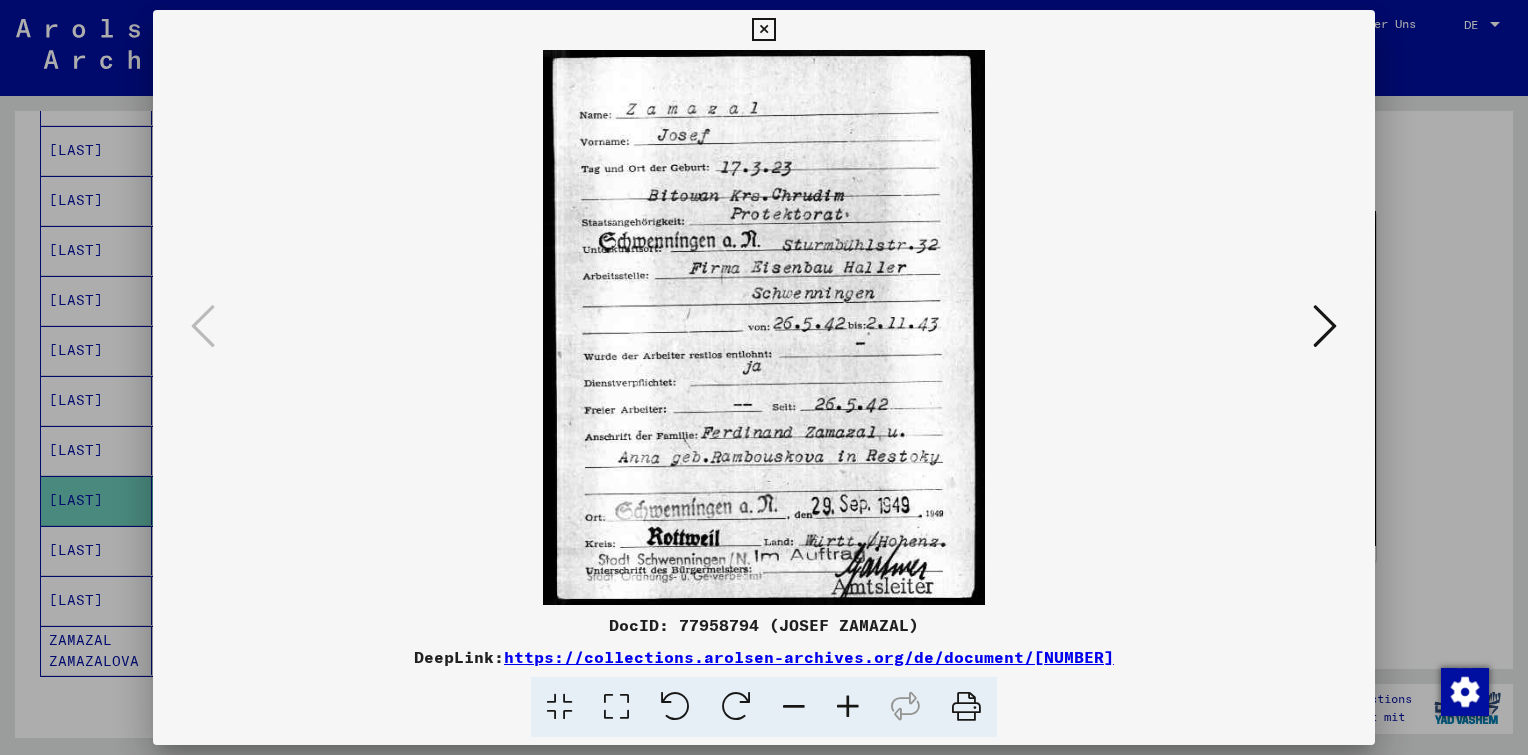 drag, startPoint x: 924, startPoint y: 623, endPoint x: 681, endPoint y: 632, distance: 243.16661 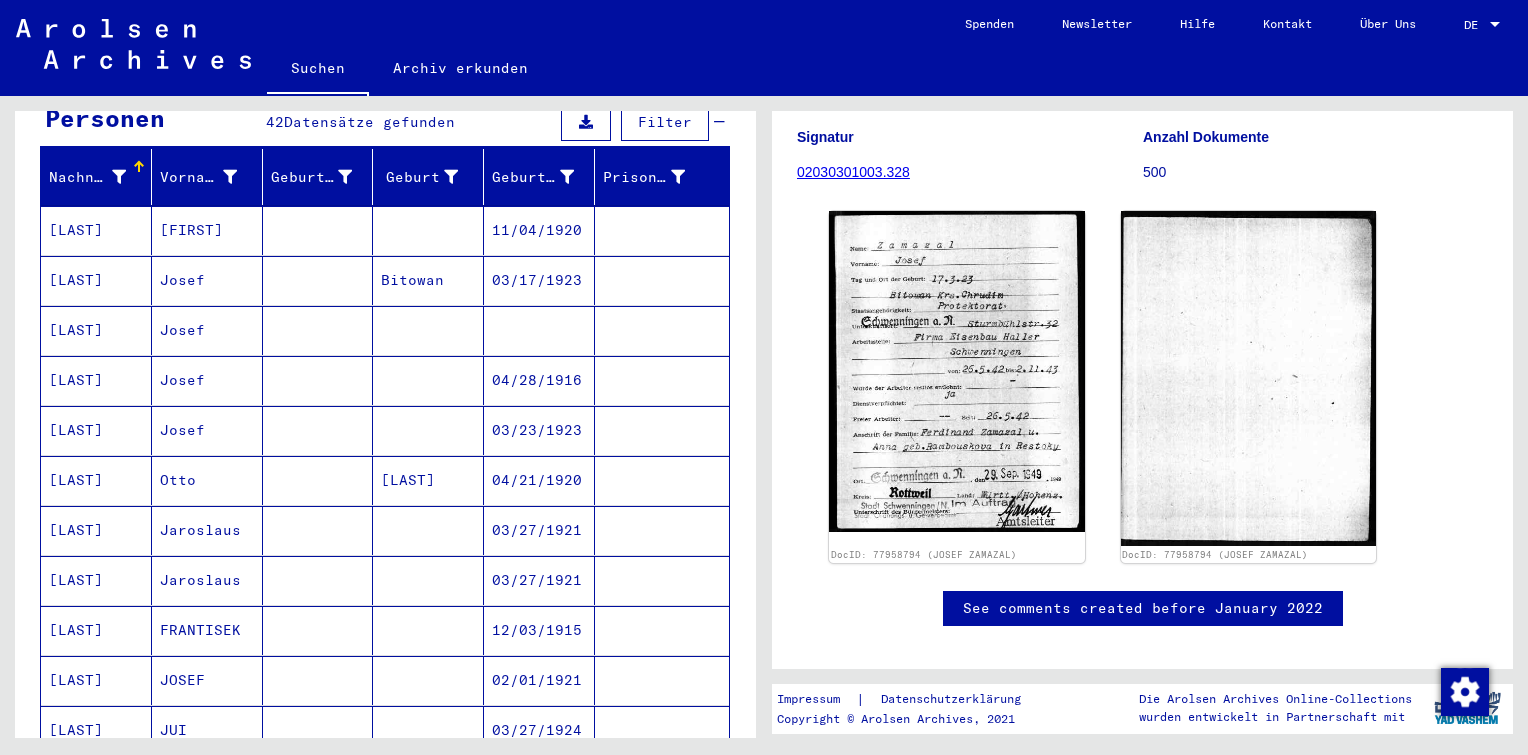 scroll, scrollTop: 0, scrollLeft: 0, axis: both 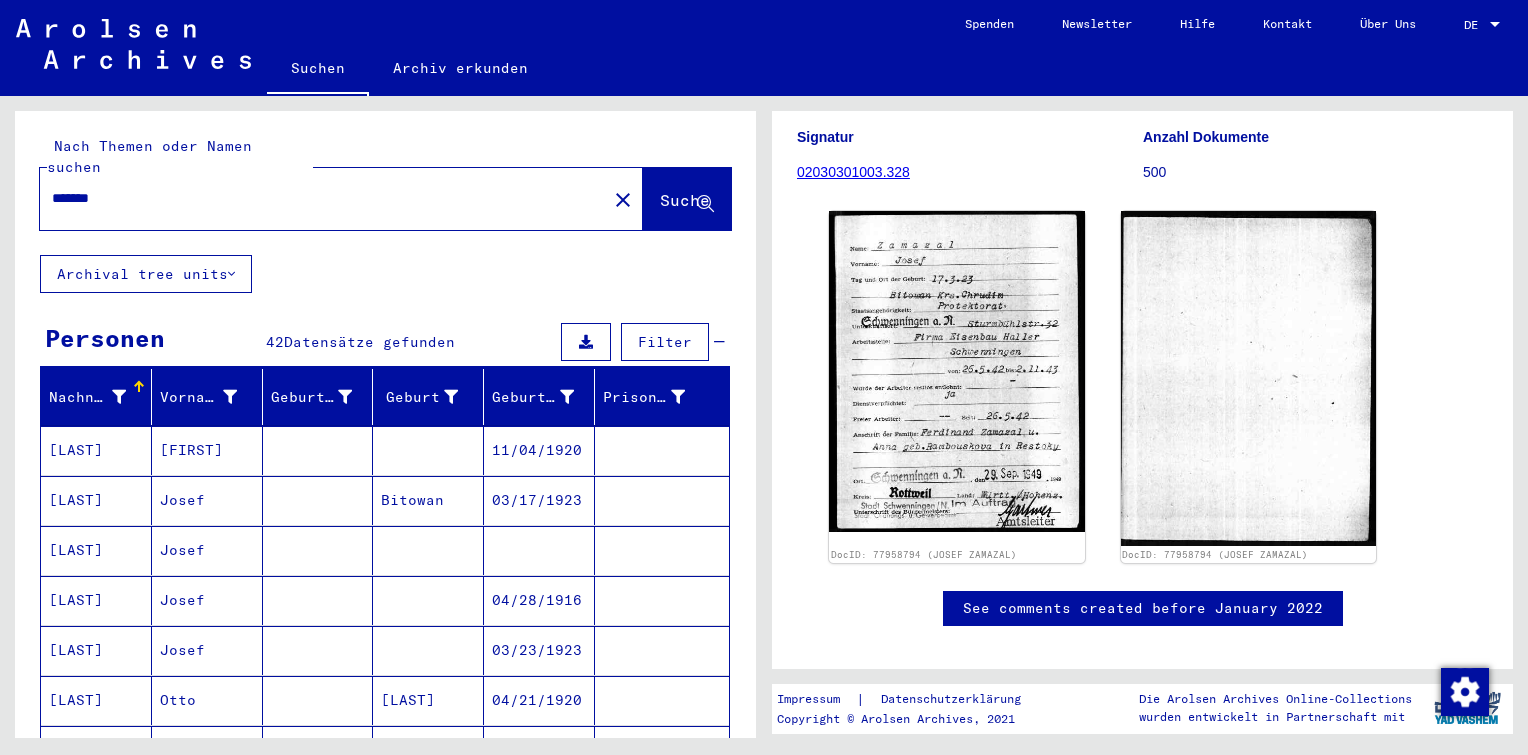 drag, startPoint x: 132, startPoint y: 180, endPoint x: 0, endPoint y: 189, distance: 132.30646 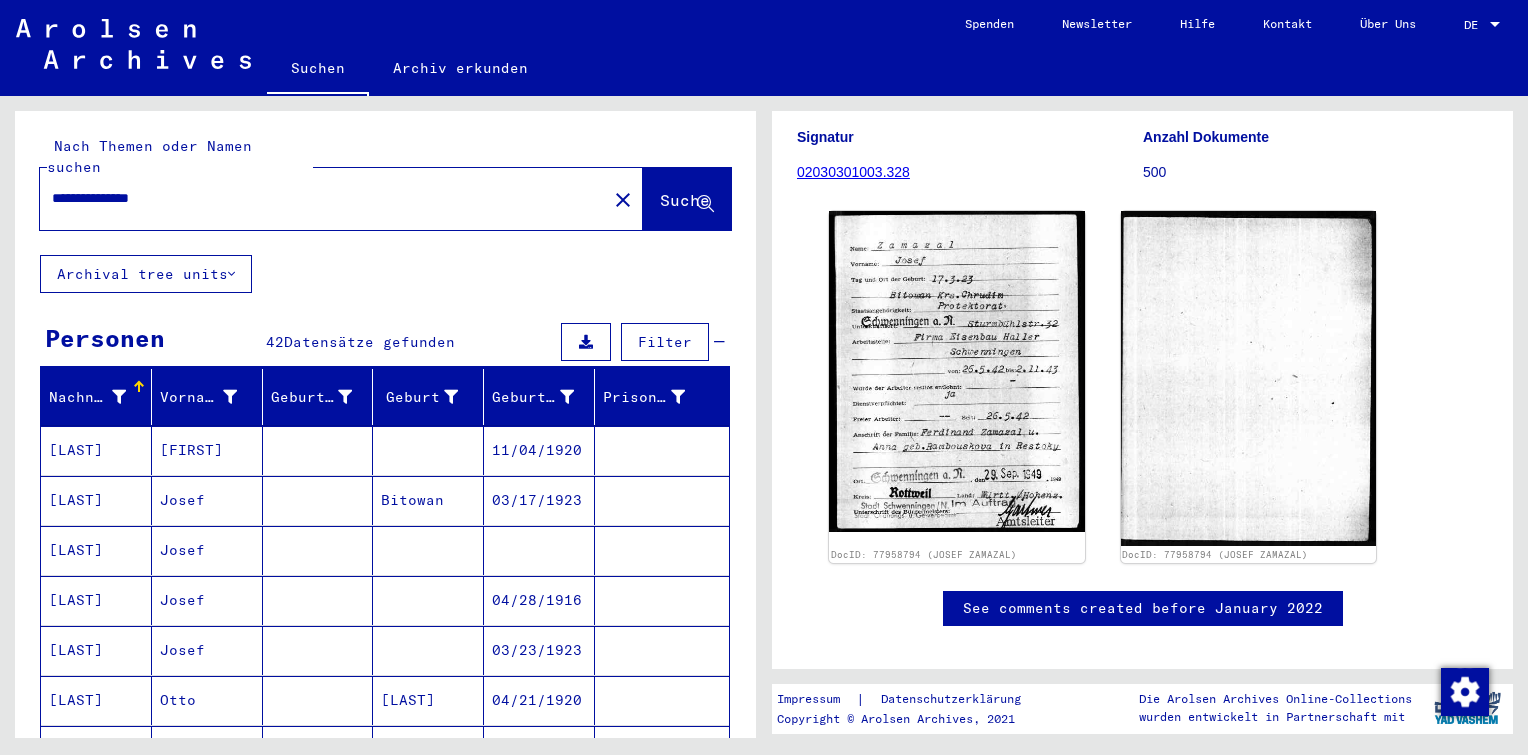 scroll, scrollTop: 0, scrollLeft: 0, axis: both 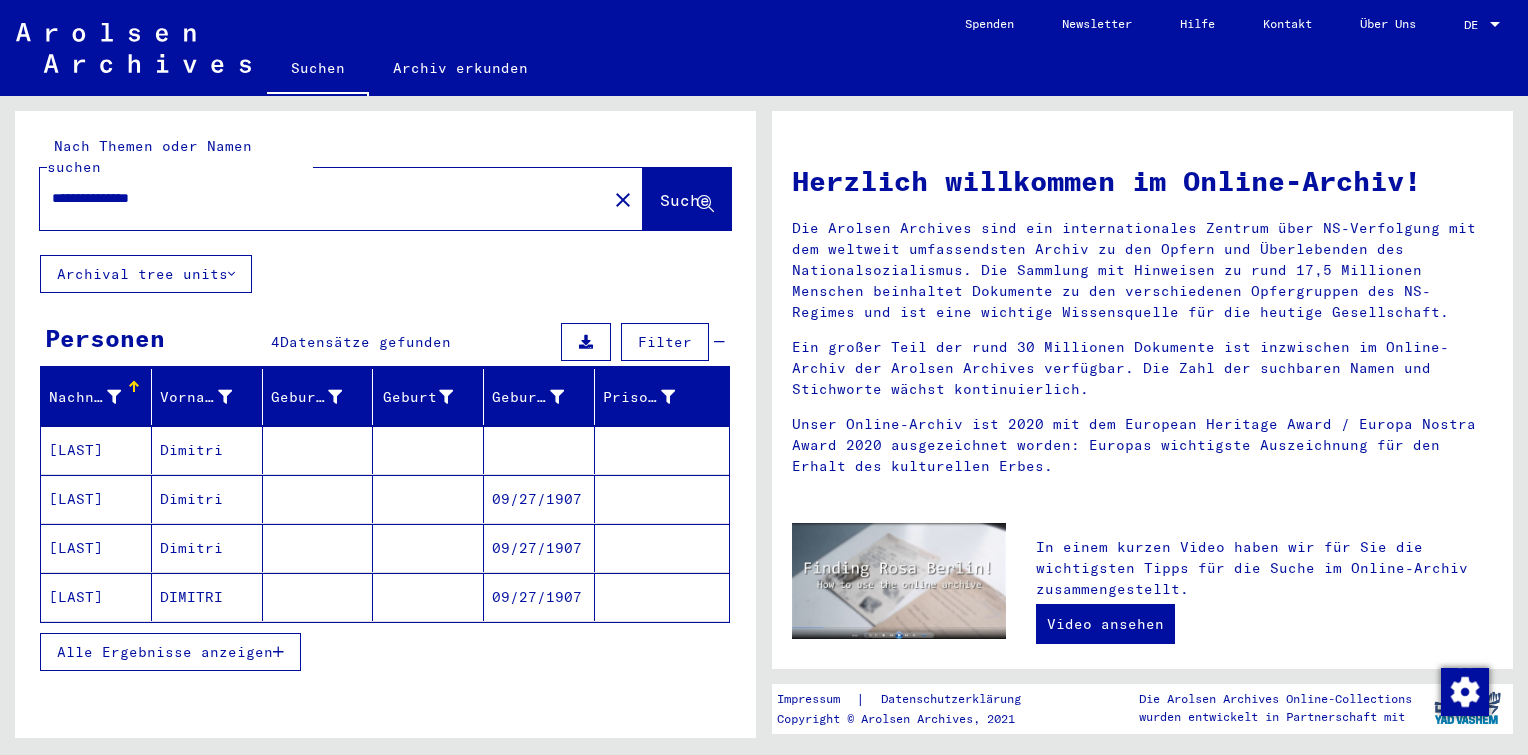 click on "Dimitri" at bounding box center [207, 499] 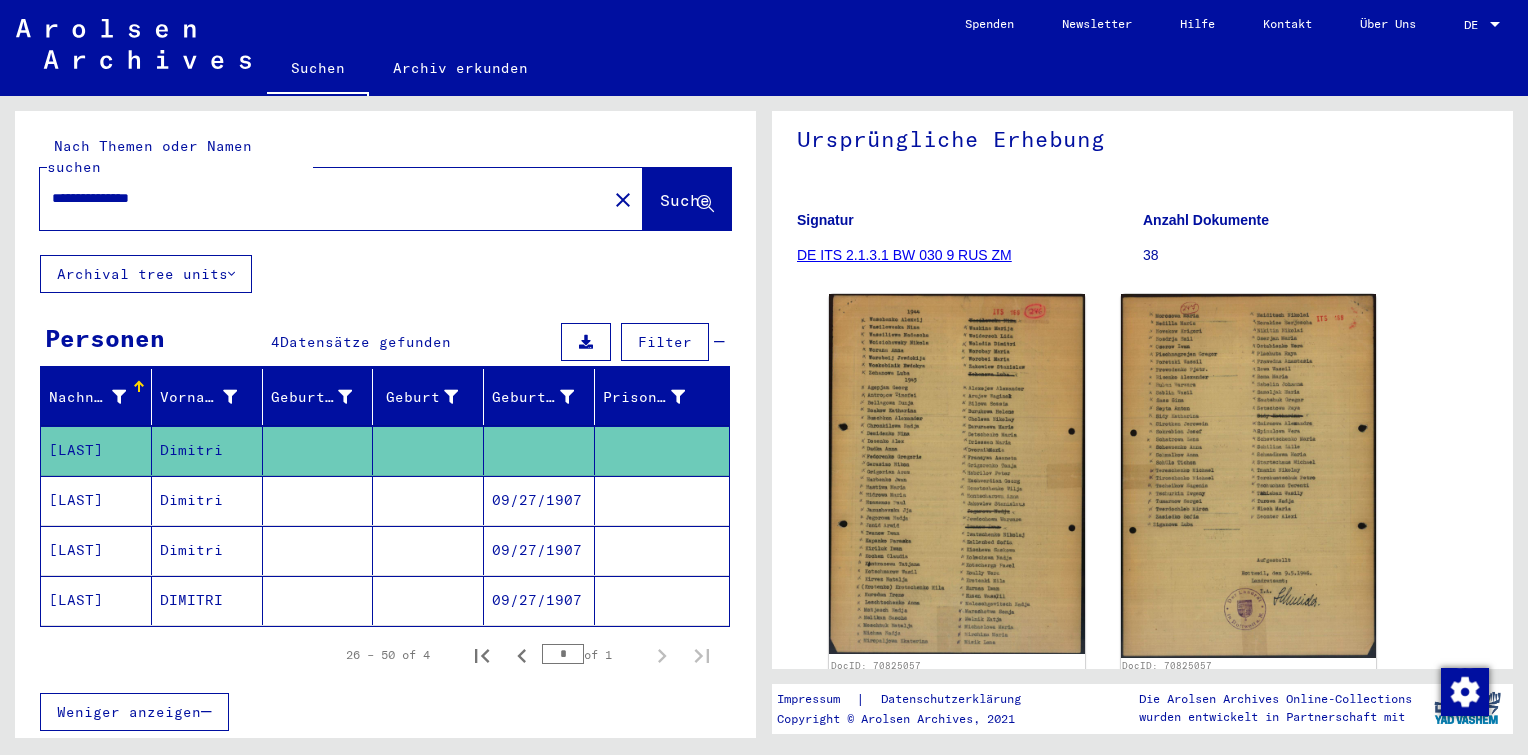 scroll, scrollTop: 200, scrollLeft: 0, axis: vertical 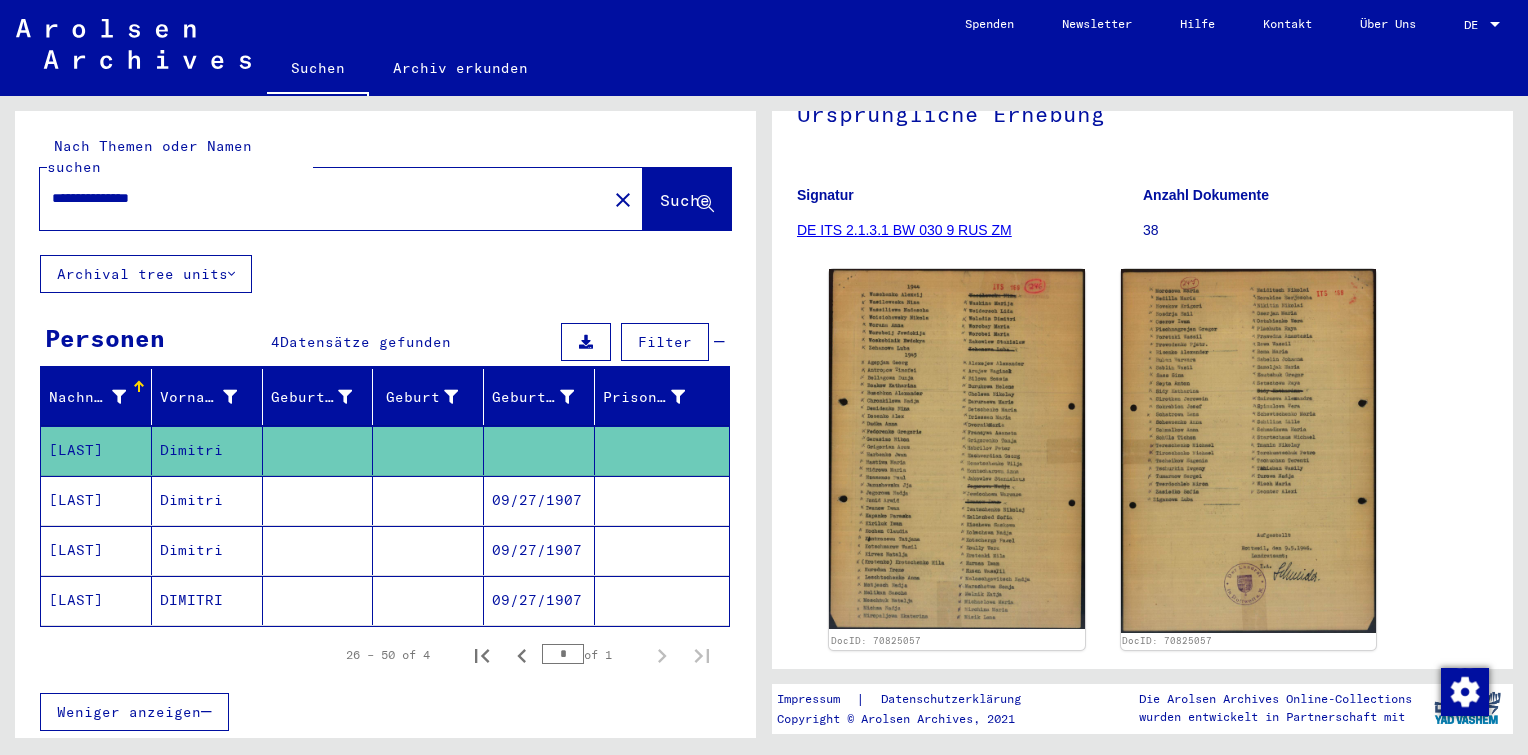 click at bounding box center (662, 550) 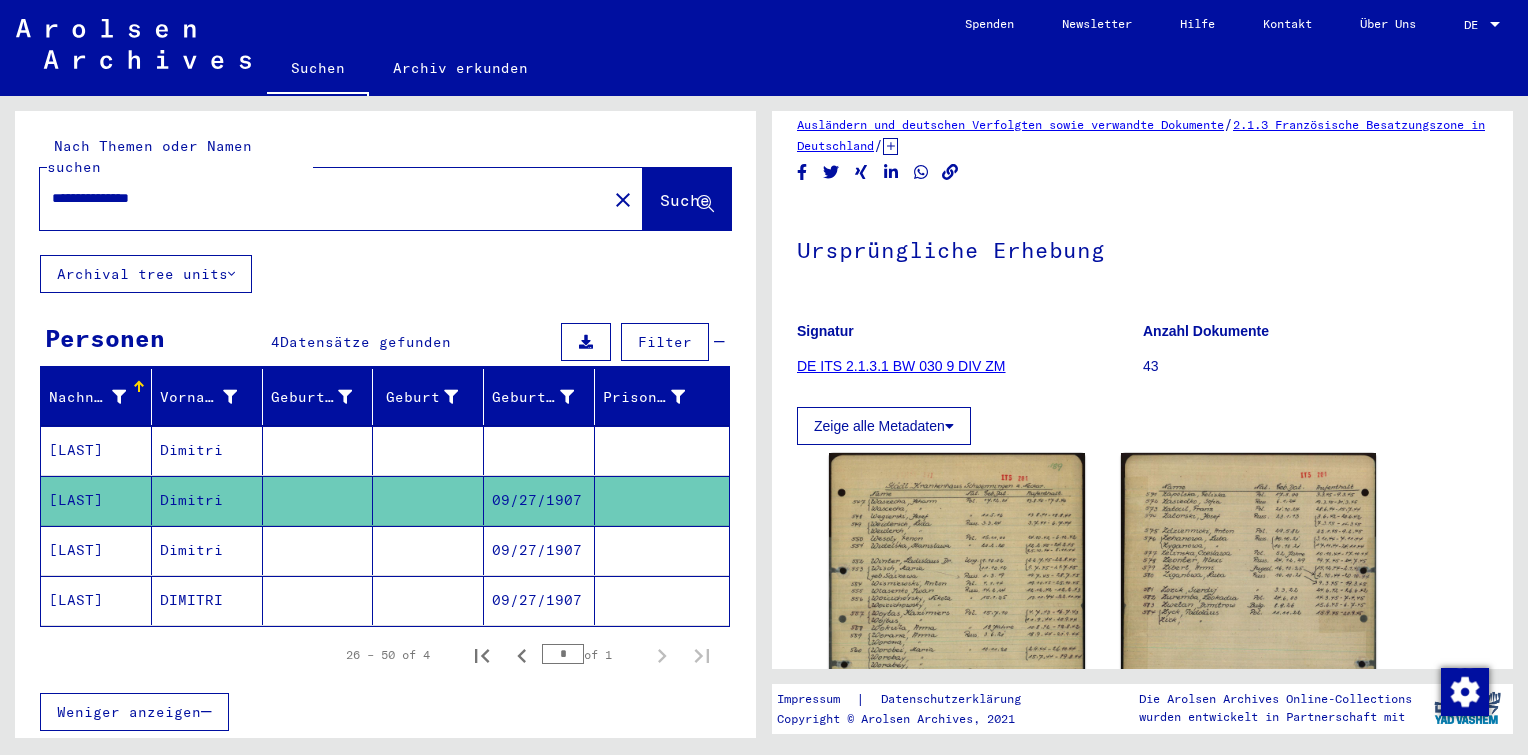 scroll, scrollTop: 105, scrollLeft: 0, axis: vertical 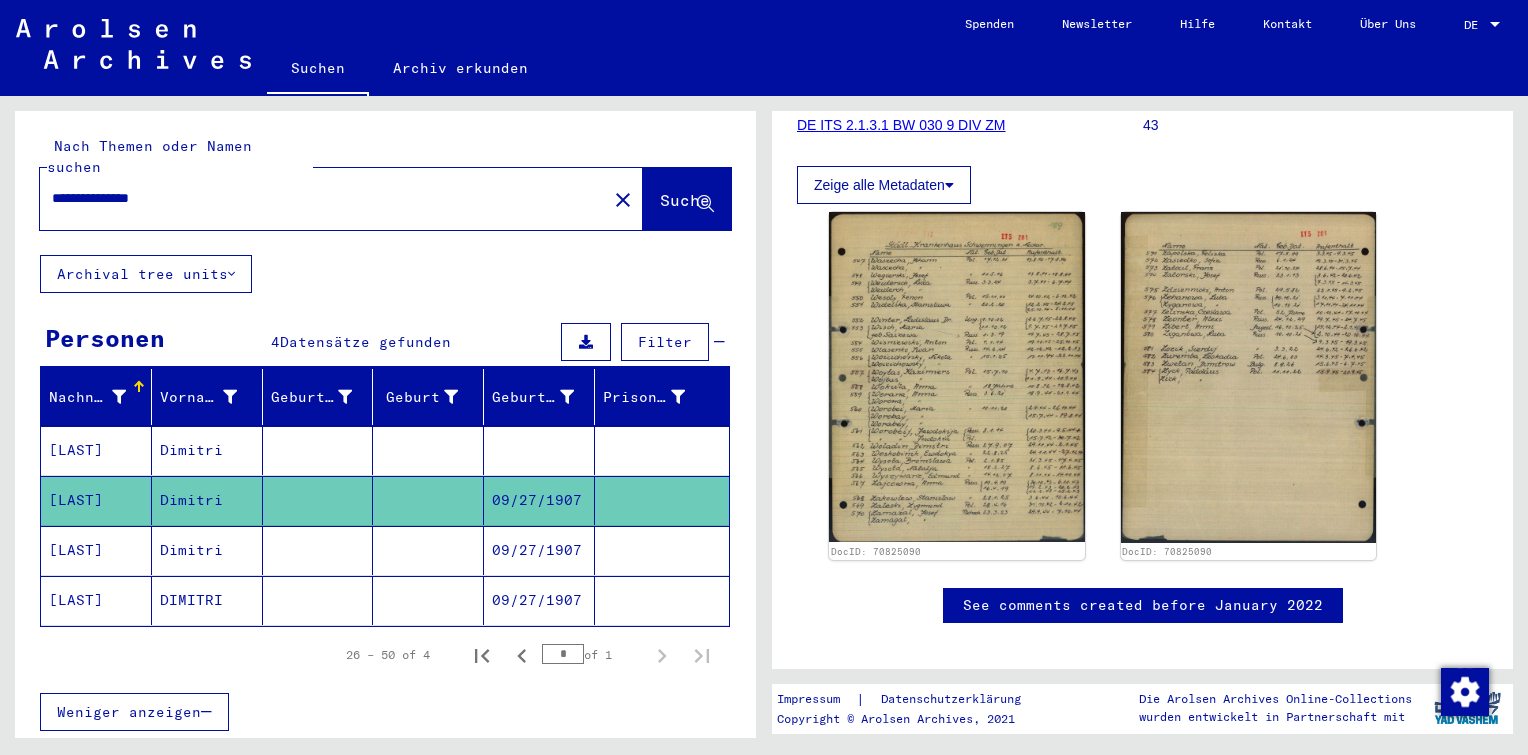 click at bounding box center (428, 600) 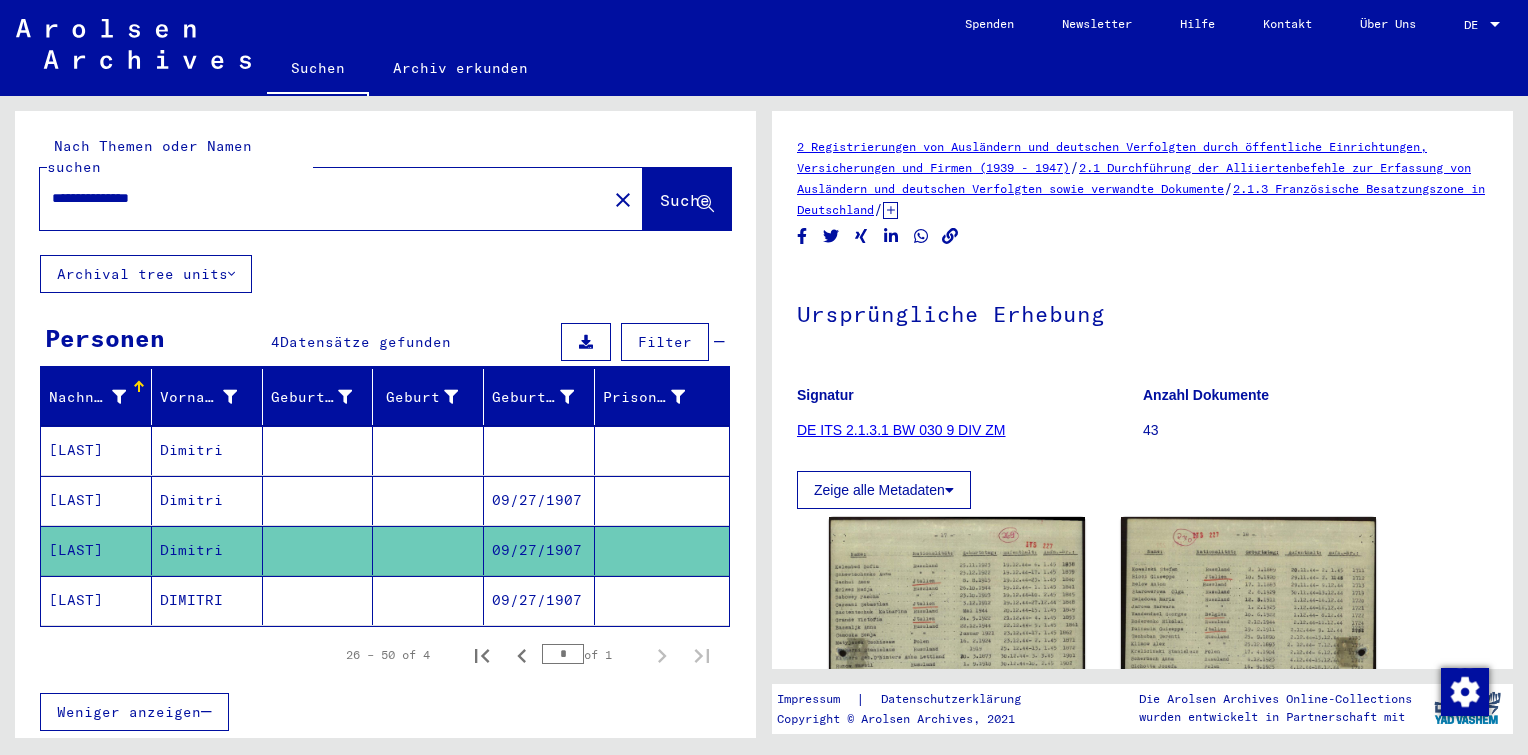 scroll, scrollTop: 0, scrollLeft: 0, axis: both 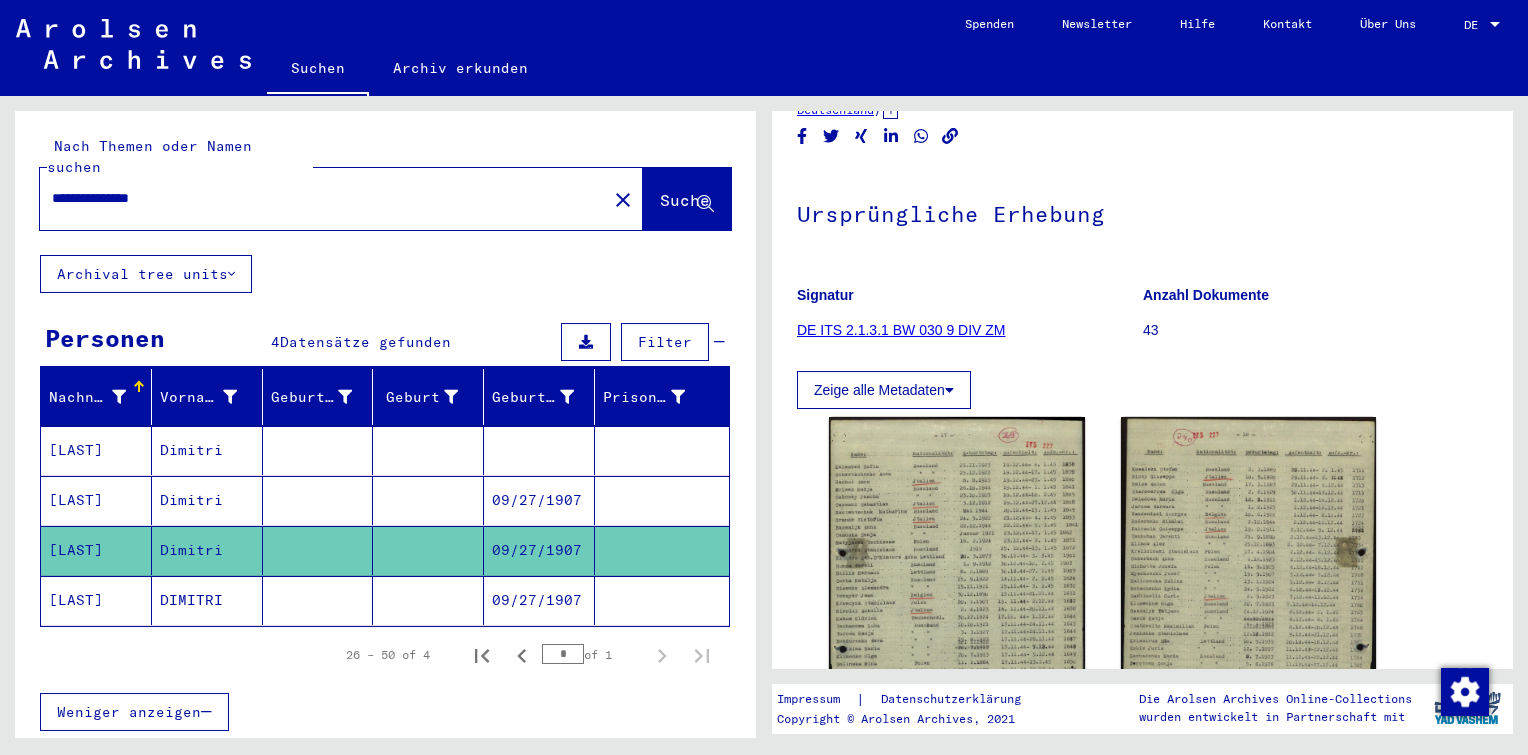 click 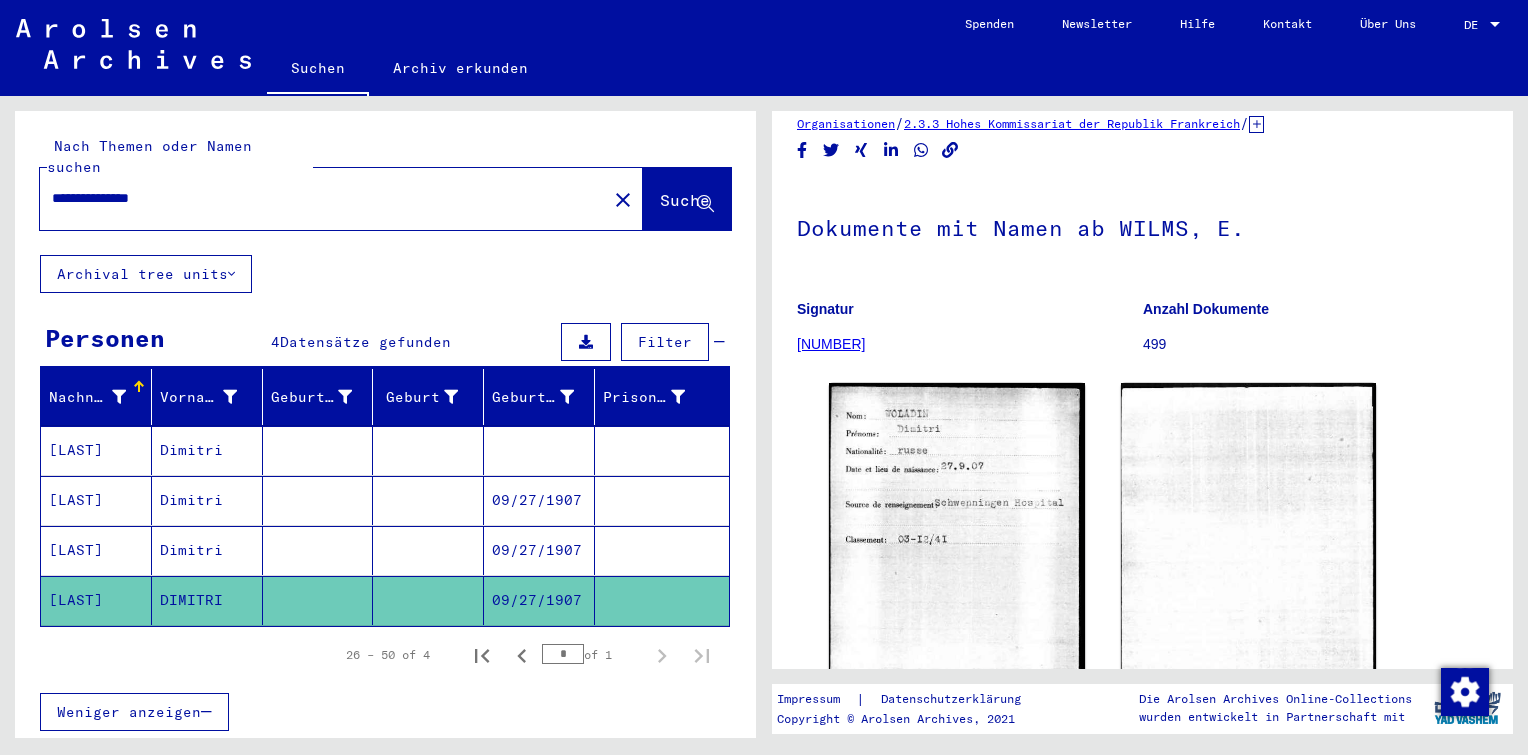 scroll, scrollTop: 176, scrollLeft: 0, axis: vertical 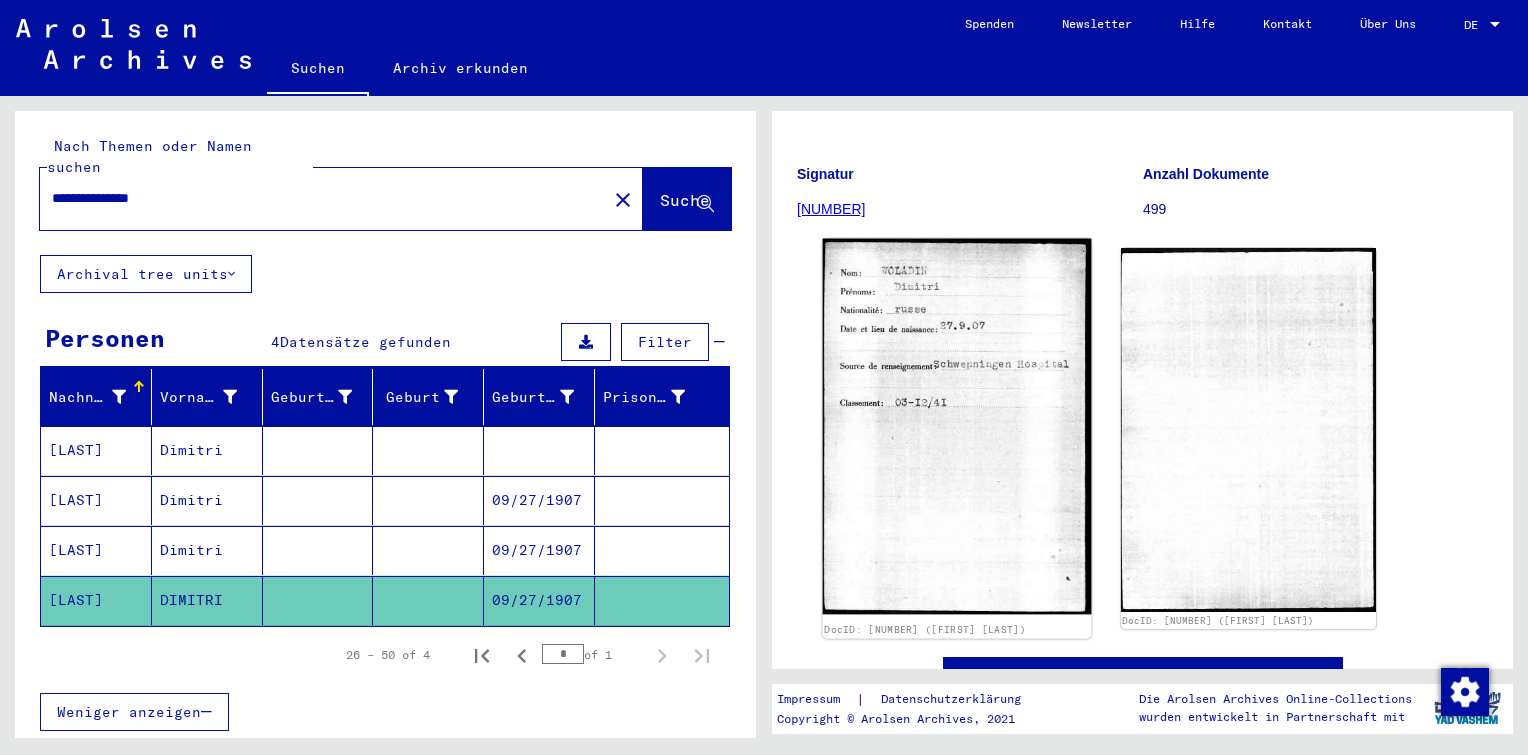 click 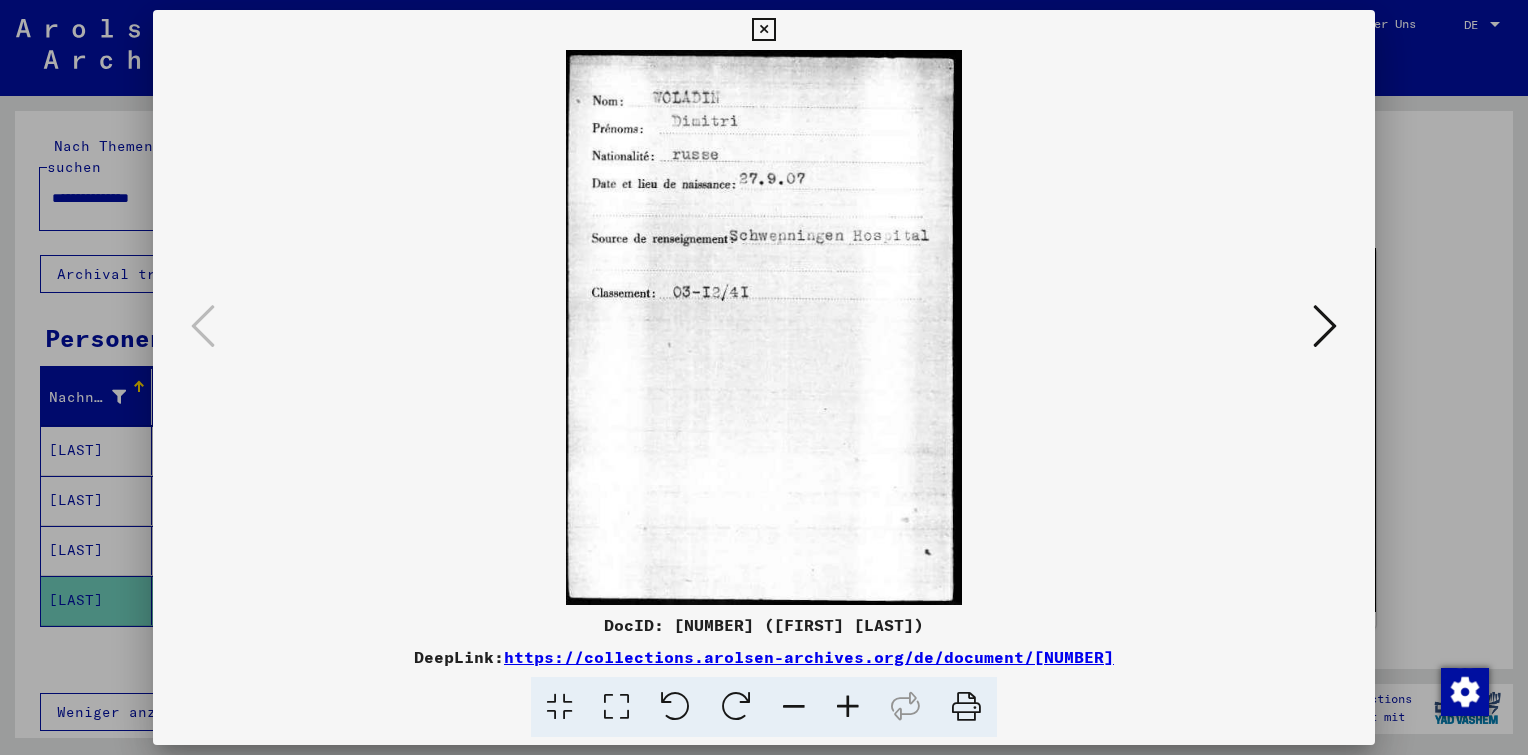 drag, startPoint x: 927, startPoint y: 625, endPoint x: 671, endPoint y: 632, distance: 256.09567 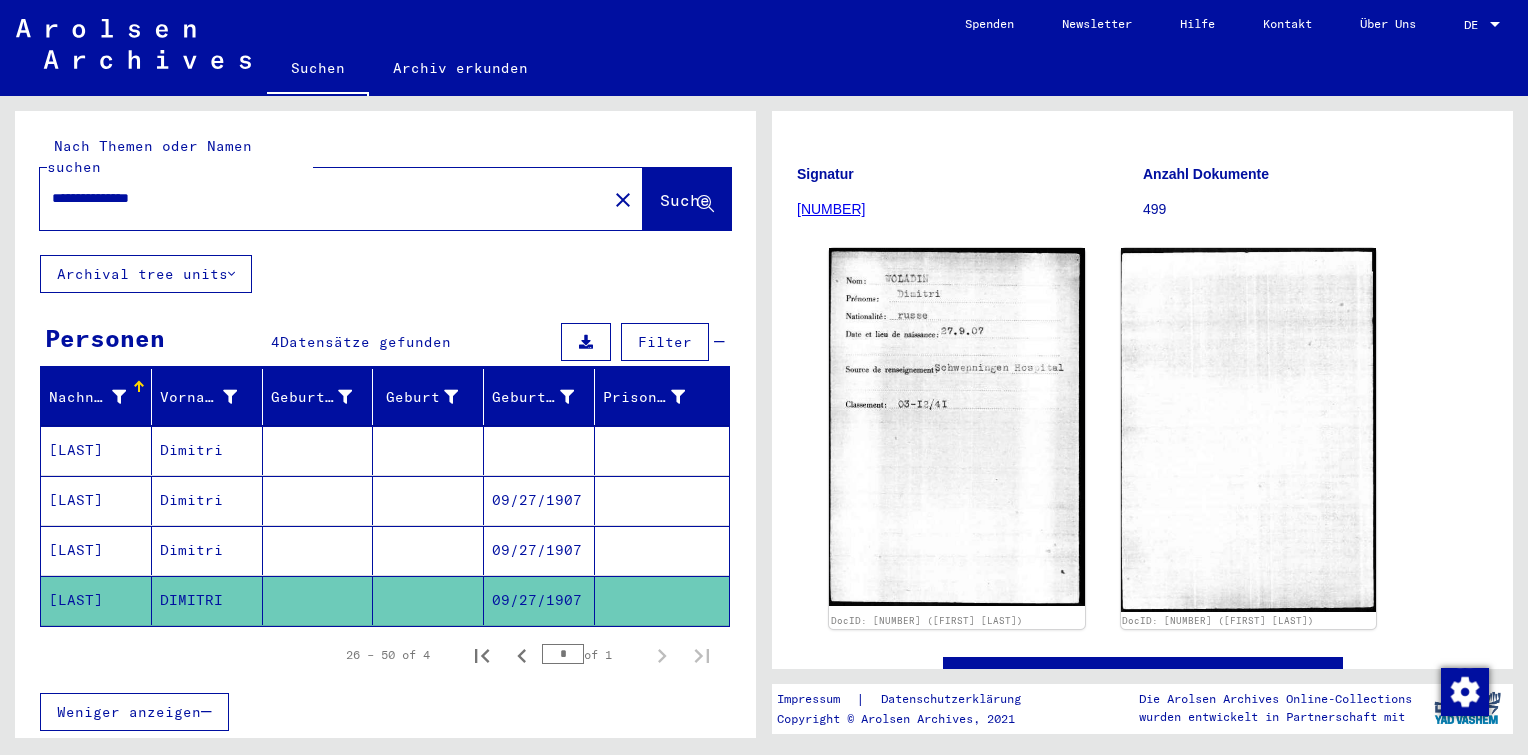 drag, startPoint x: 209, startPoint y: 168, endPoint x: 0, endPoint y: 182, distance: 209.46837 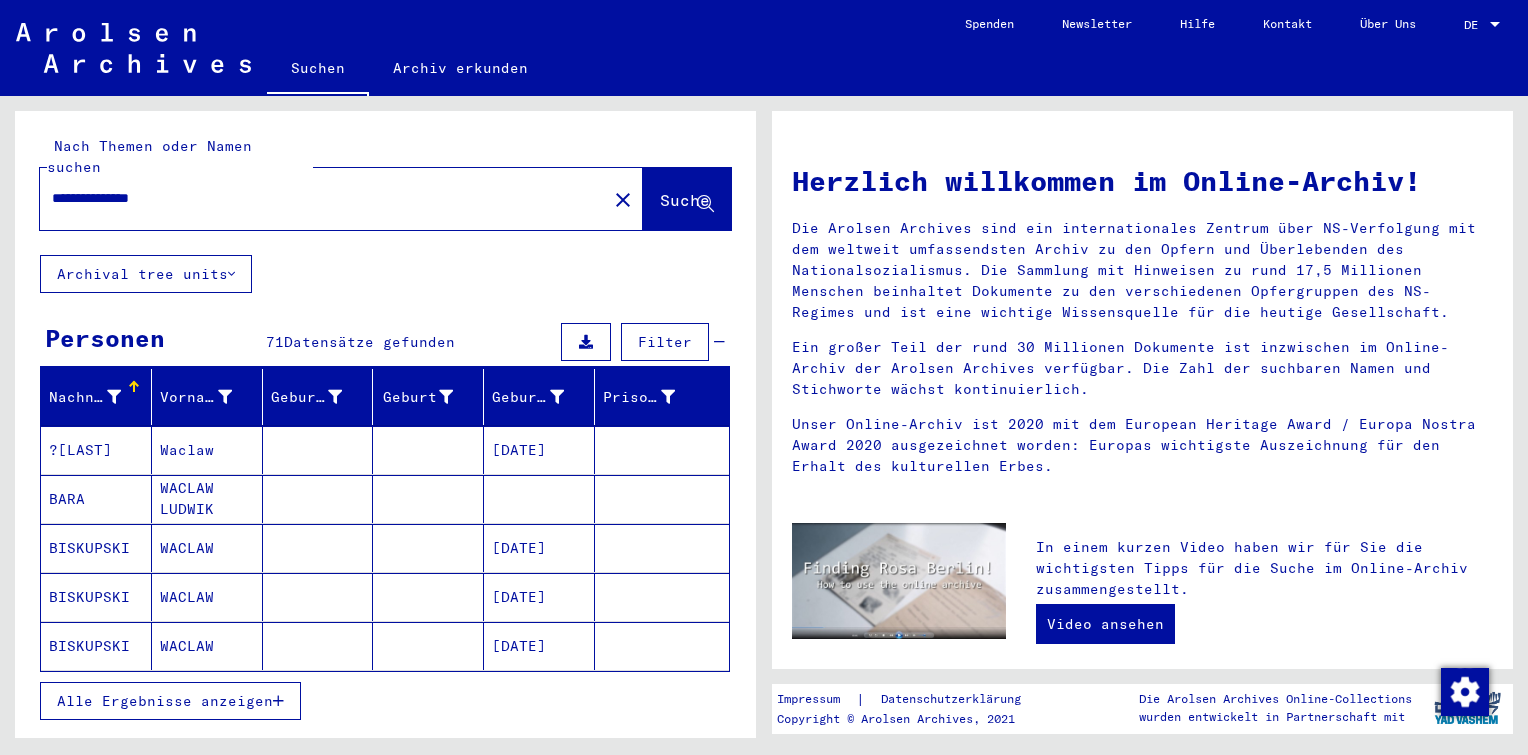 drag, startPoint x: 196, startPoint y: 174, endPoint x: 0, endPoint y: 184, distance: 196.25494 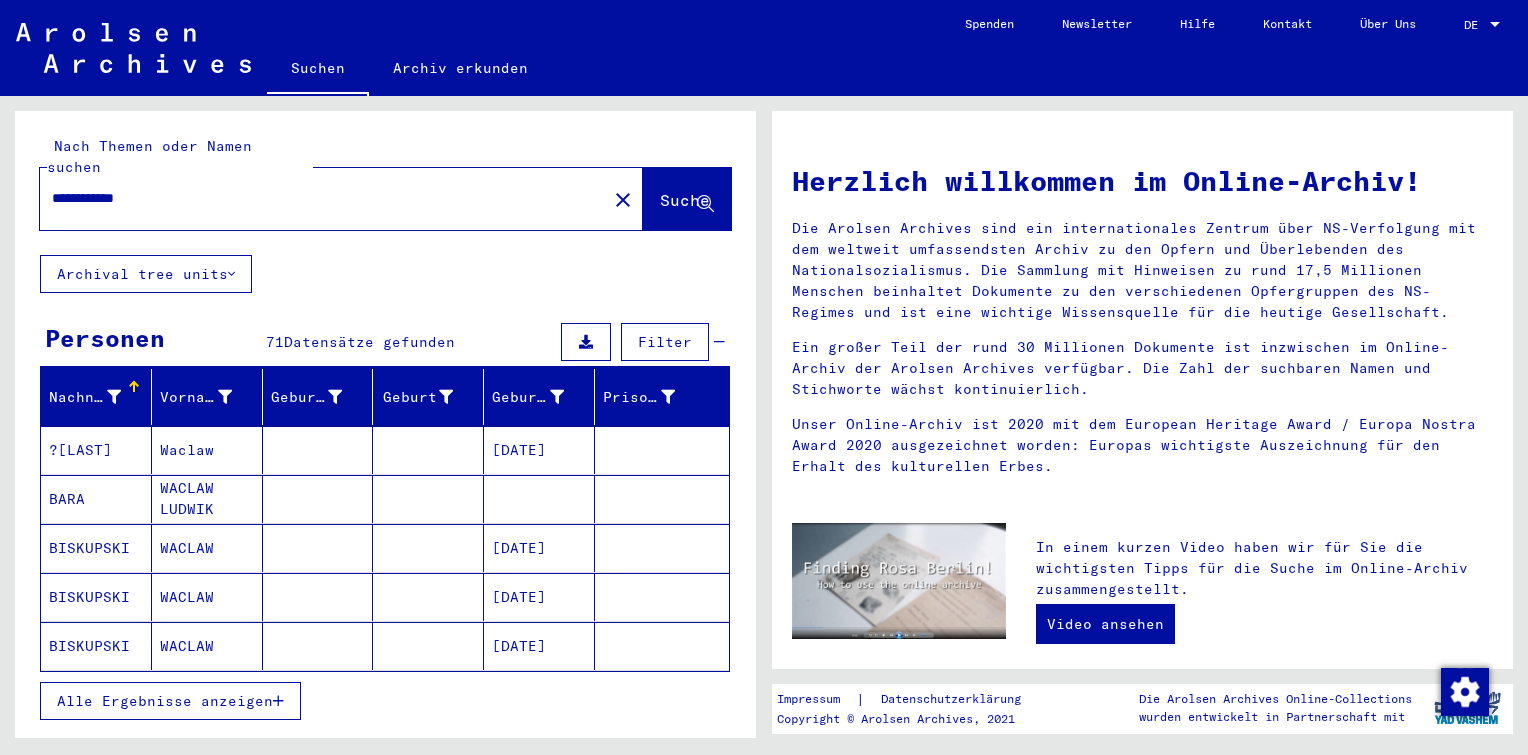 type on "**********" 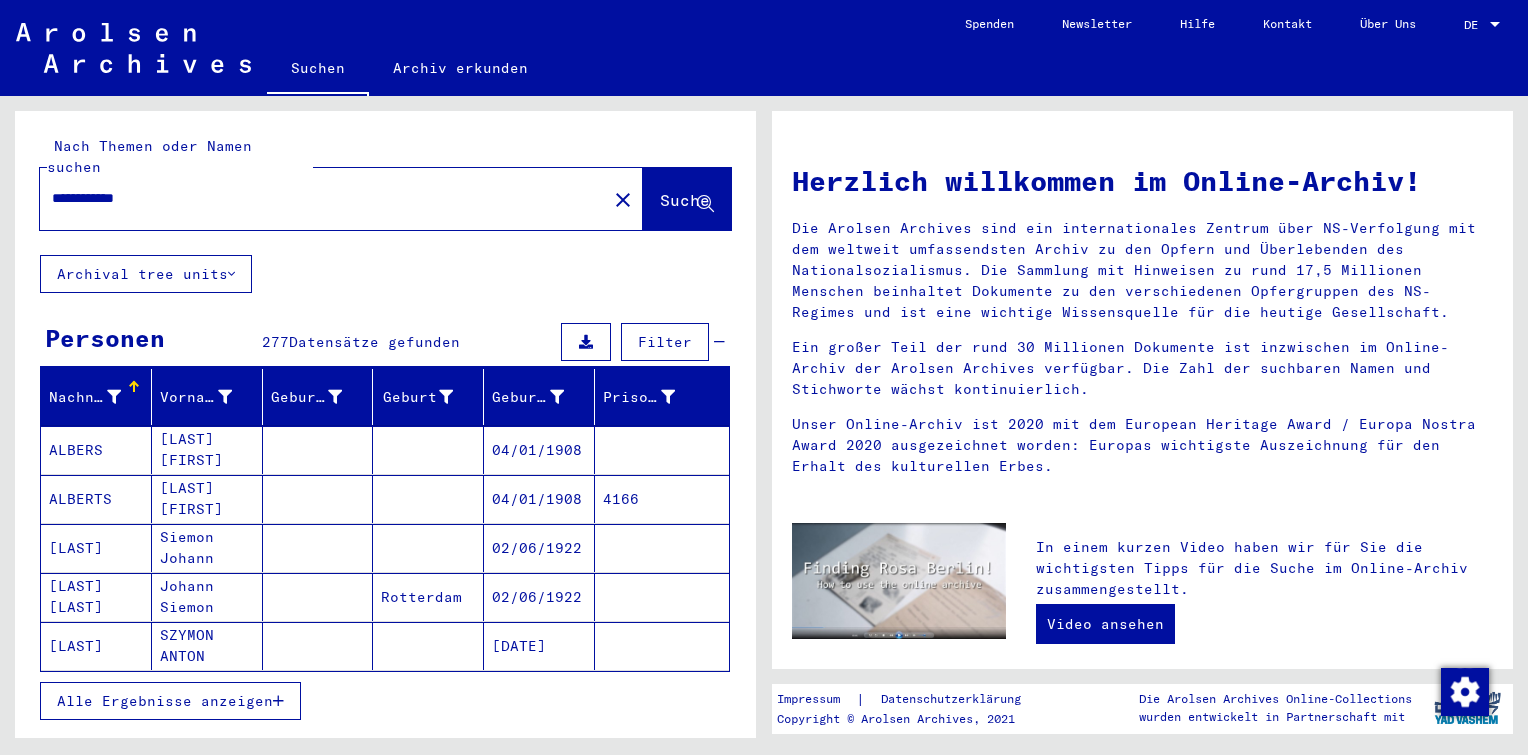 click on "Alle Ergebnisse anzeigen" at bounding box center [165, 701] 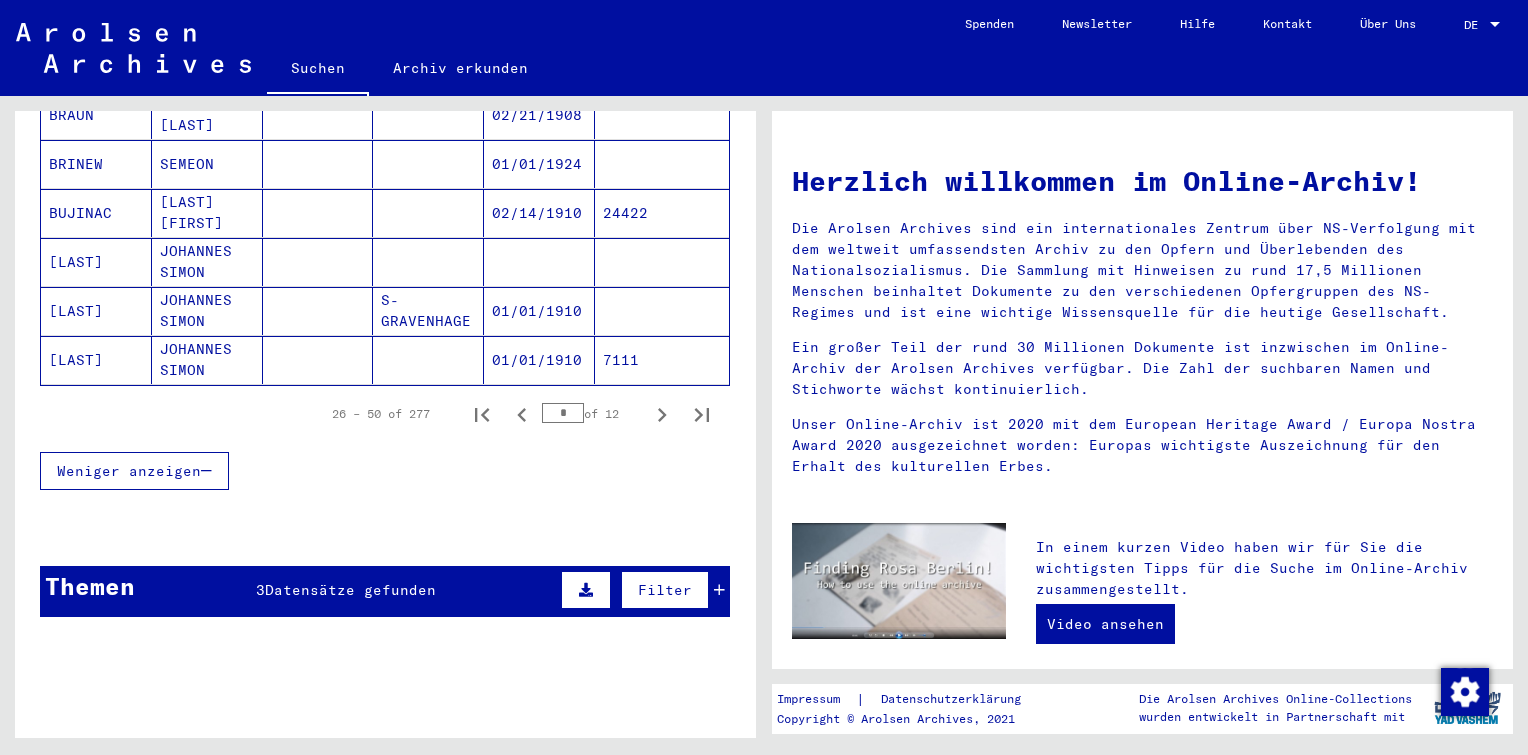 scroll, scrollTop: 1300, scrollLeft: 0, axis: vertical 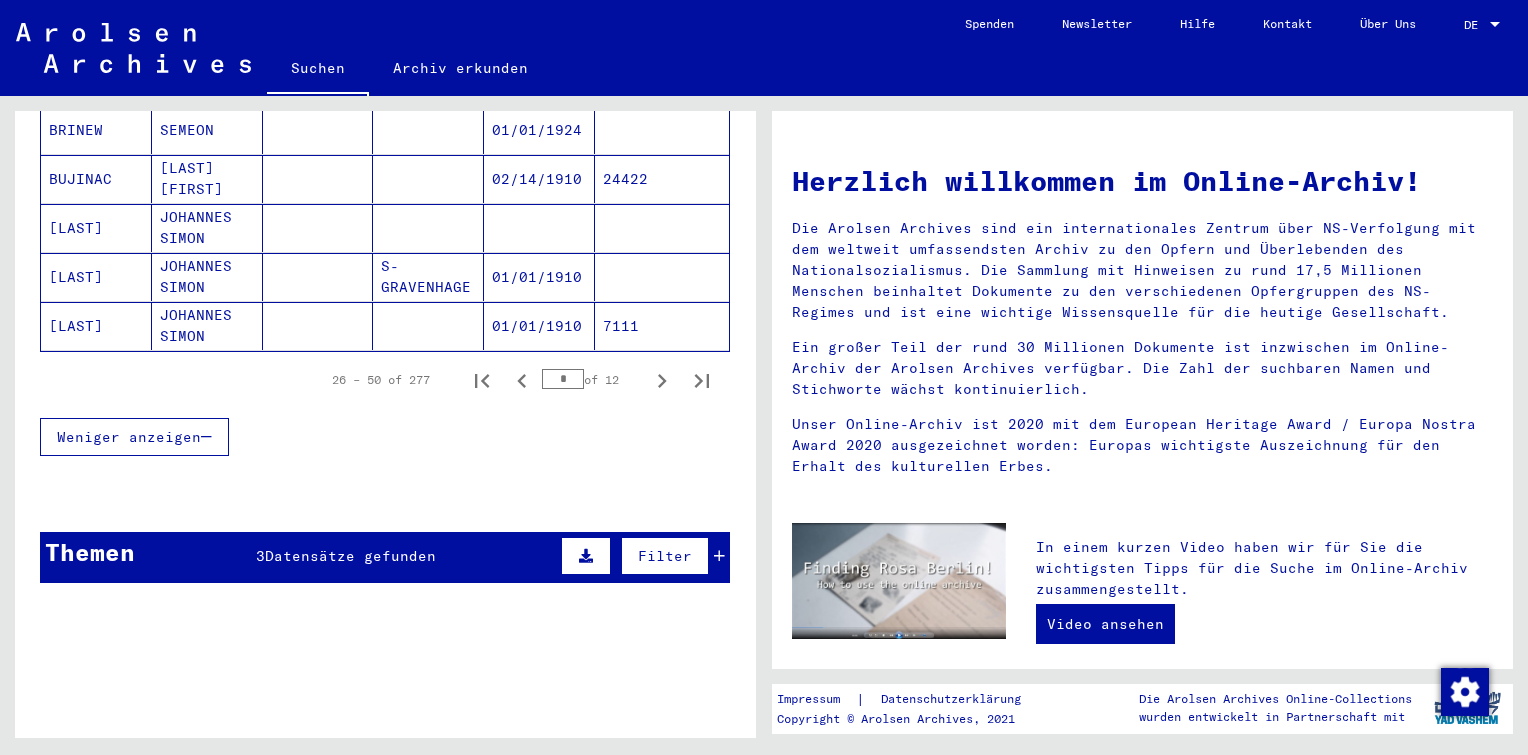 click on "Datensätze gefunden" at bounding box center (350, 556) 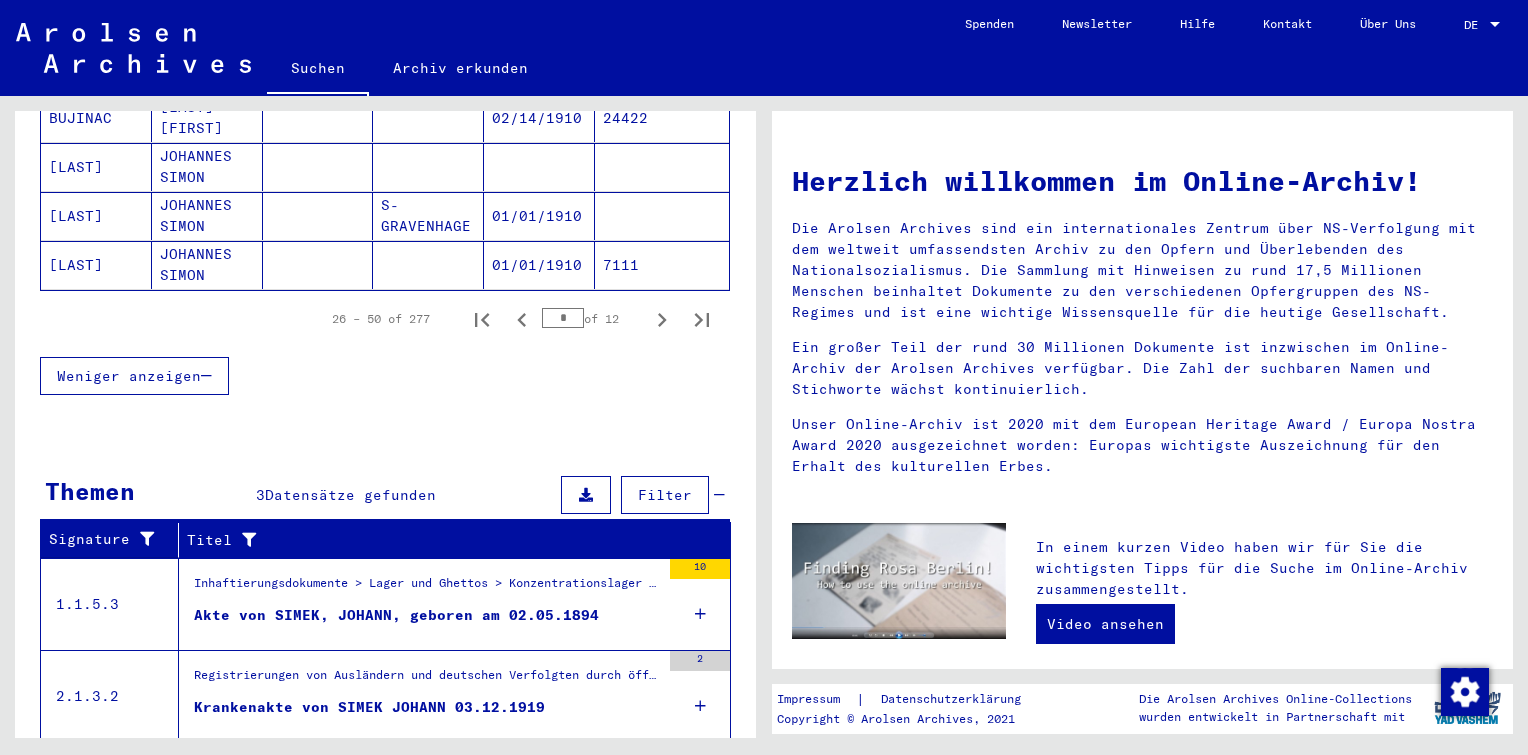 scroll, scrollTop: 1485, scrollLeft: 0, axis: vertical 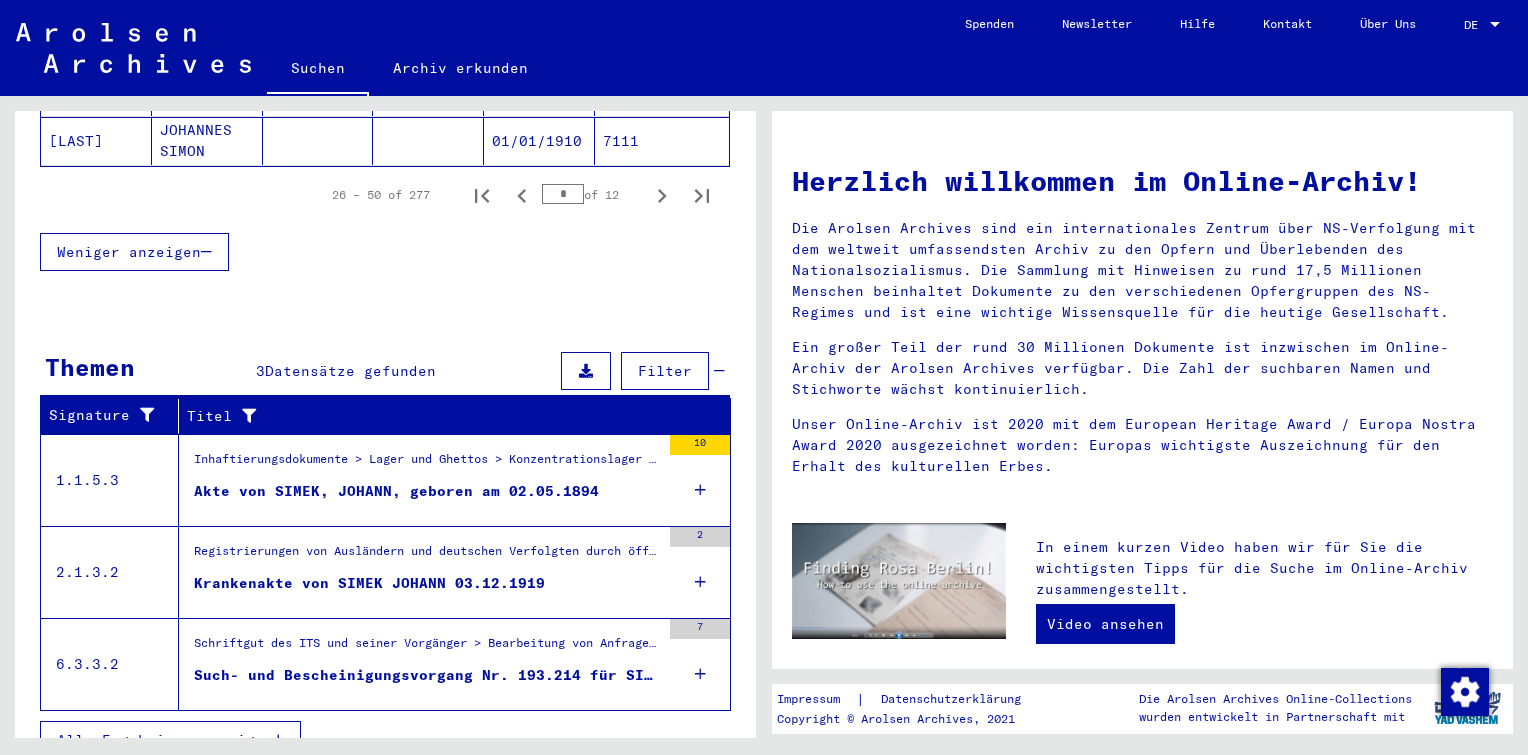 click on "7" at bounding box center [700, 664] 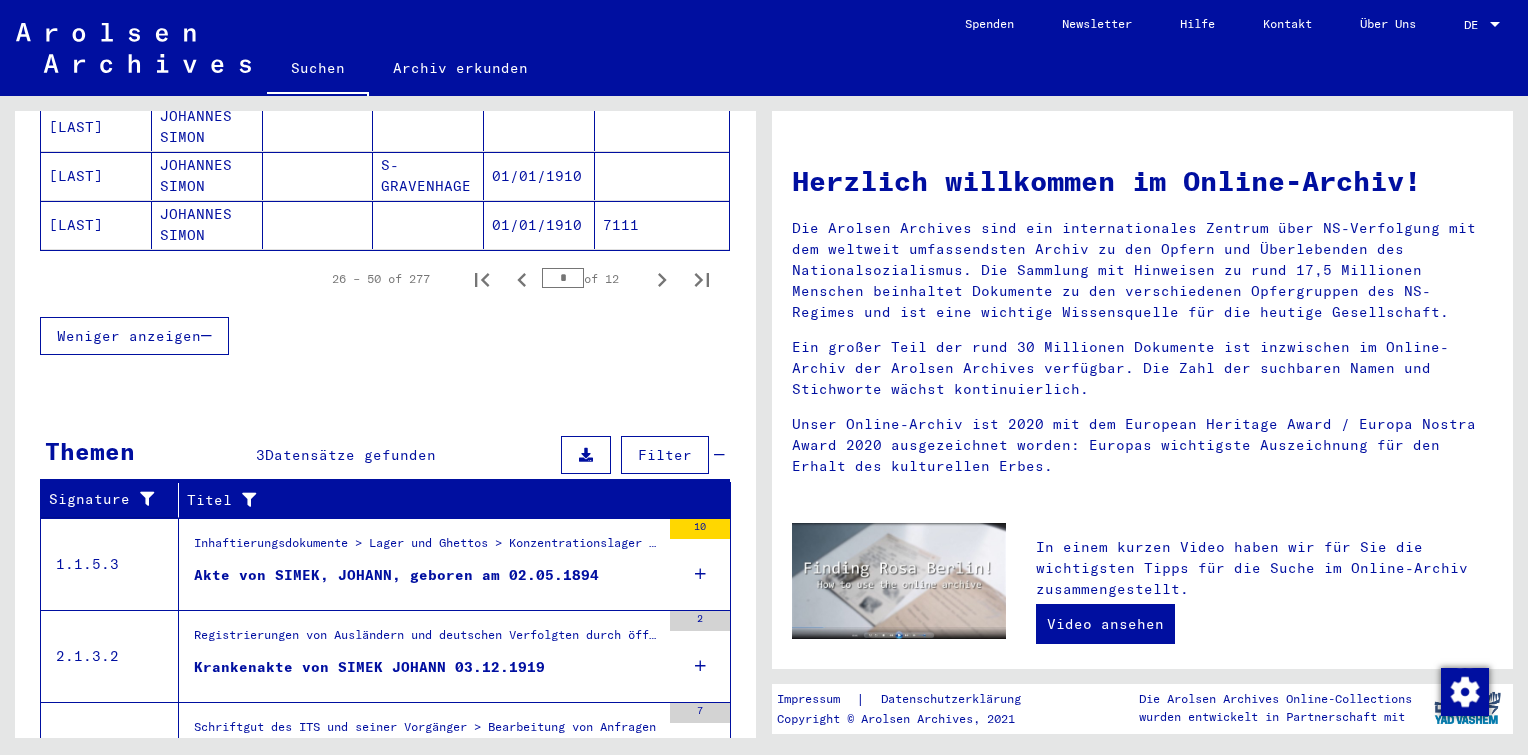 scroll, scrollTop: 1045, scrollLeft: 0, axis: vertical 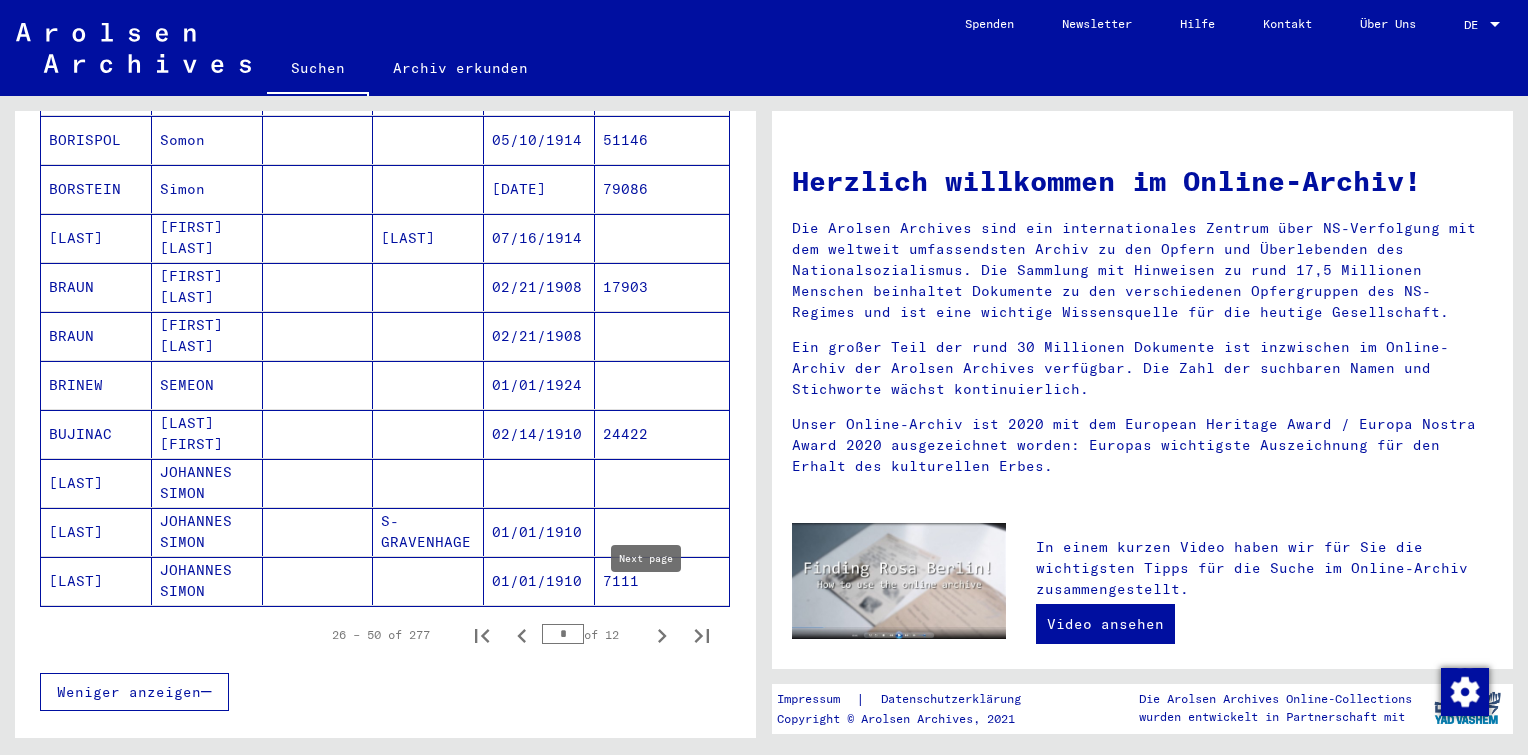 click 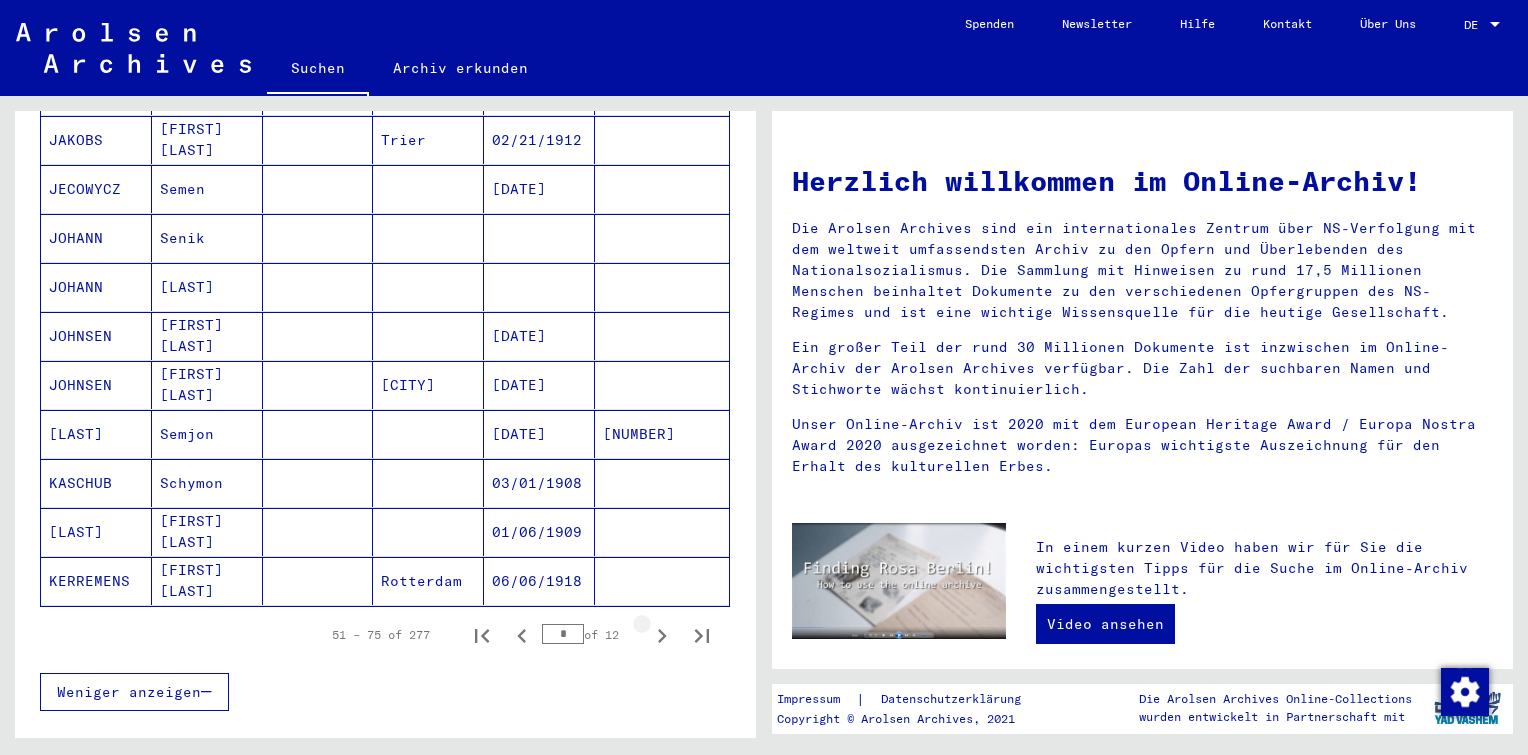 click 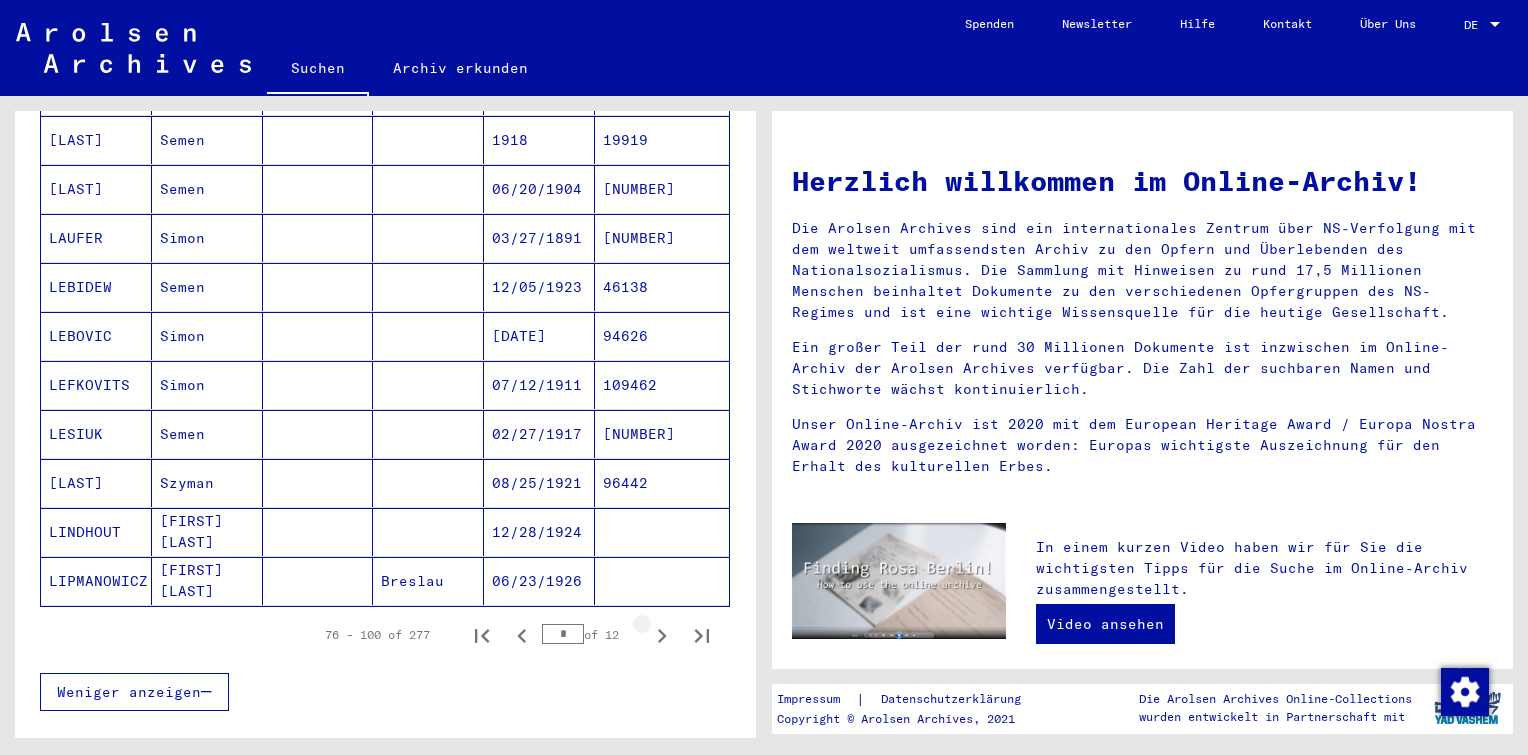 click 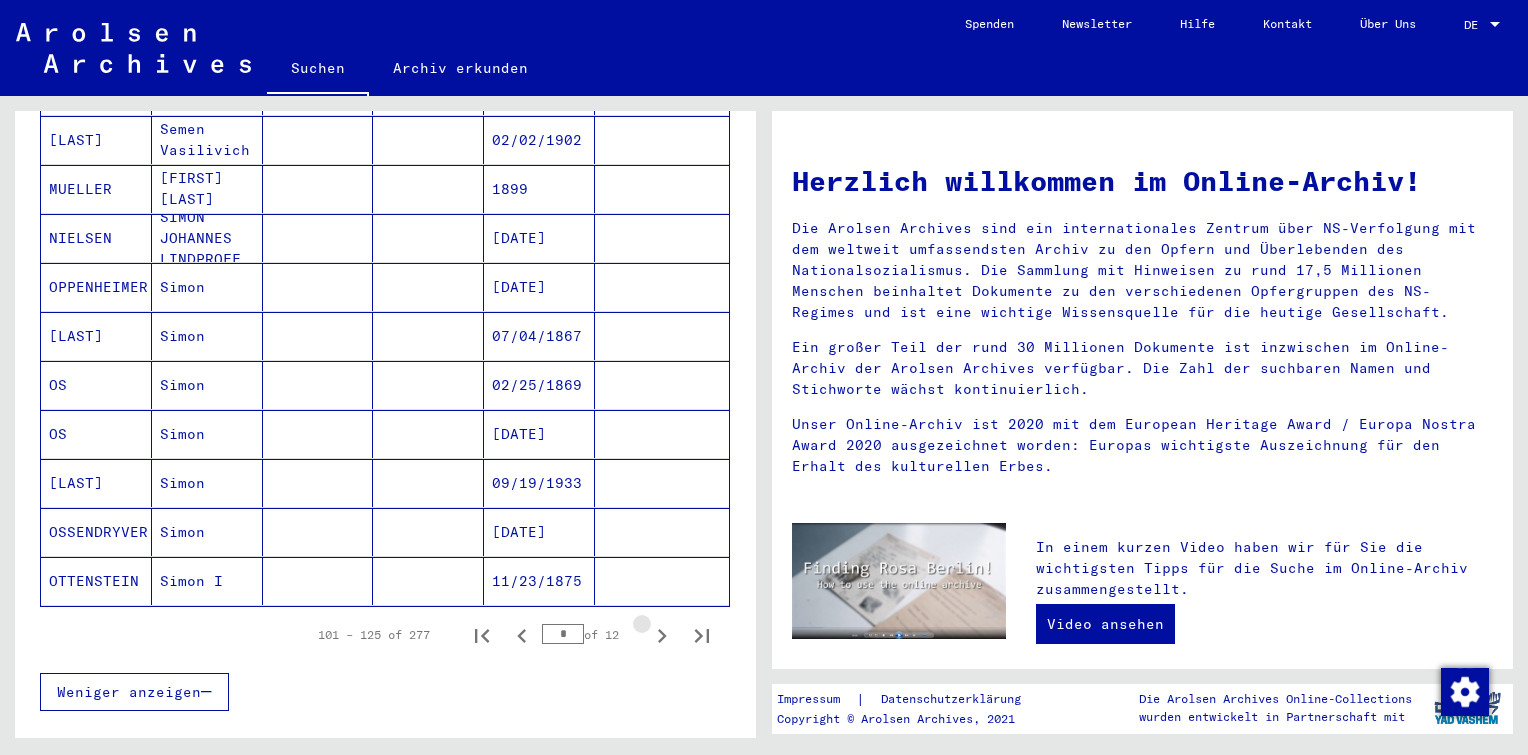 click 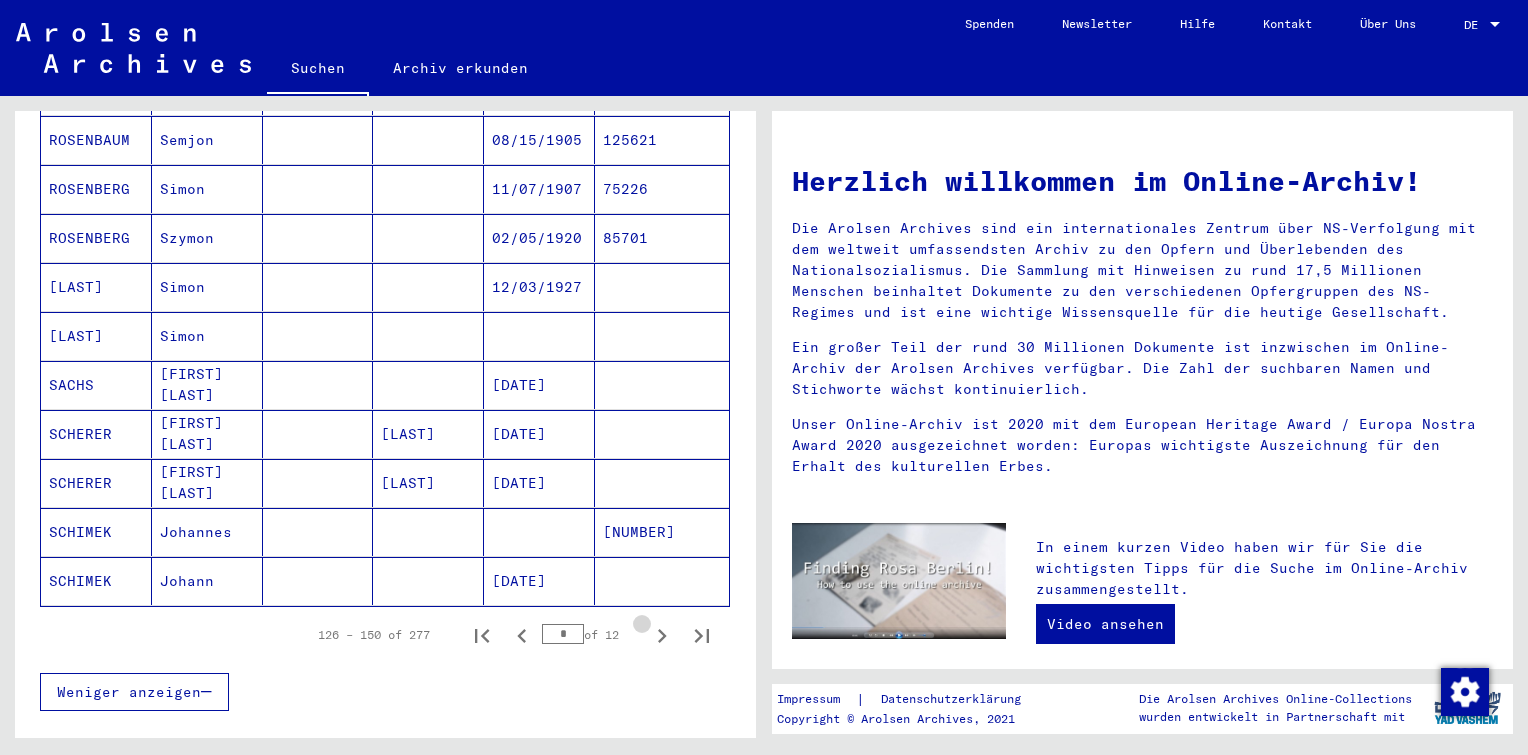 click 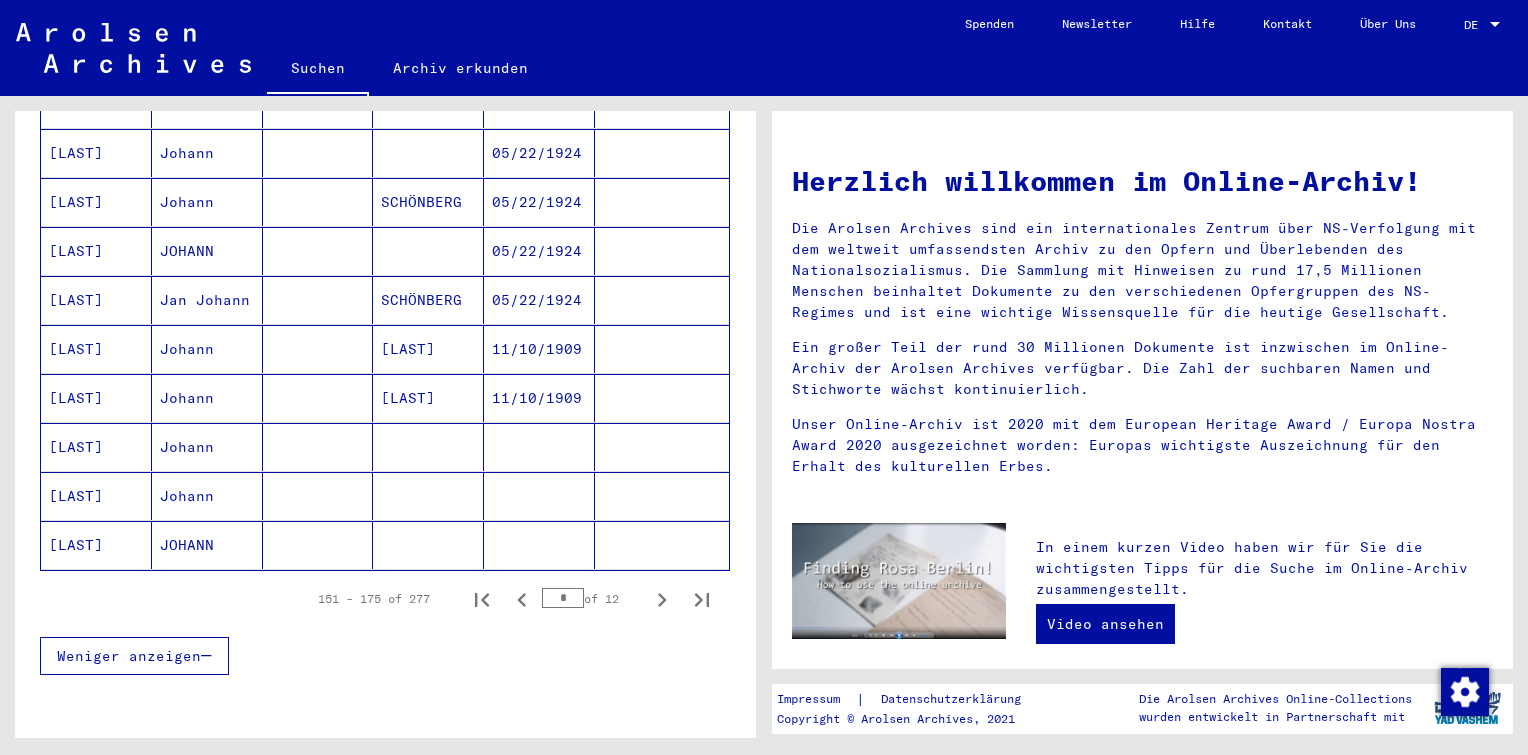 scroll, scrollTop: 1245, scrollLeft: 0, axis: vertical 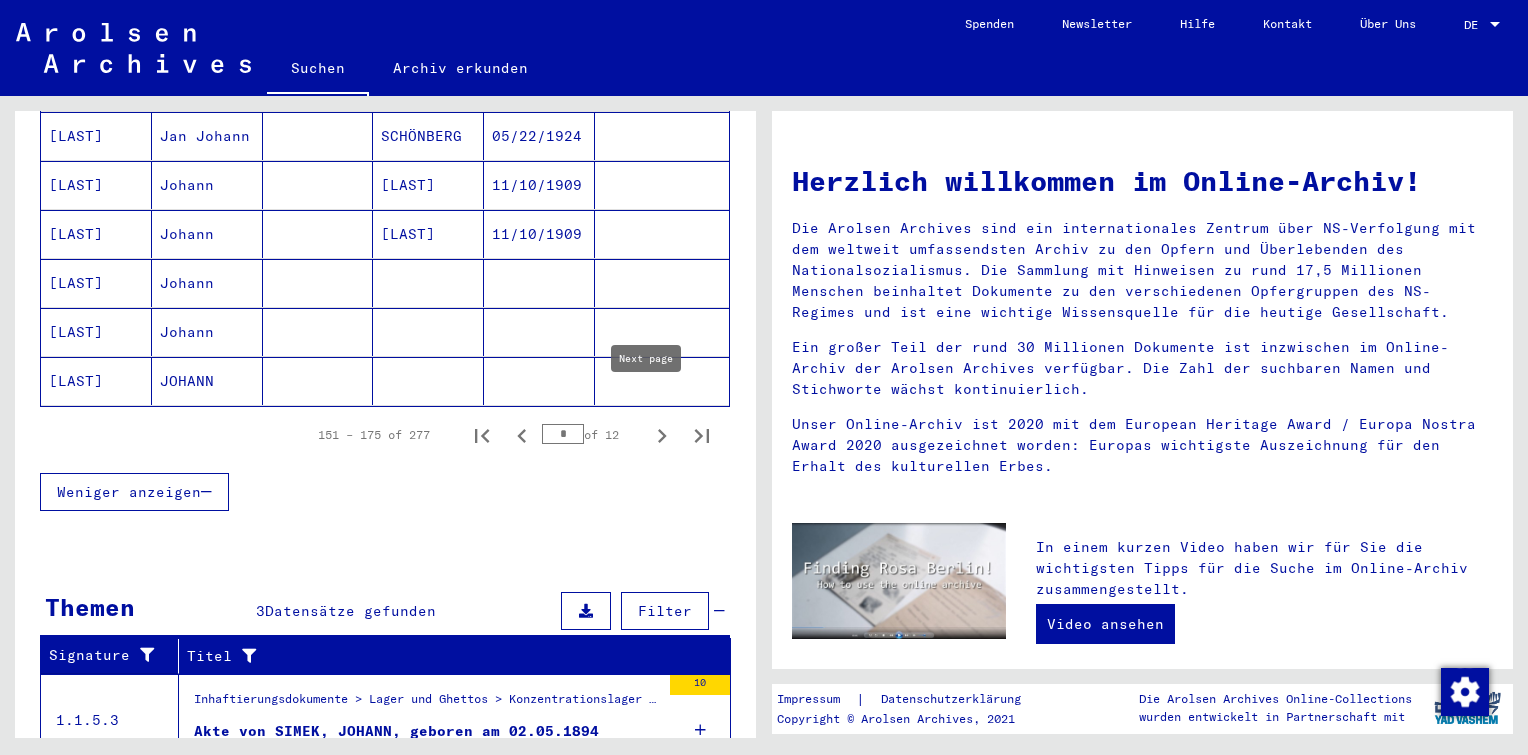 click 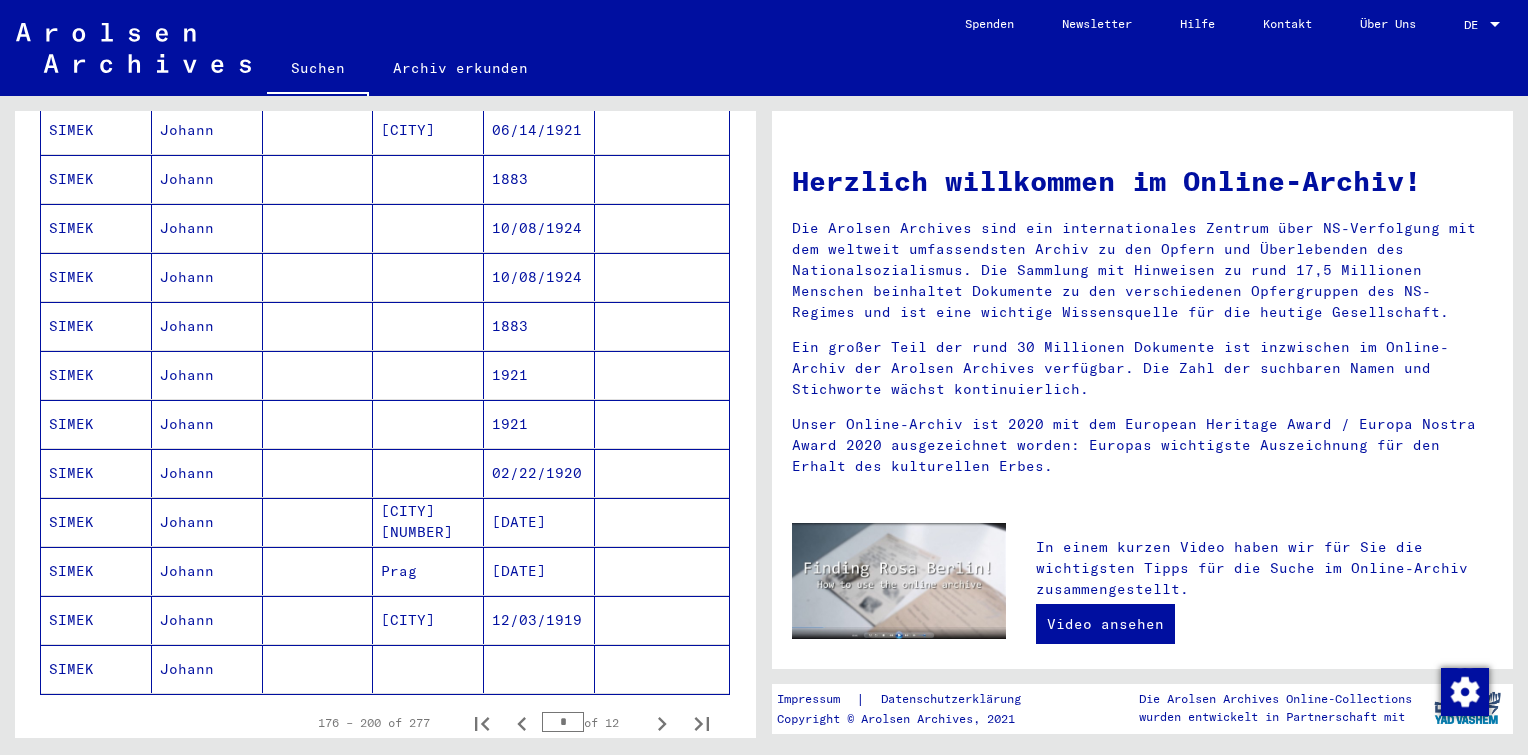 scroll, scrollTop: 945, scrollLeft: 0, axis: vertical 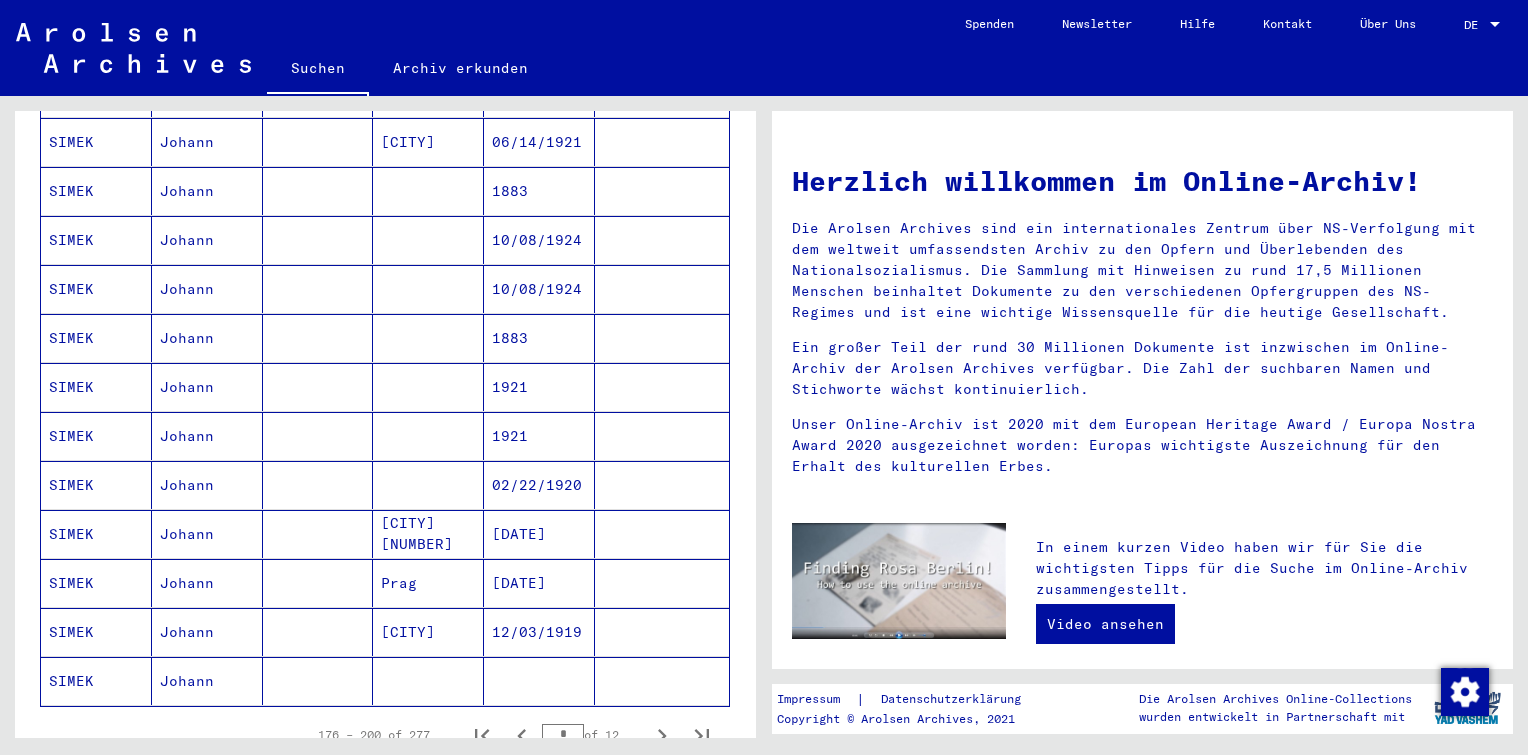 click on "12/03/1919" at bounding box center (539, 681) 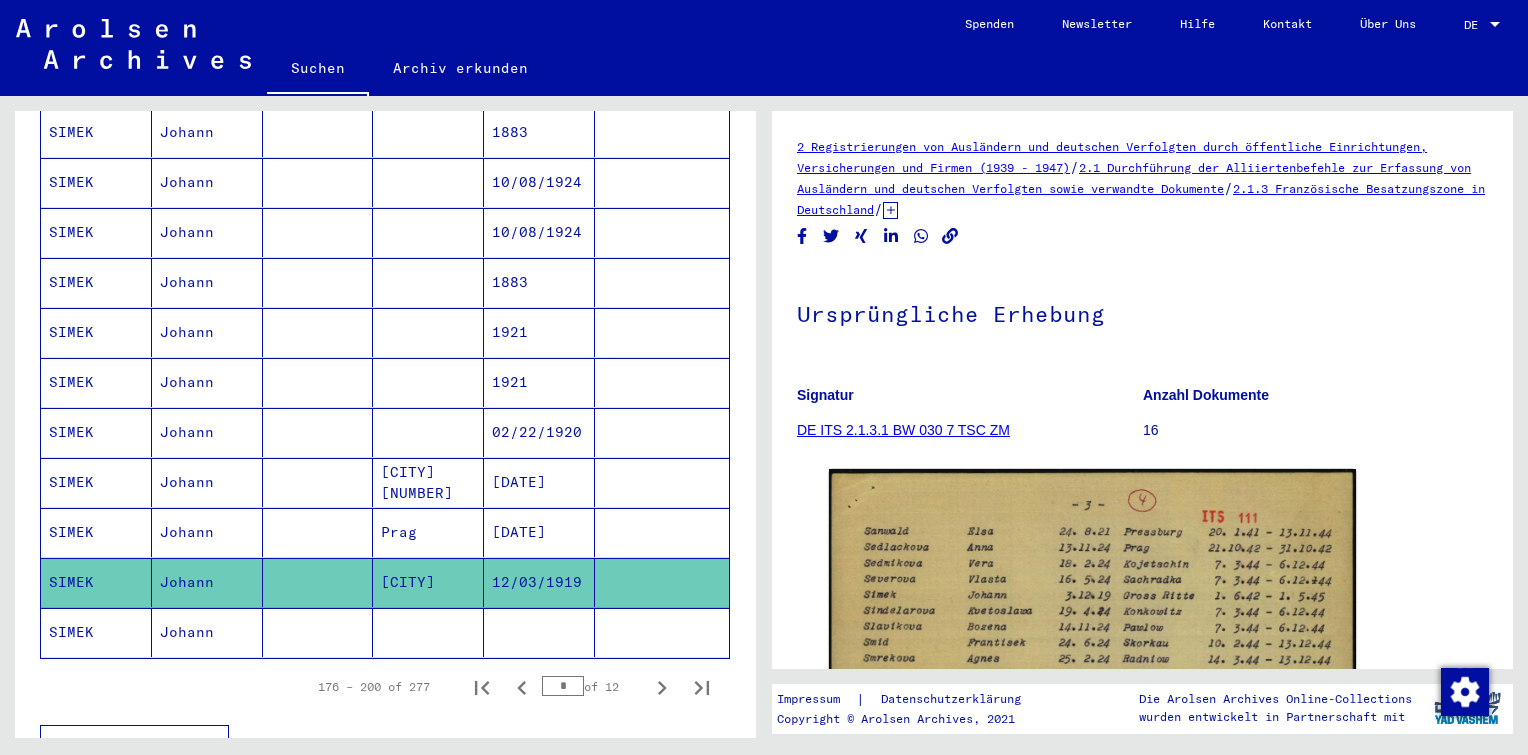scroll, scrollTop: 1156, scrollLeft: 0, axis: vertical 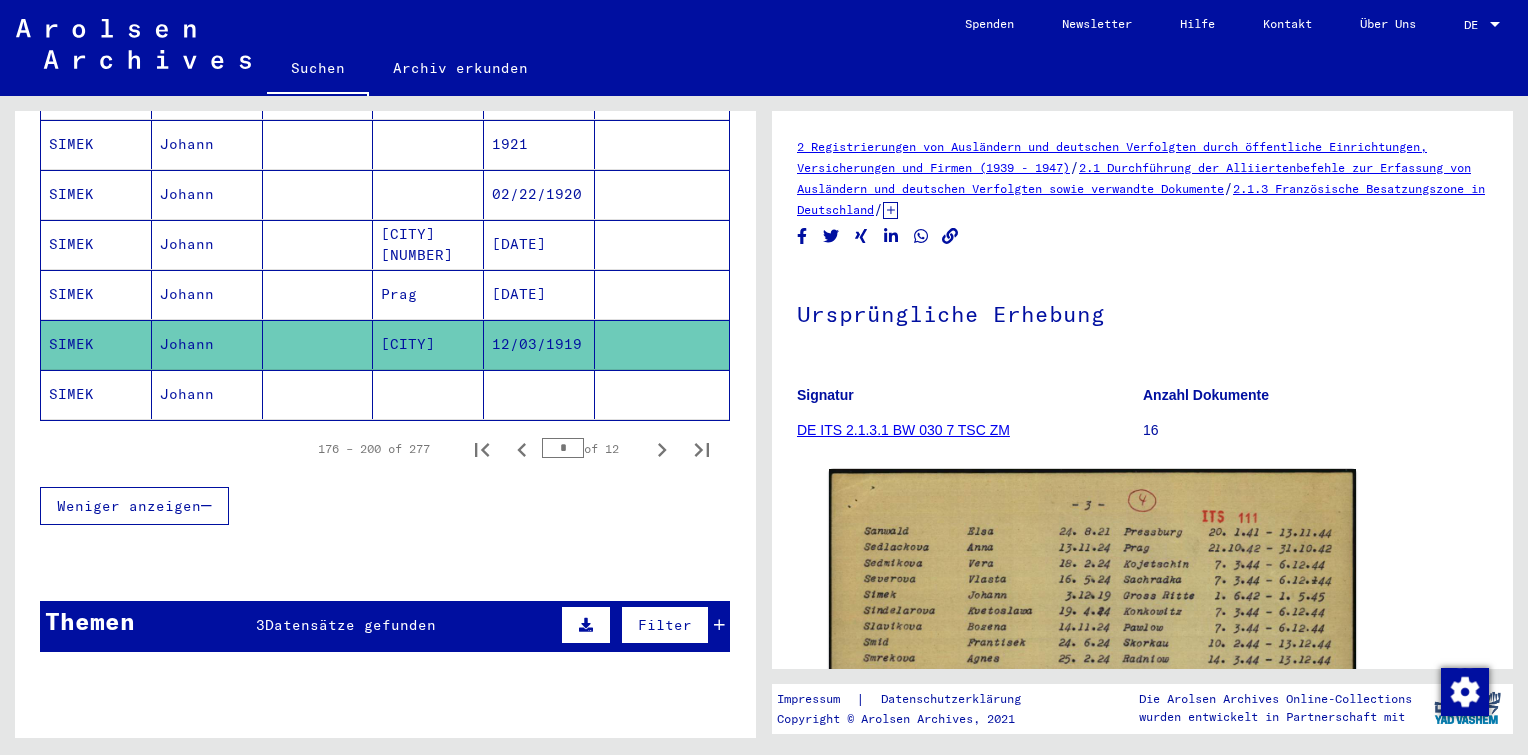 click 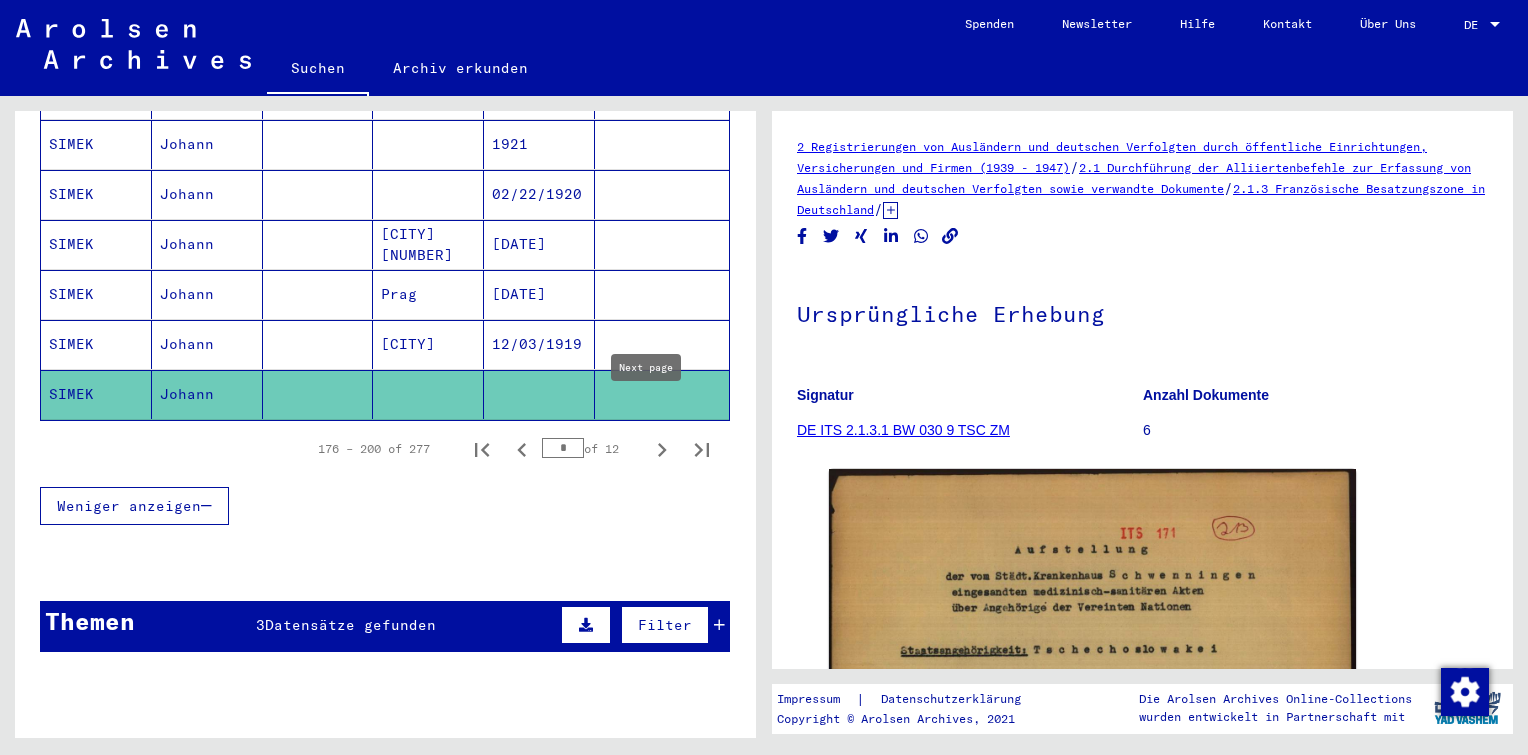 scroll, scrollTop: 0, scrollLeft: 0, axis: both 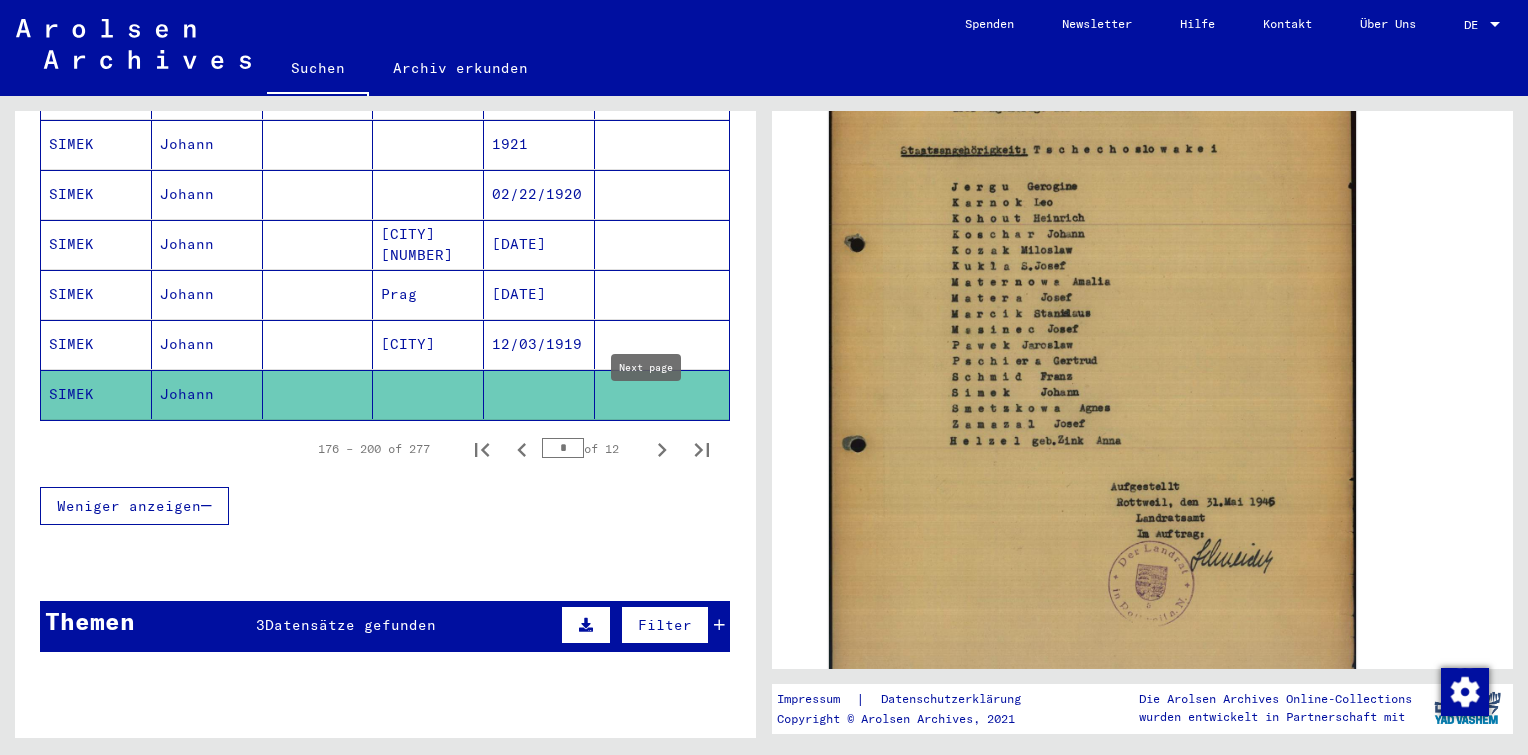 click 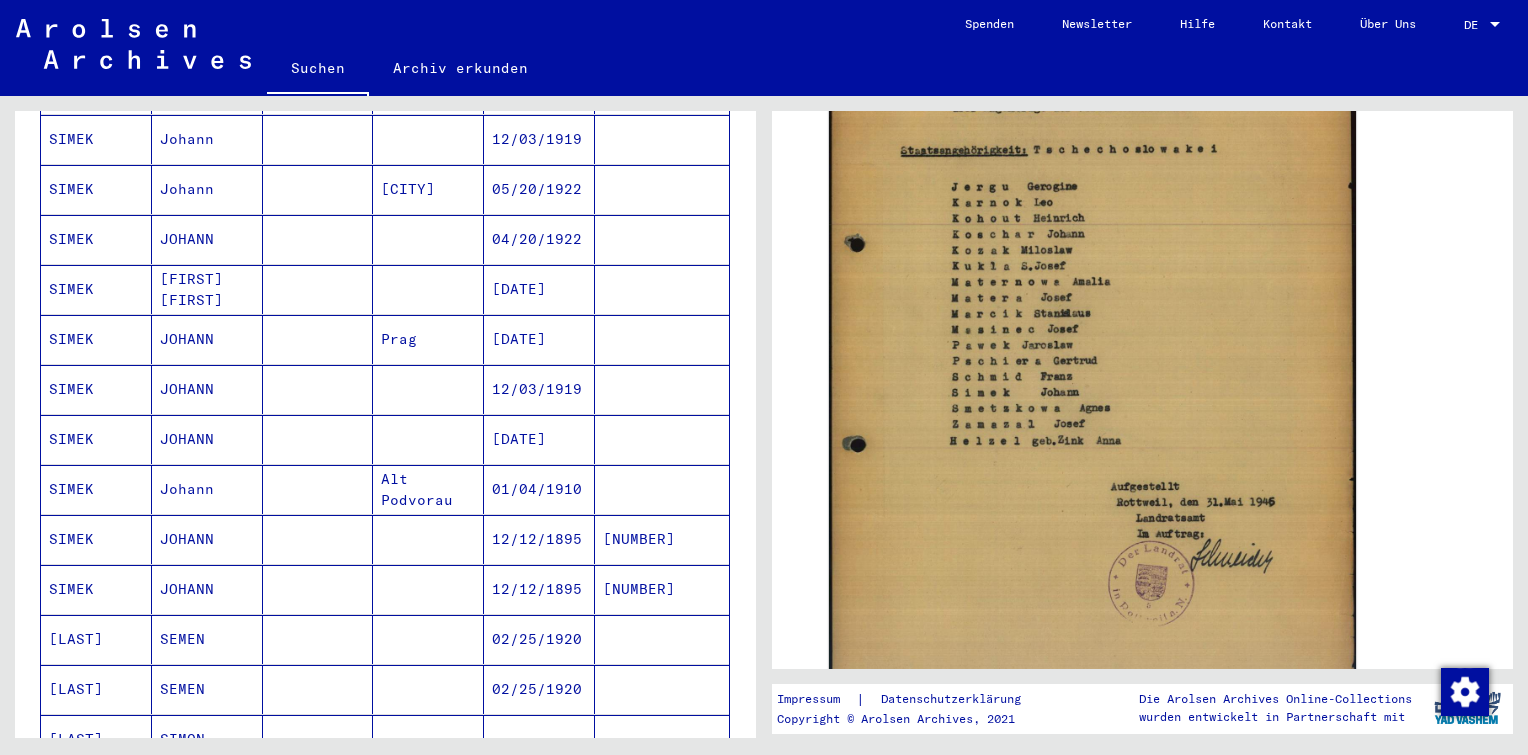 scroll, scrollTop: 156, scrollLeft: 0, axis: vertical 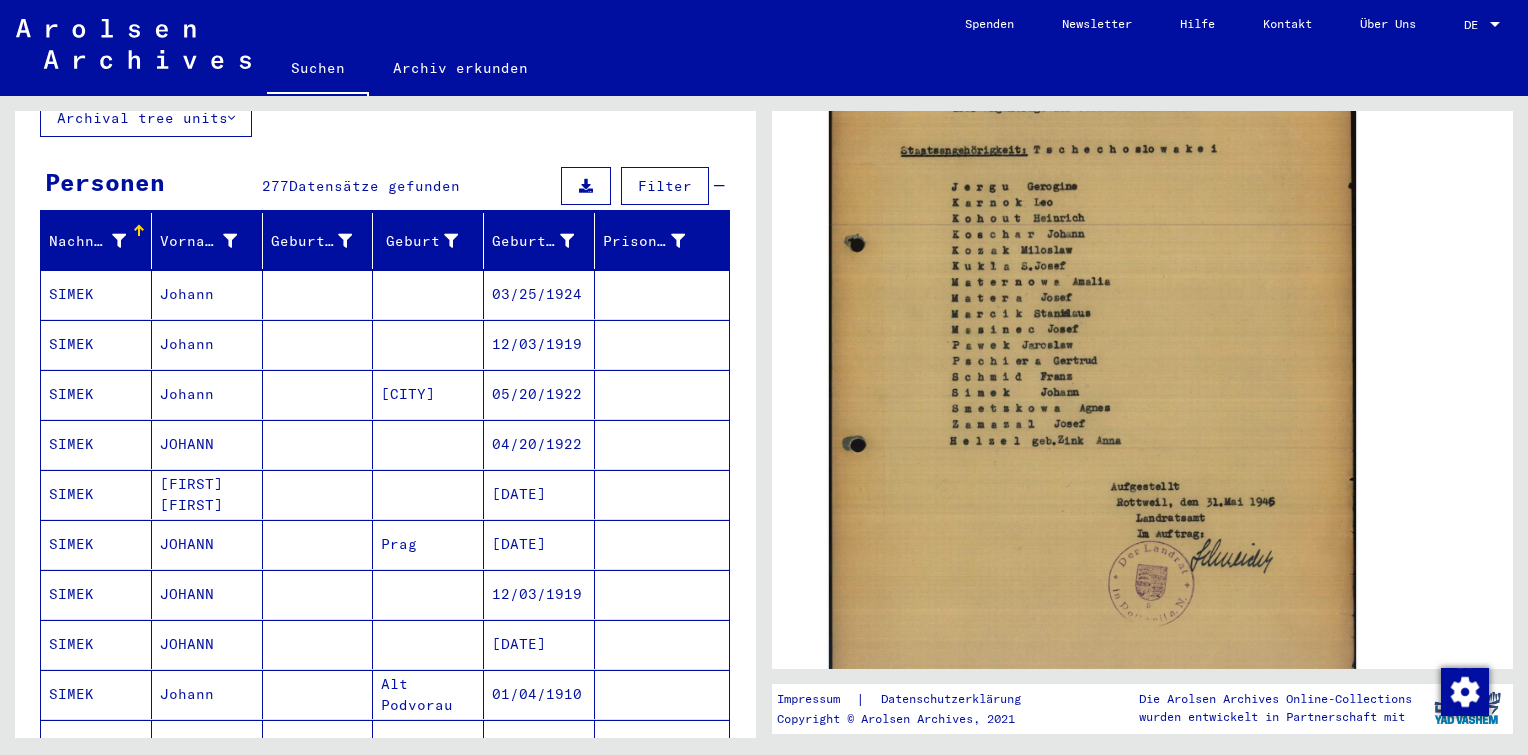 click on "12/03/1919" at bounding box center [539, 394] 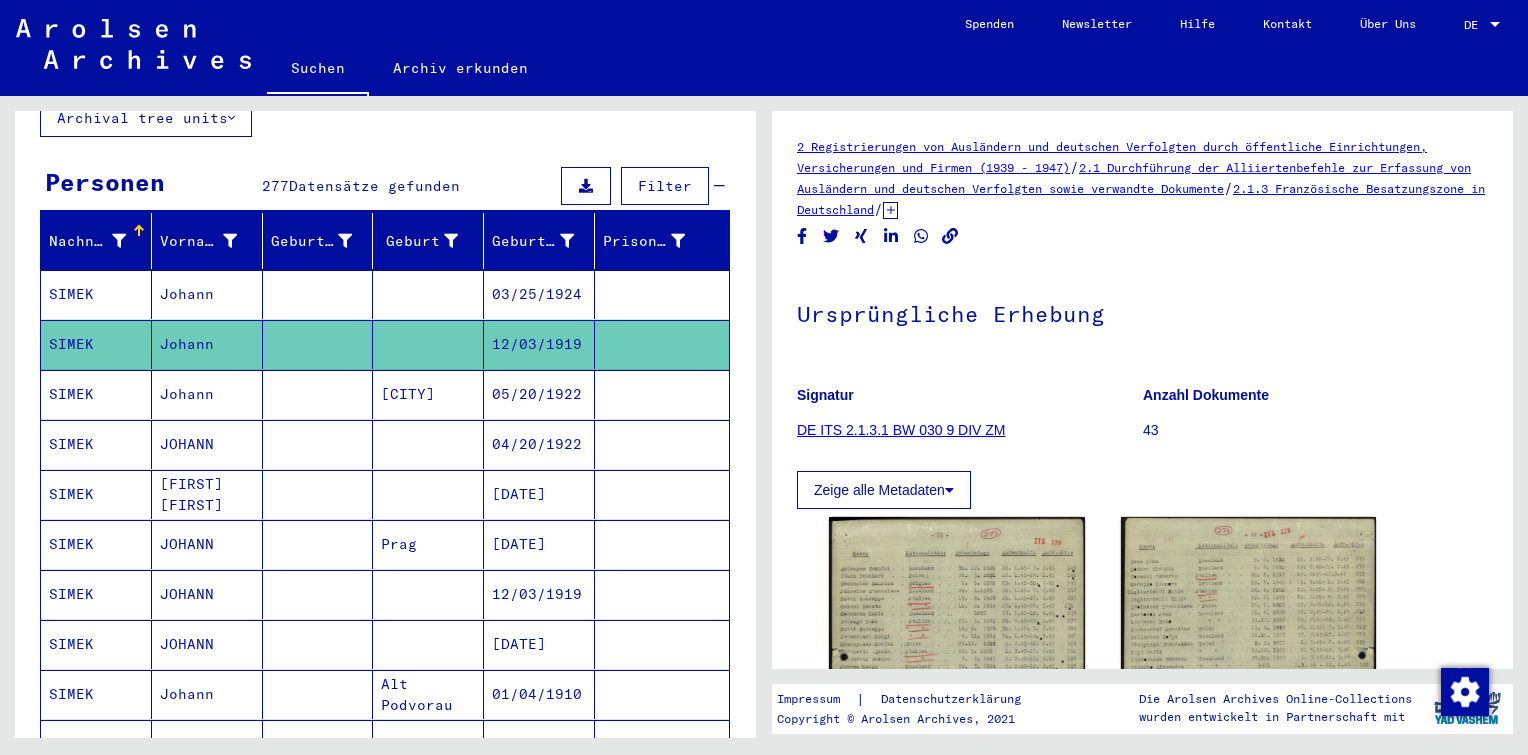 scroll, scrollTop: 200, scrollLeft: 0, axis: vertical 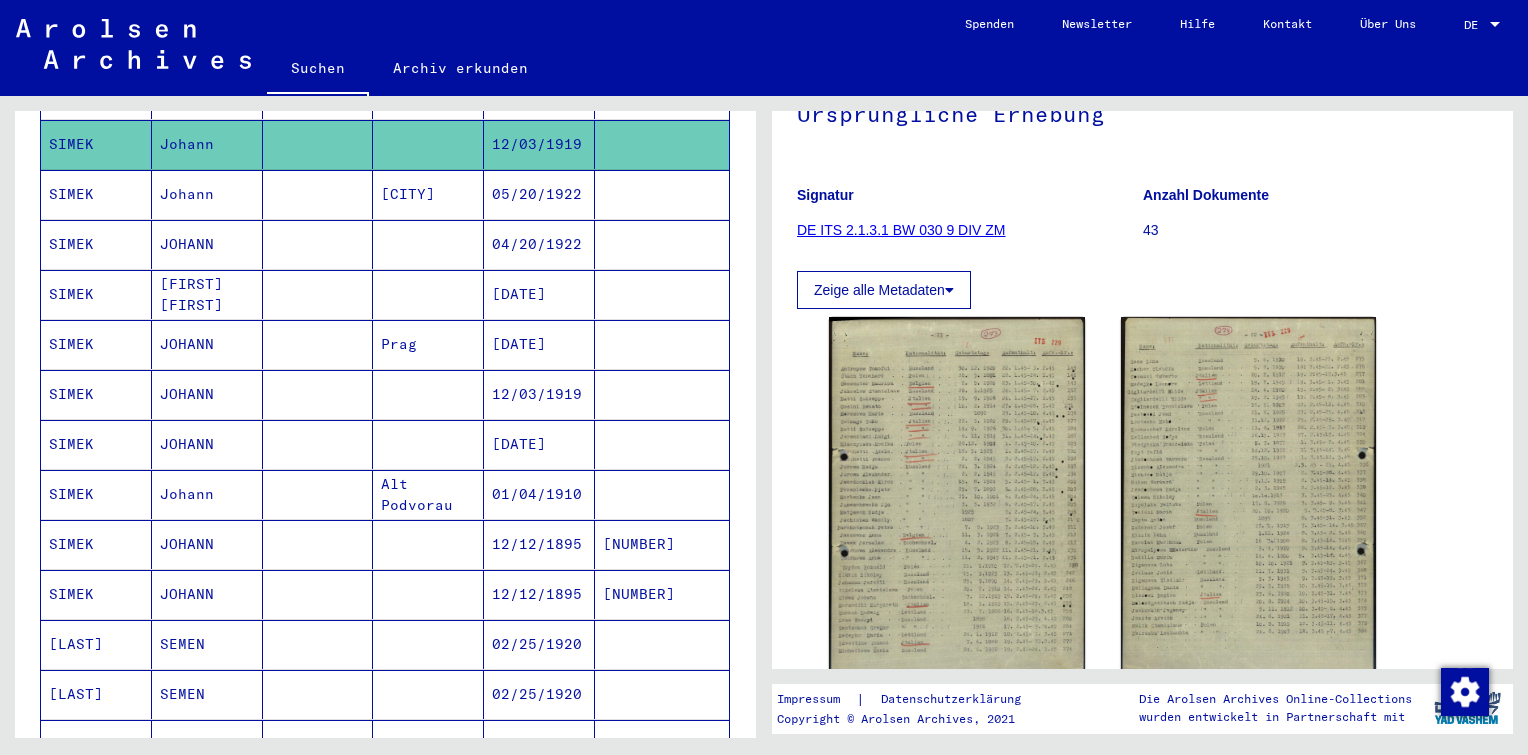 click on "12/03/1919" at bounding box center [539, 444] 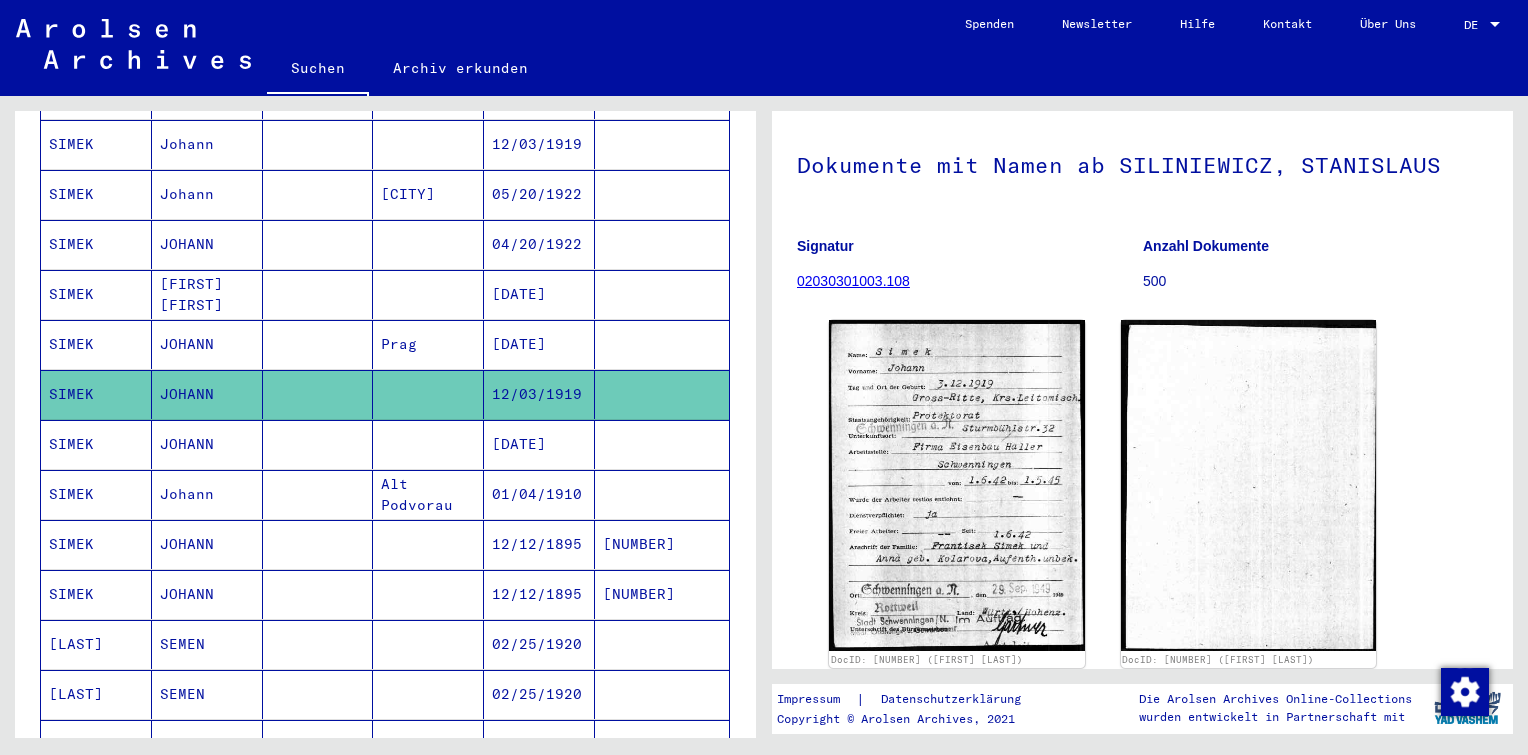 scroll, scrollTop: 137, scrollLeft: 0, axis: vertical 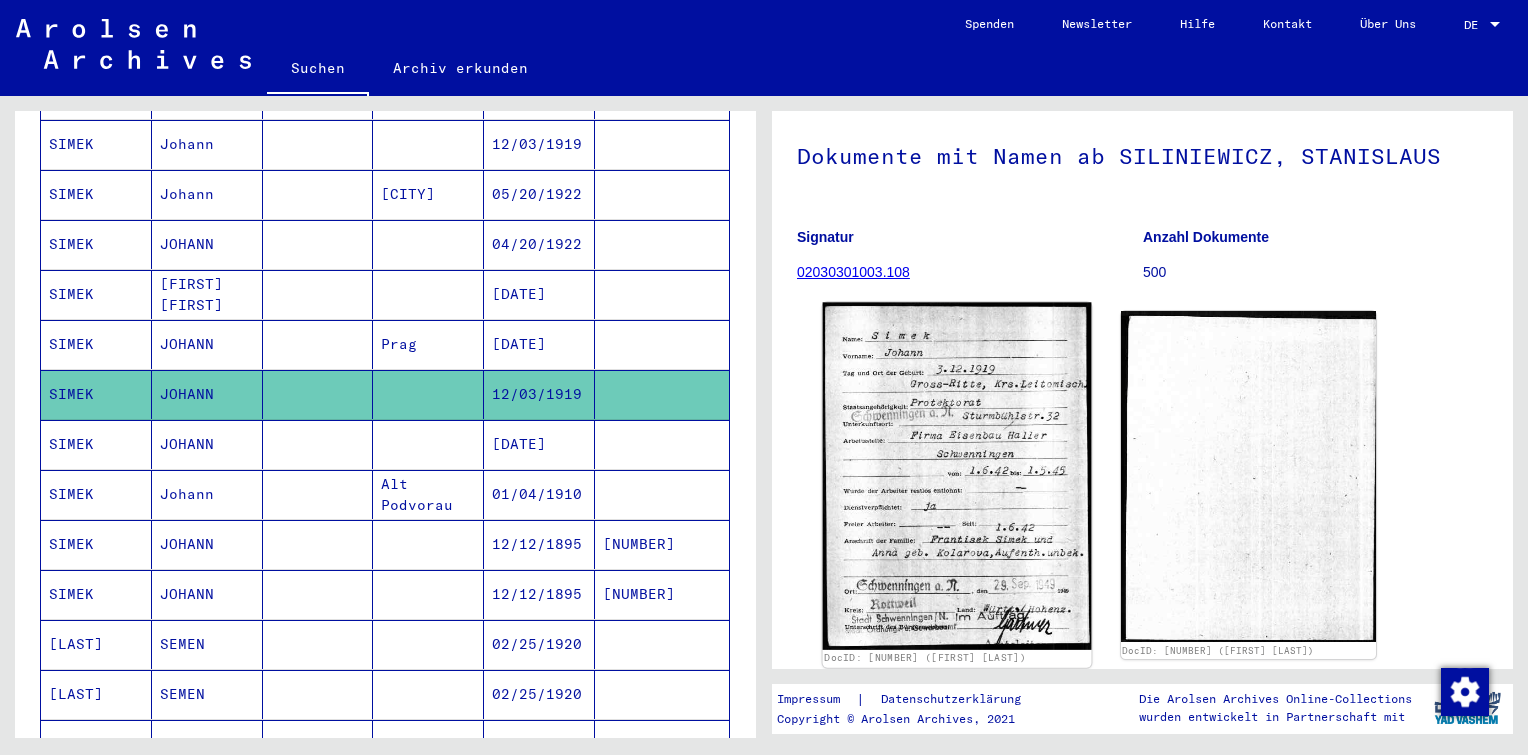 click 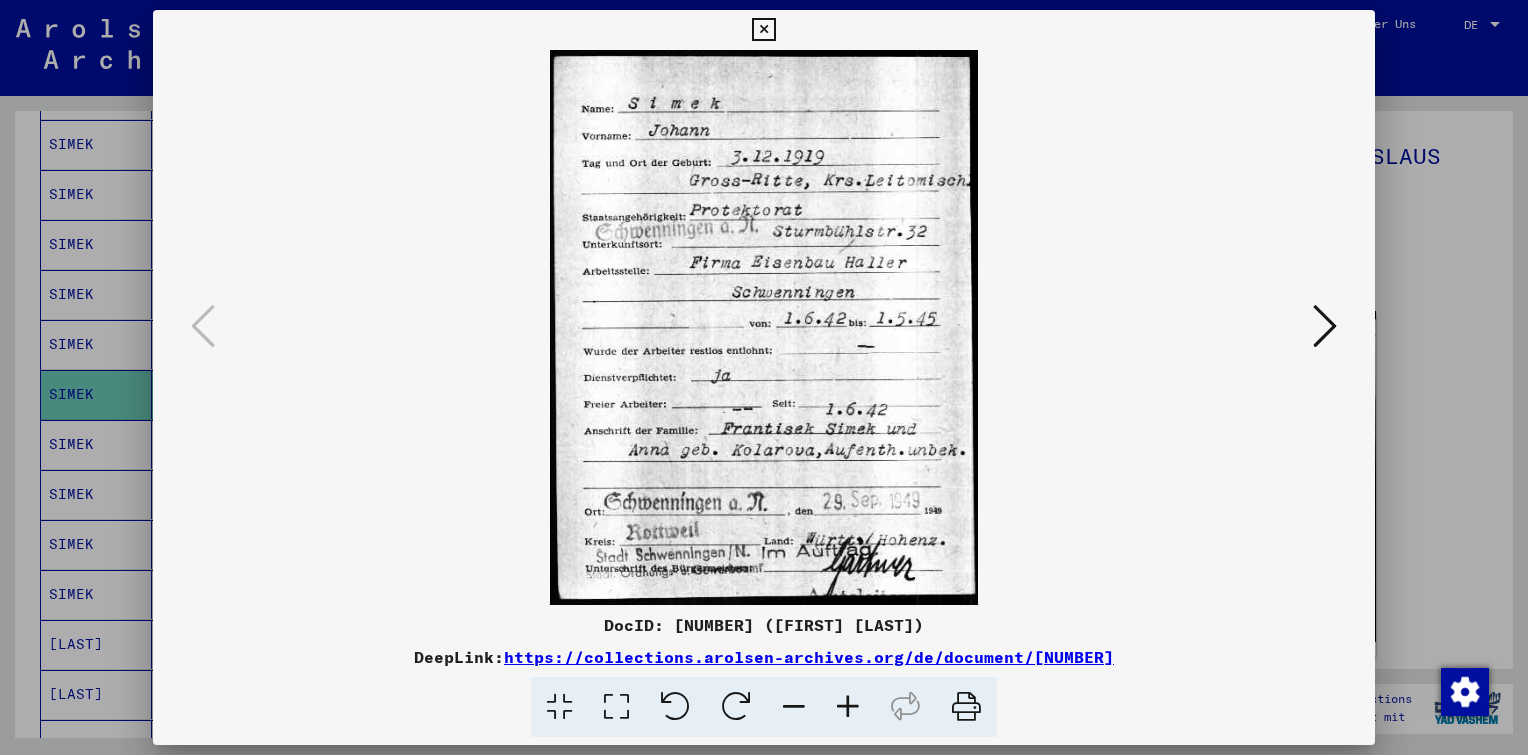 drag, startPoint x: 919, startPoint y: 620, endPoint x: 687, endPoint y: 618, distance: 232.00862 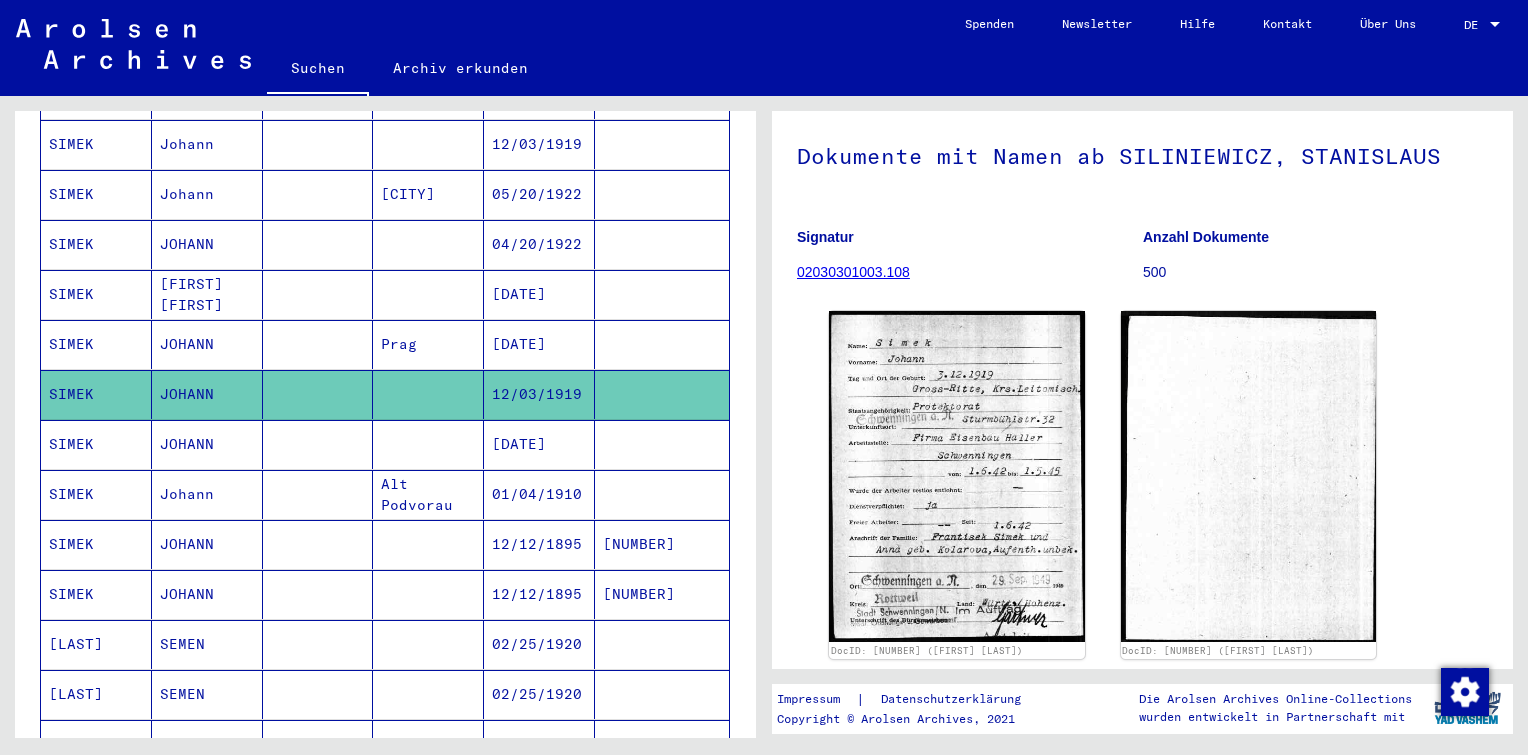 click at bounding box center (428, 494) 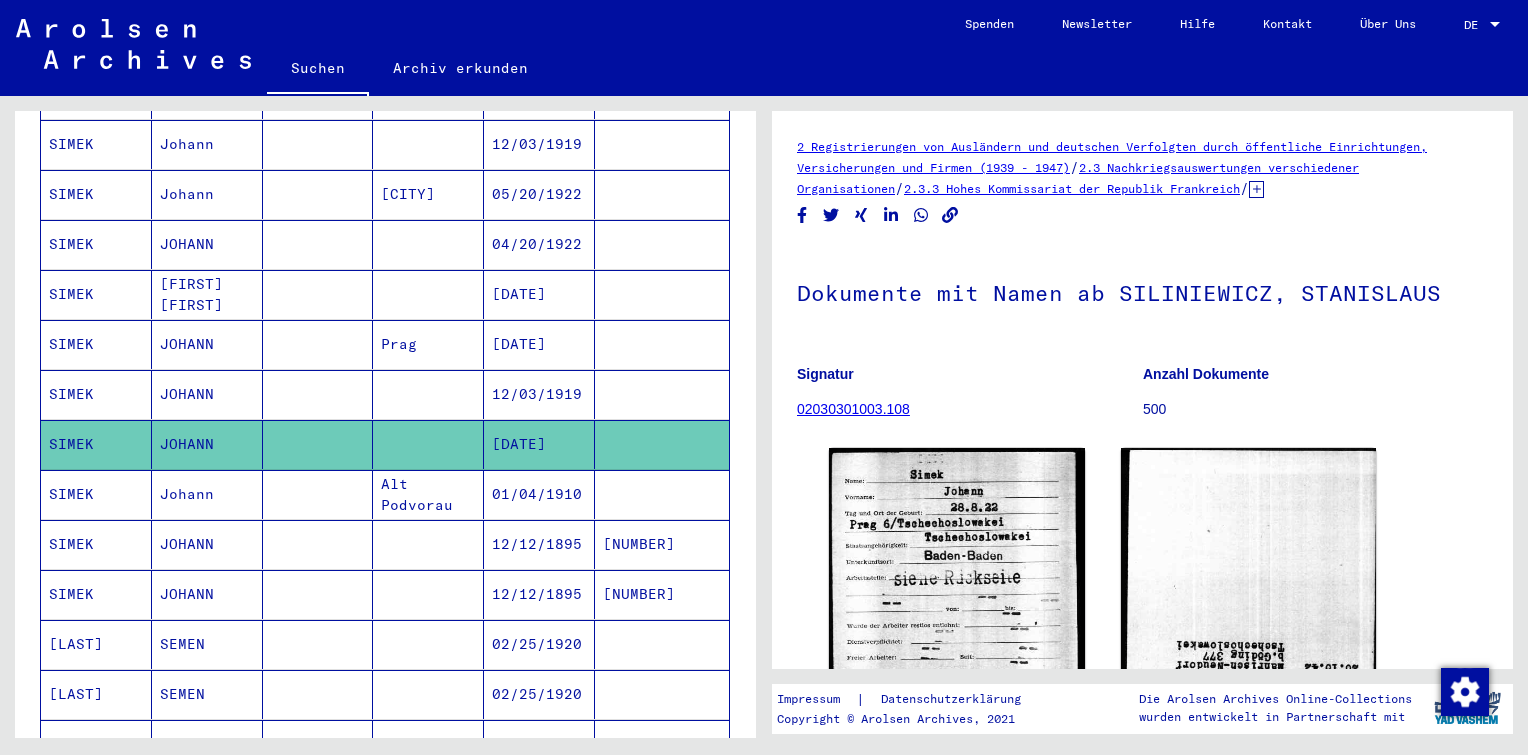 scroll, scrollTop: 0, scrollLeft: 0, axis: both 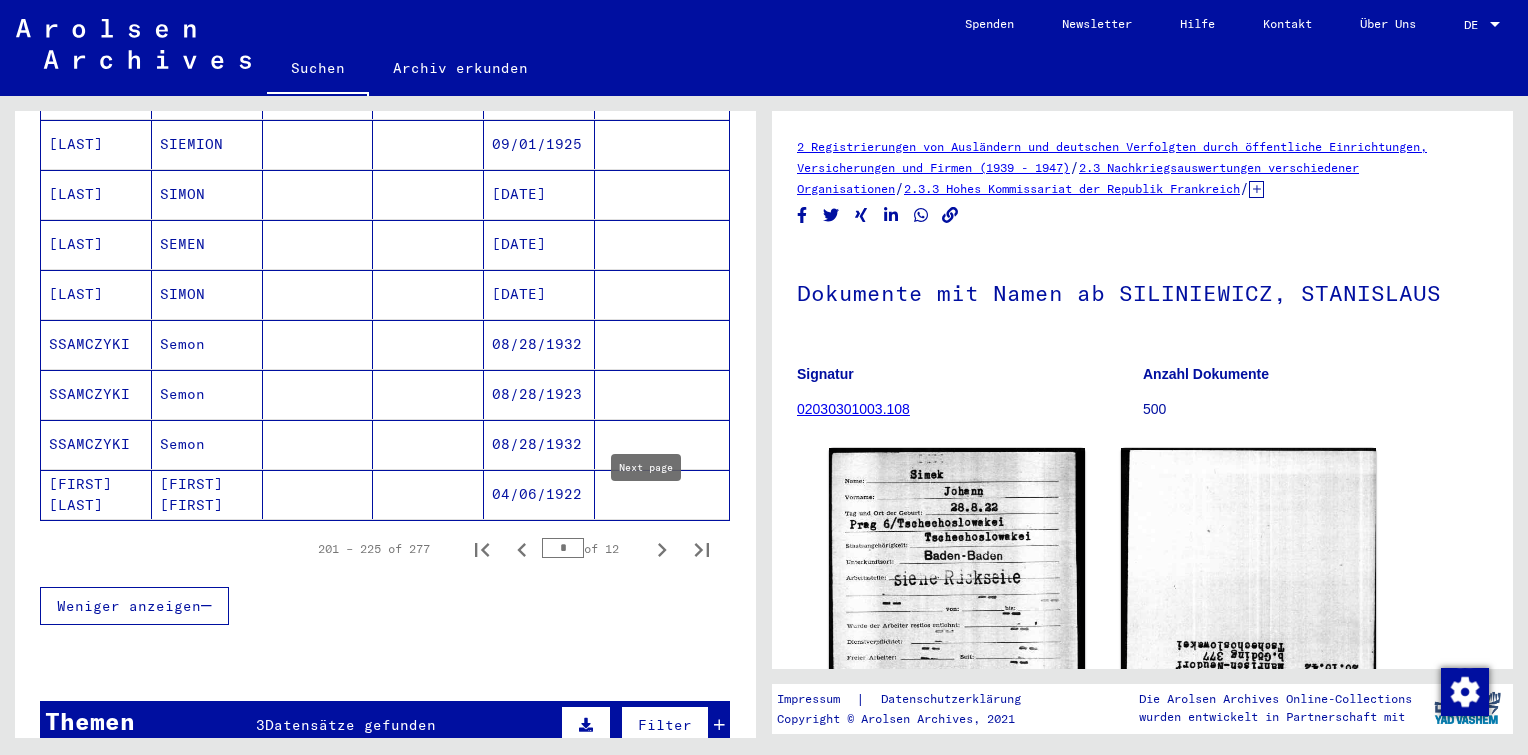 click 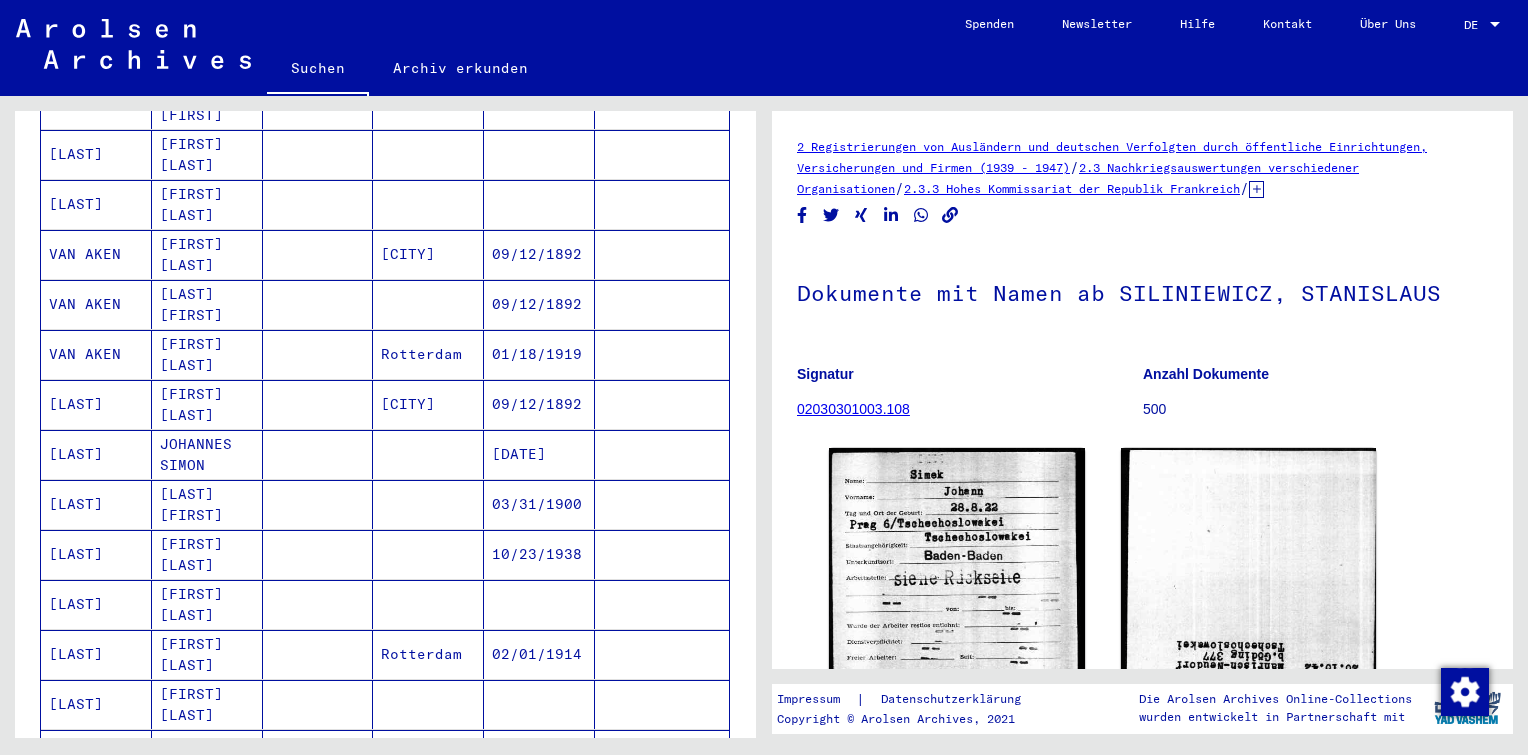 scroll, scrollTop: 800, scrollLeft: 0, axis: vertical 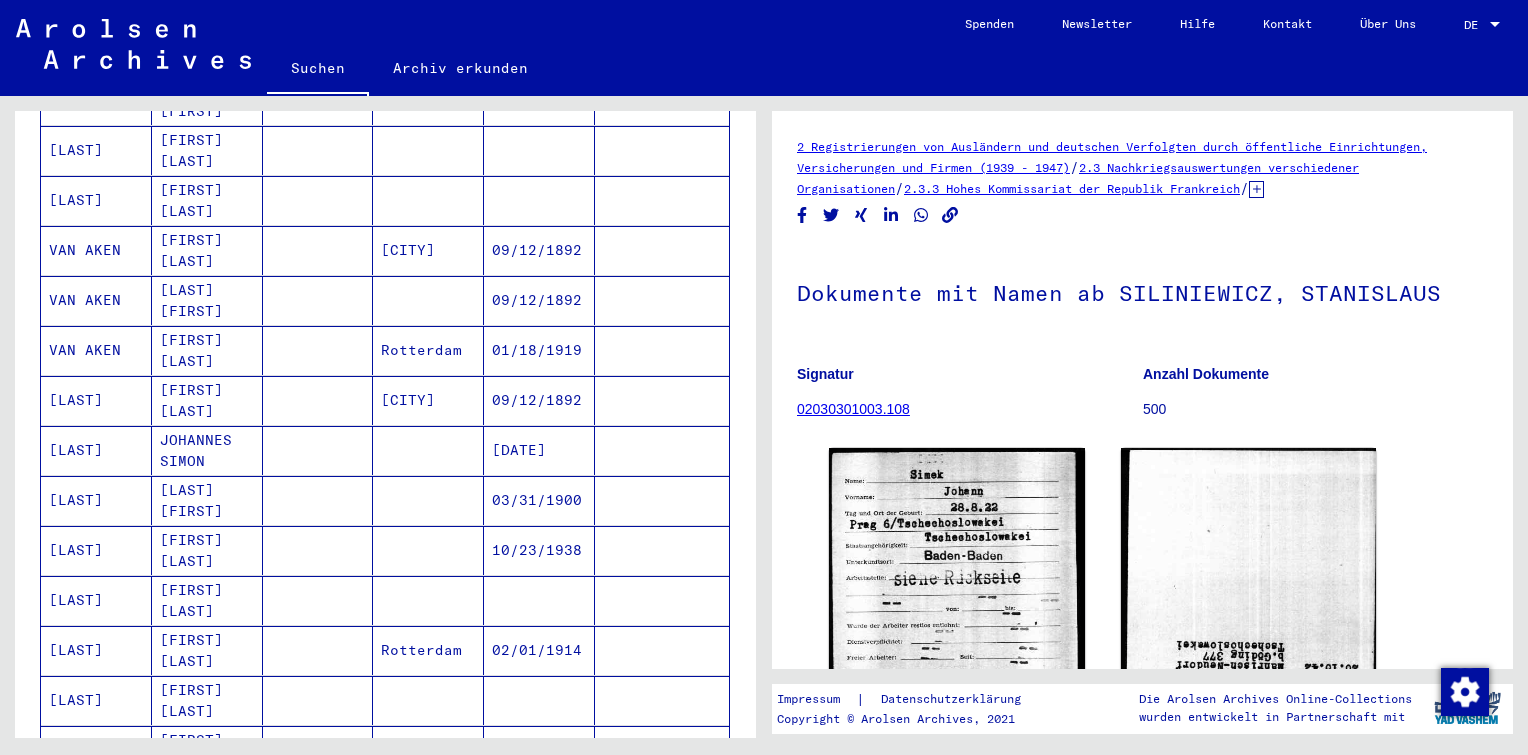 click on "01/18/1919" at bounding box center (539, 400) 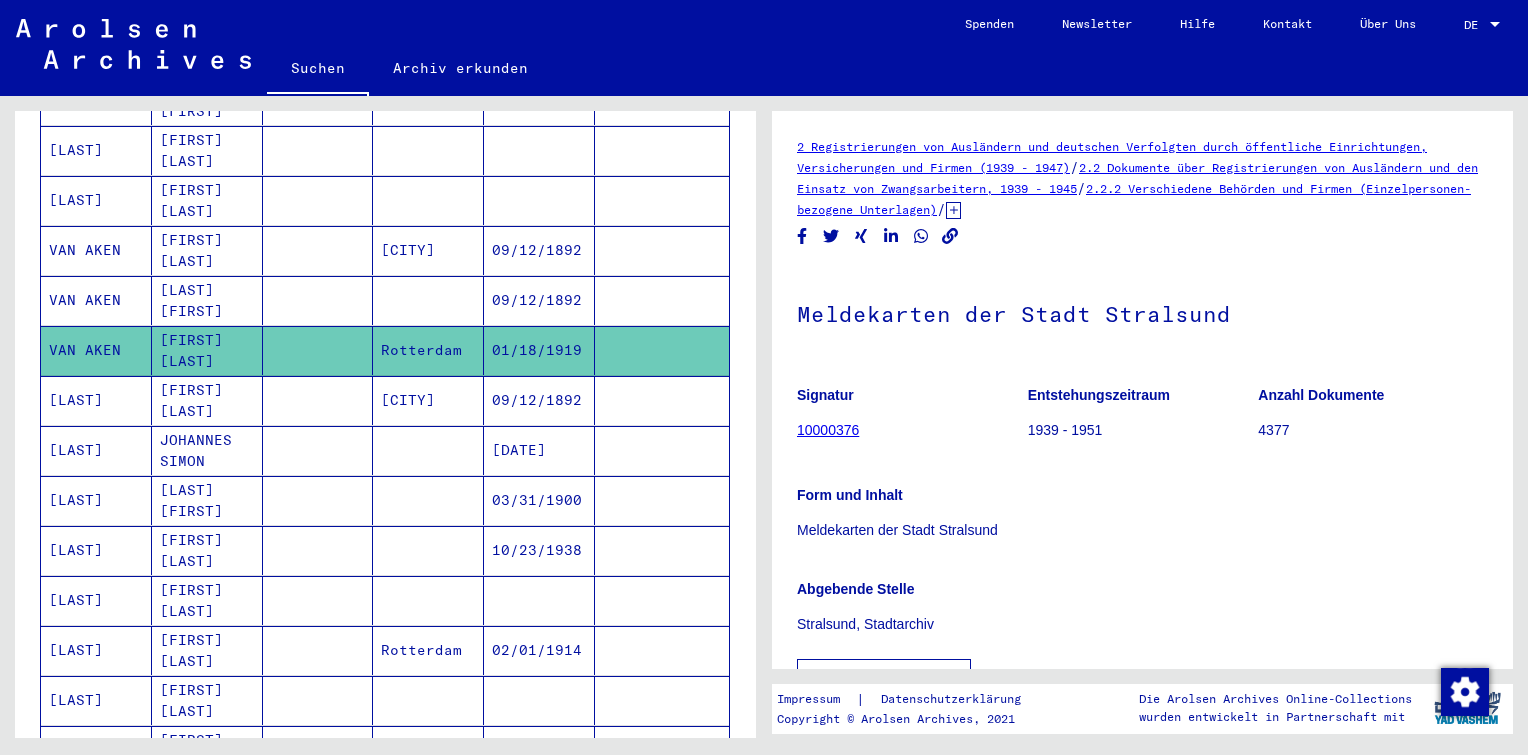 scroll, scrollTop: 0, scrollLeft: 0, axis: both 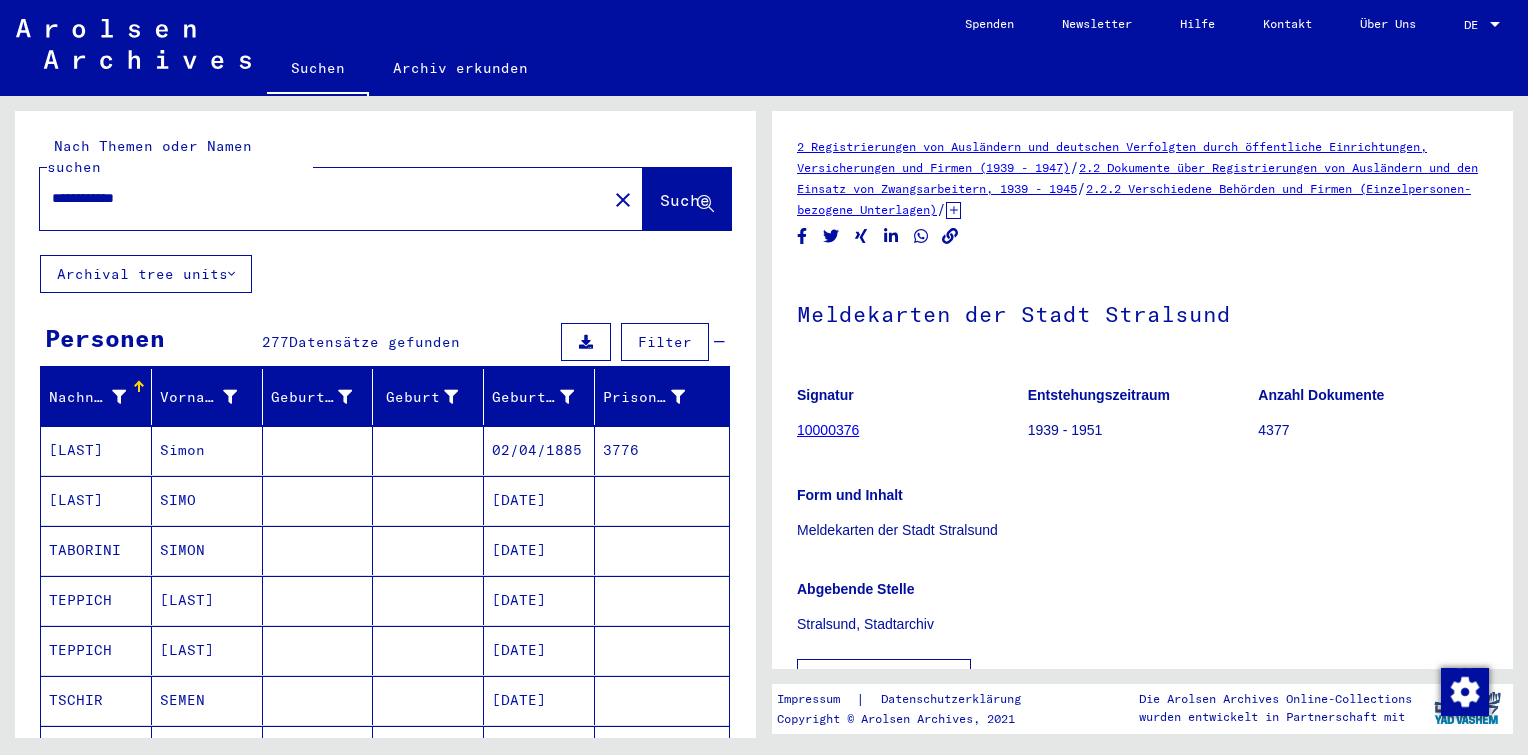 drag, startPoint x: 192, startPoint y: 176, endPoint x: 0, endPoint y: 189, distance: 192.4396 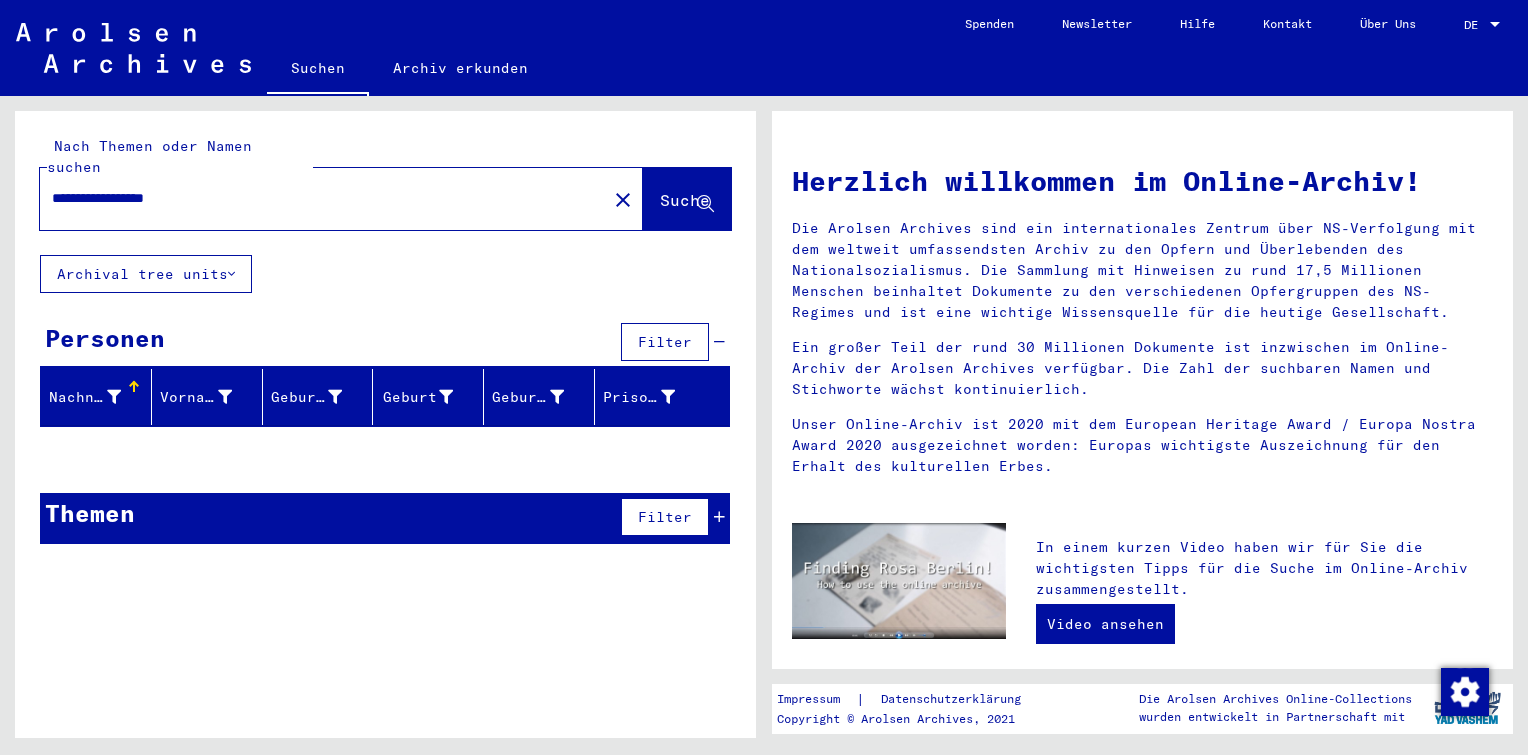 click on "**********" at bounding box center [317, 198] 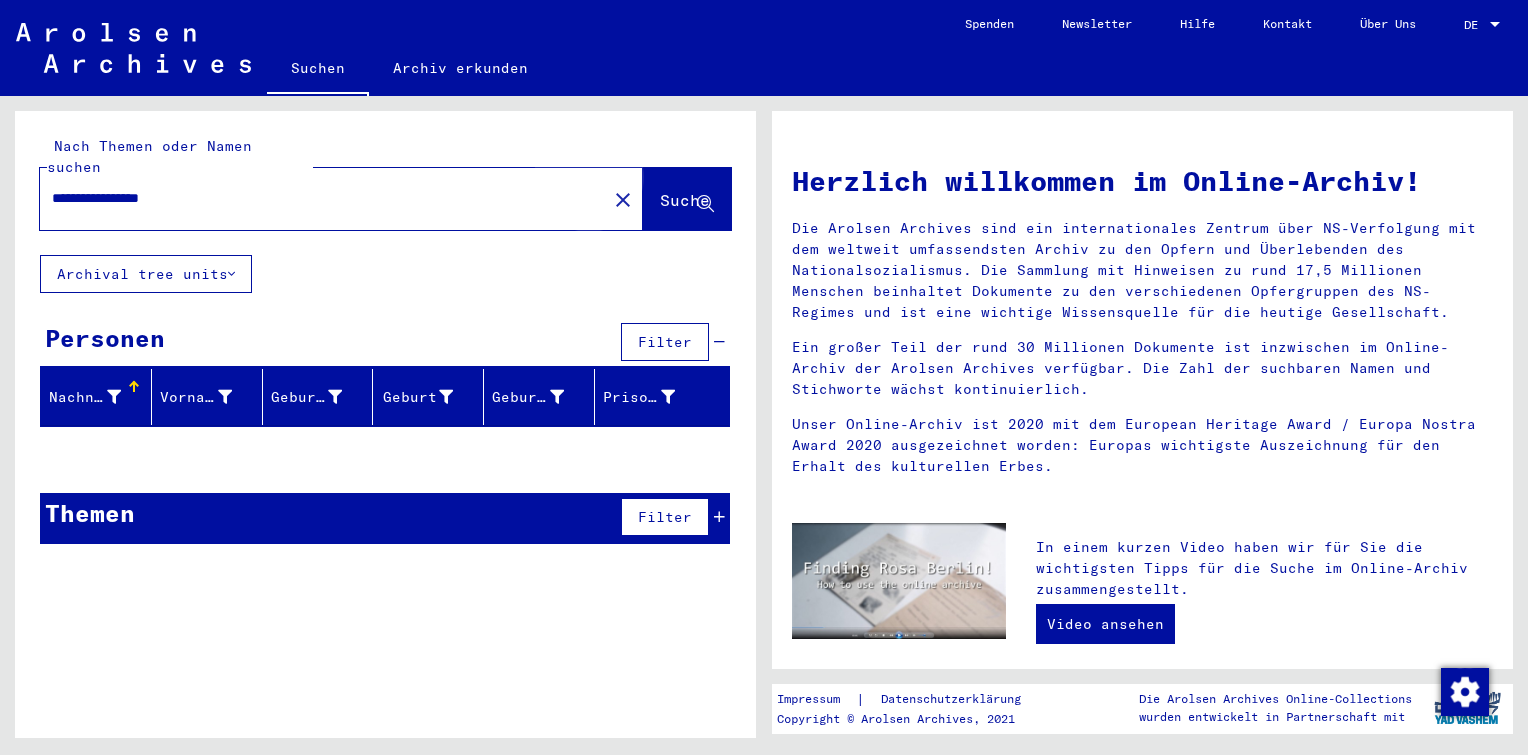 click on "Suche" 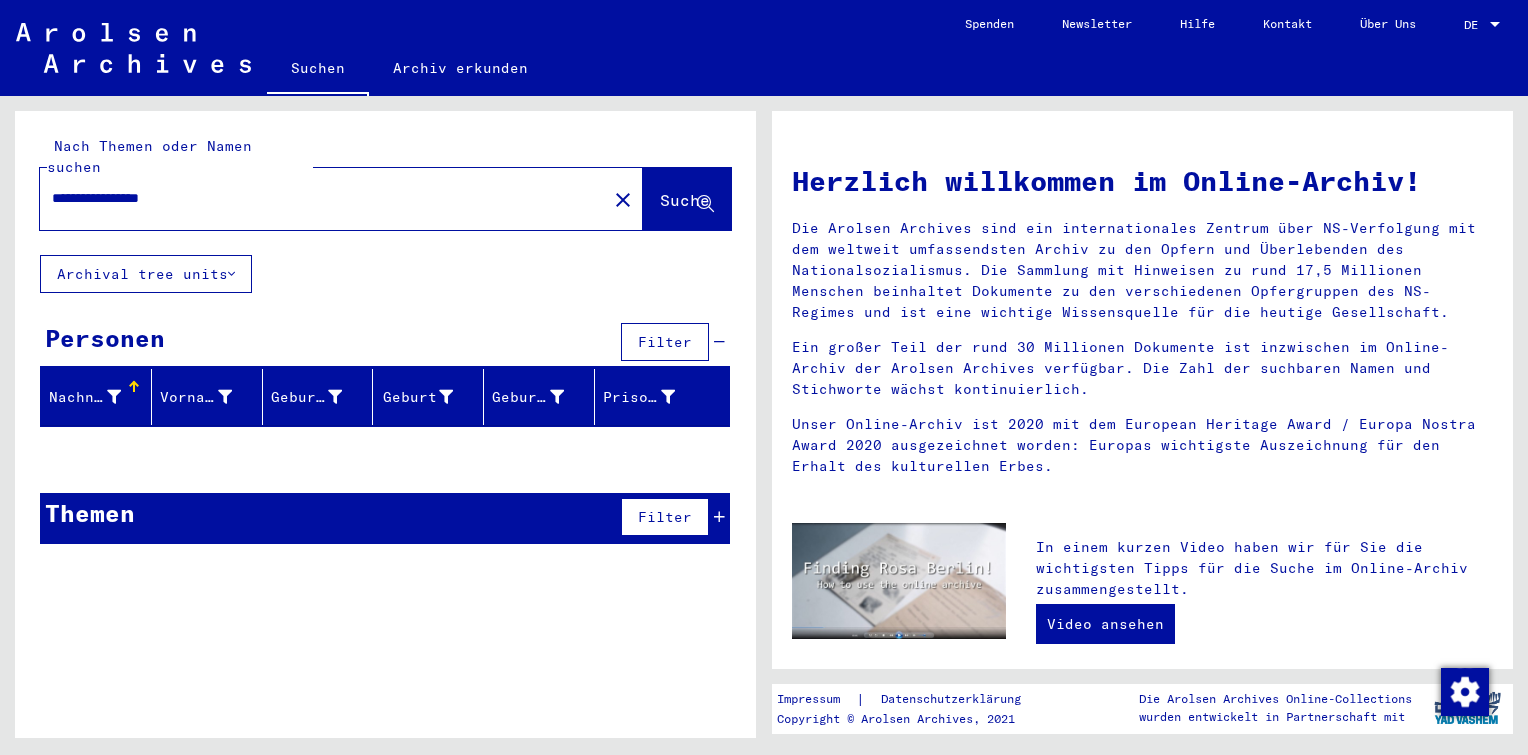 click on "**********" at bounding box center [317, 198] 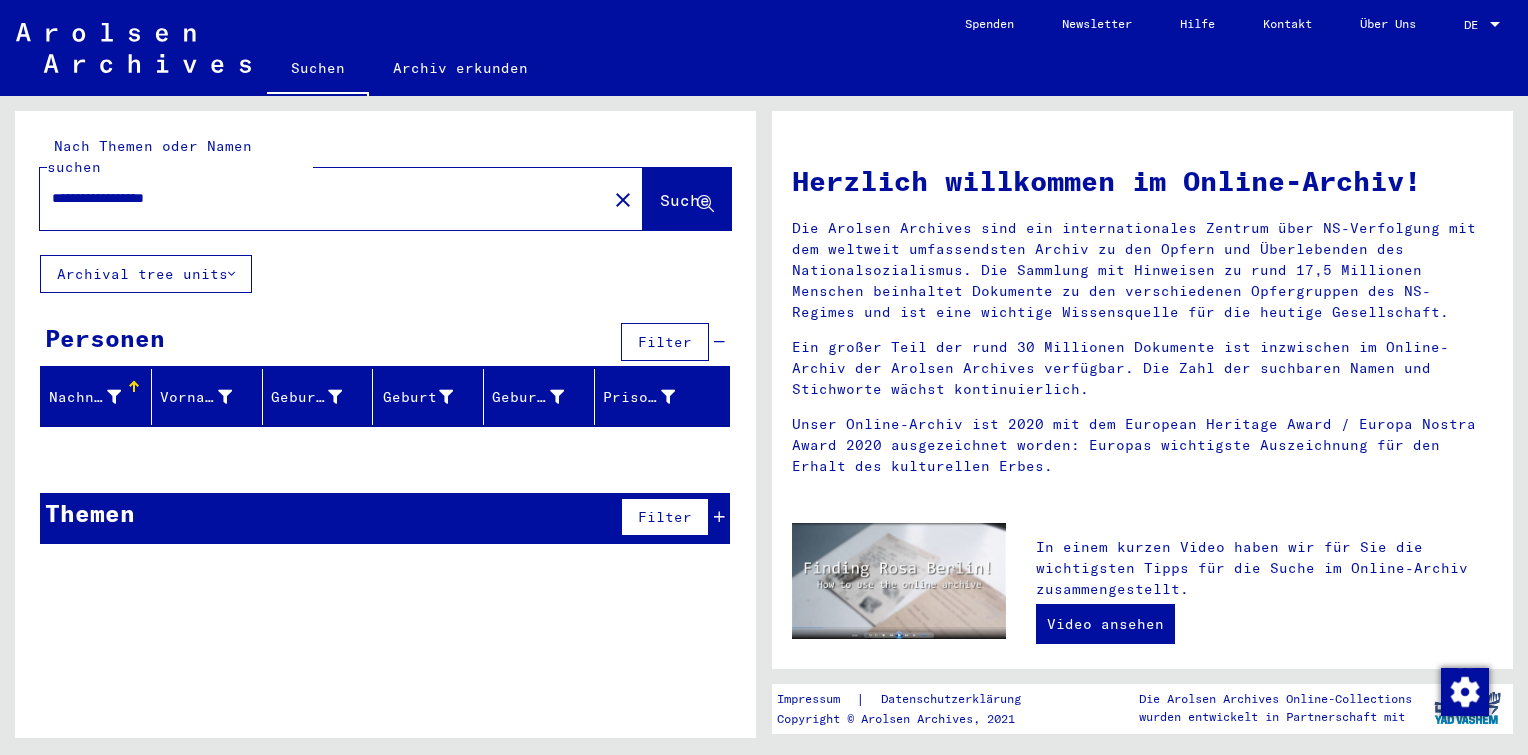 click on "**********" at bounding box center [317, 198] 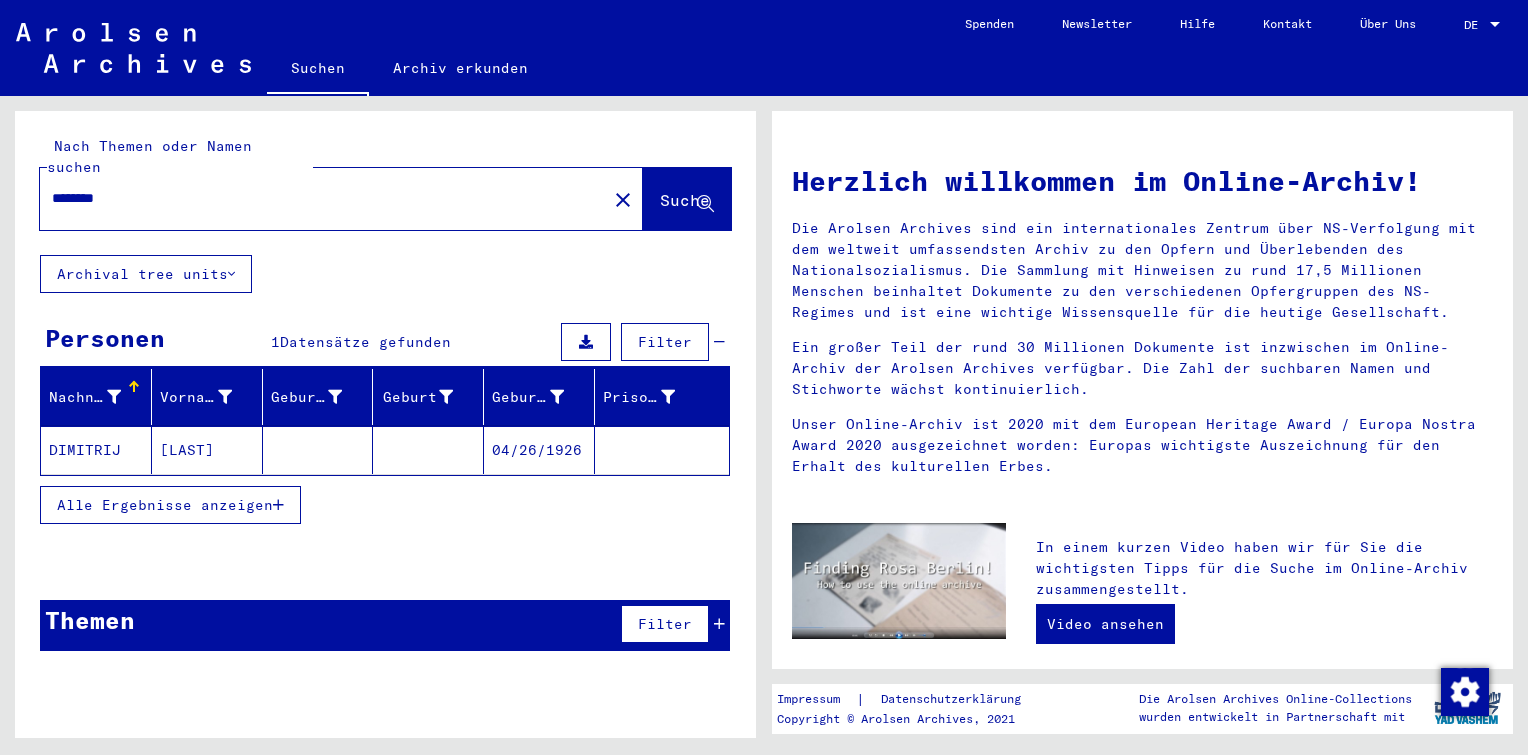 click on "[LAST]" 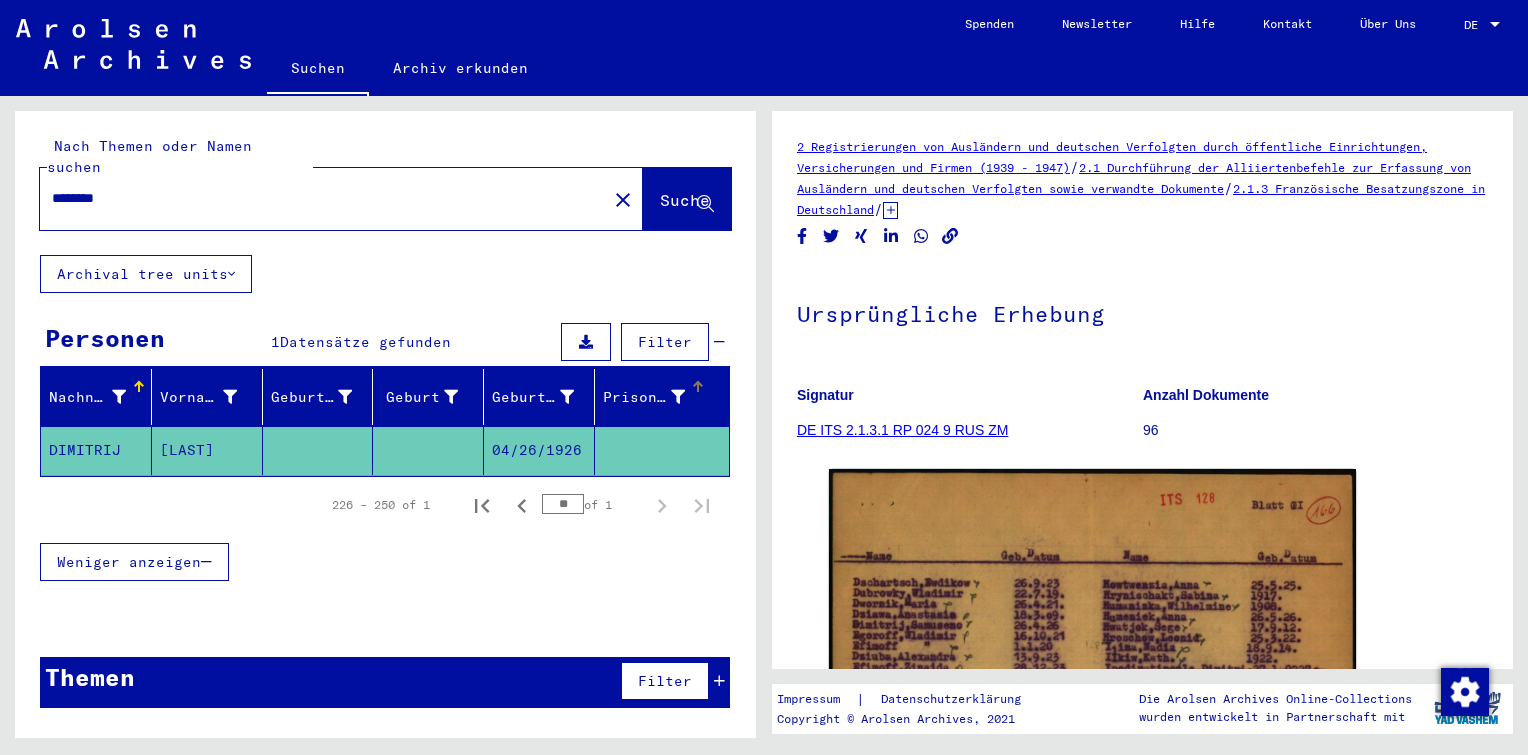 scroll, scrollTop: 0, scrollLeft: 0, axis: both 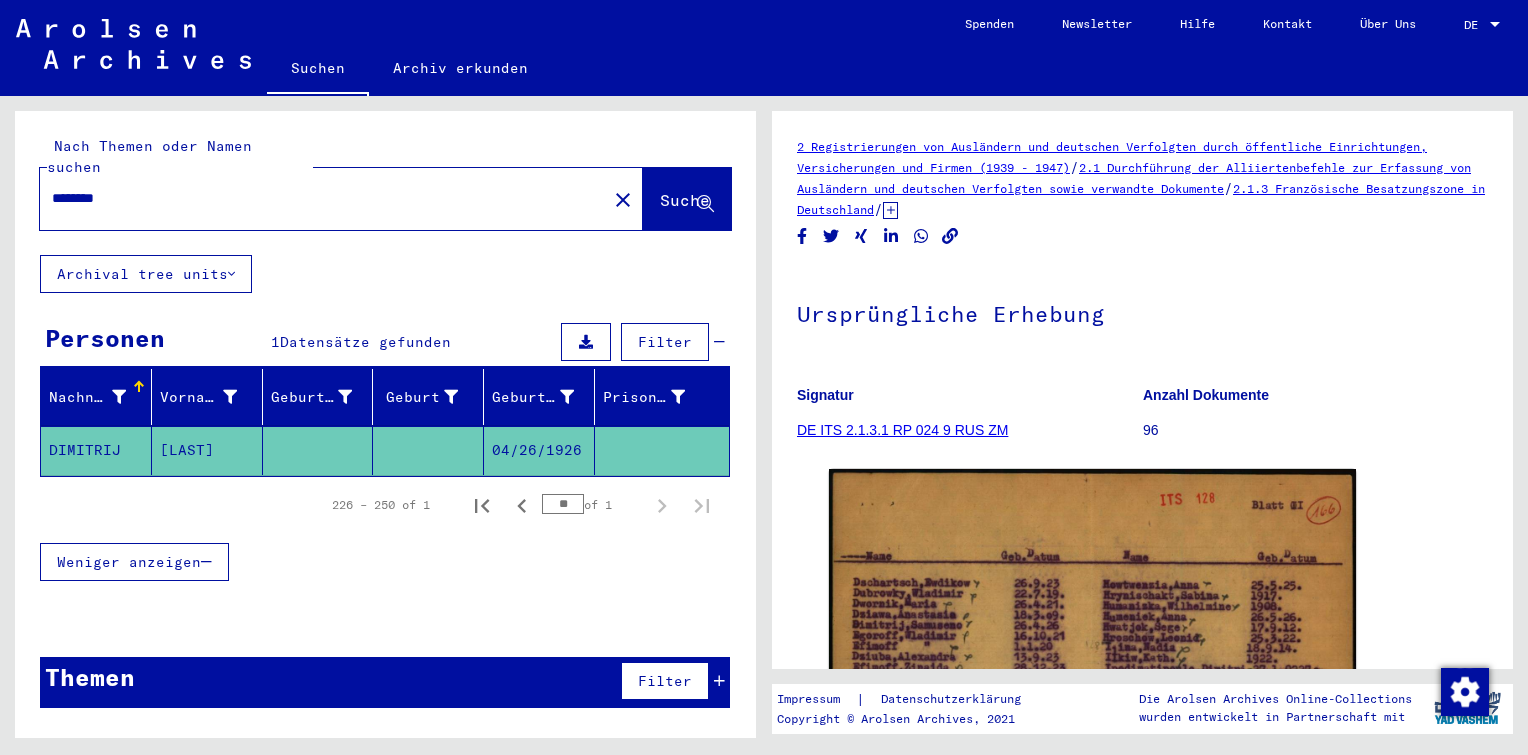click on "********" at bounding box center (323, 198) 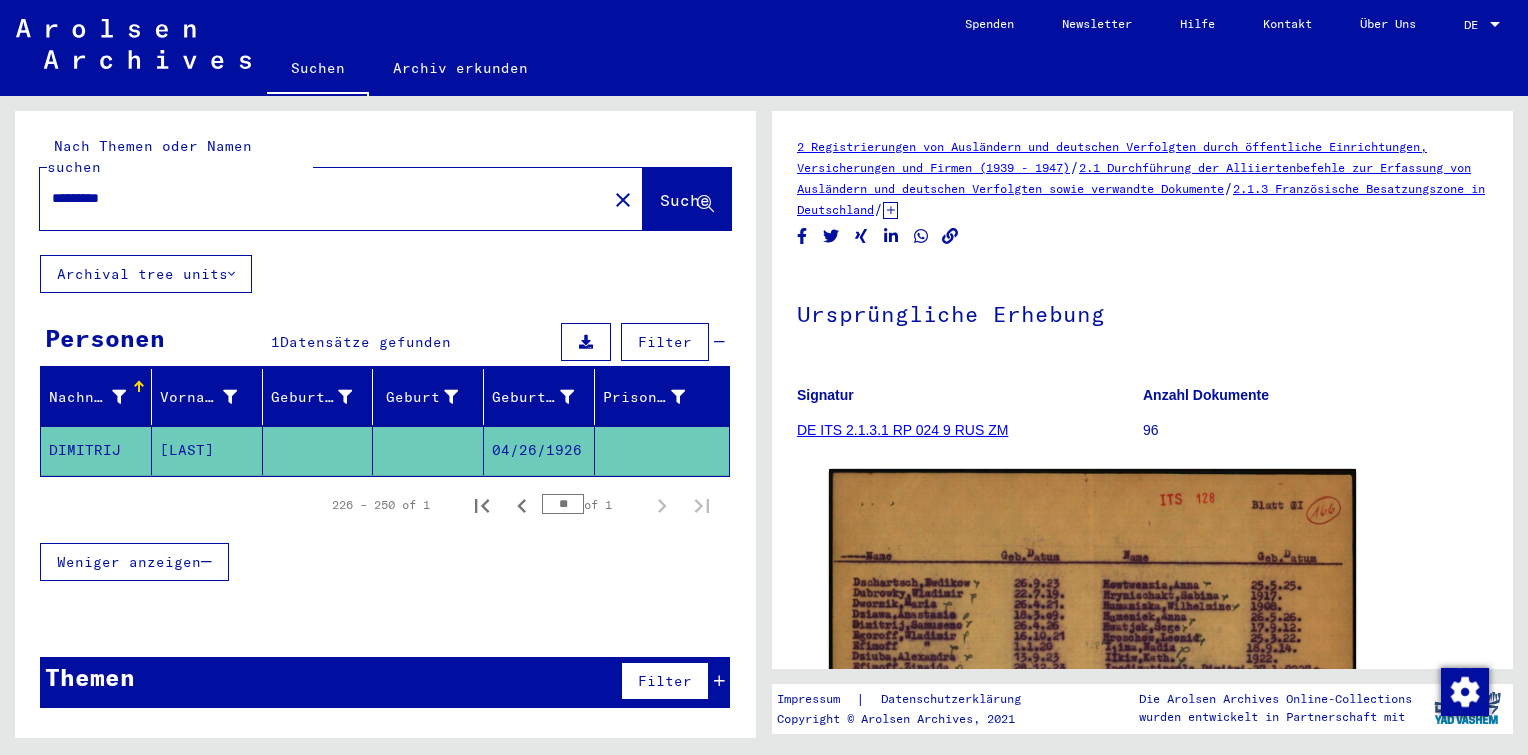 type on "*********" 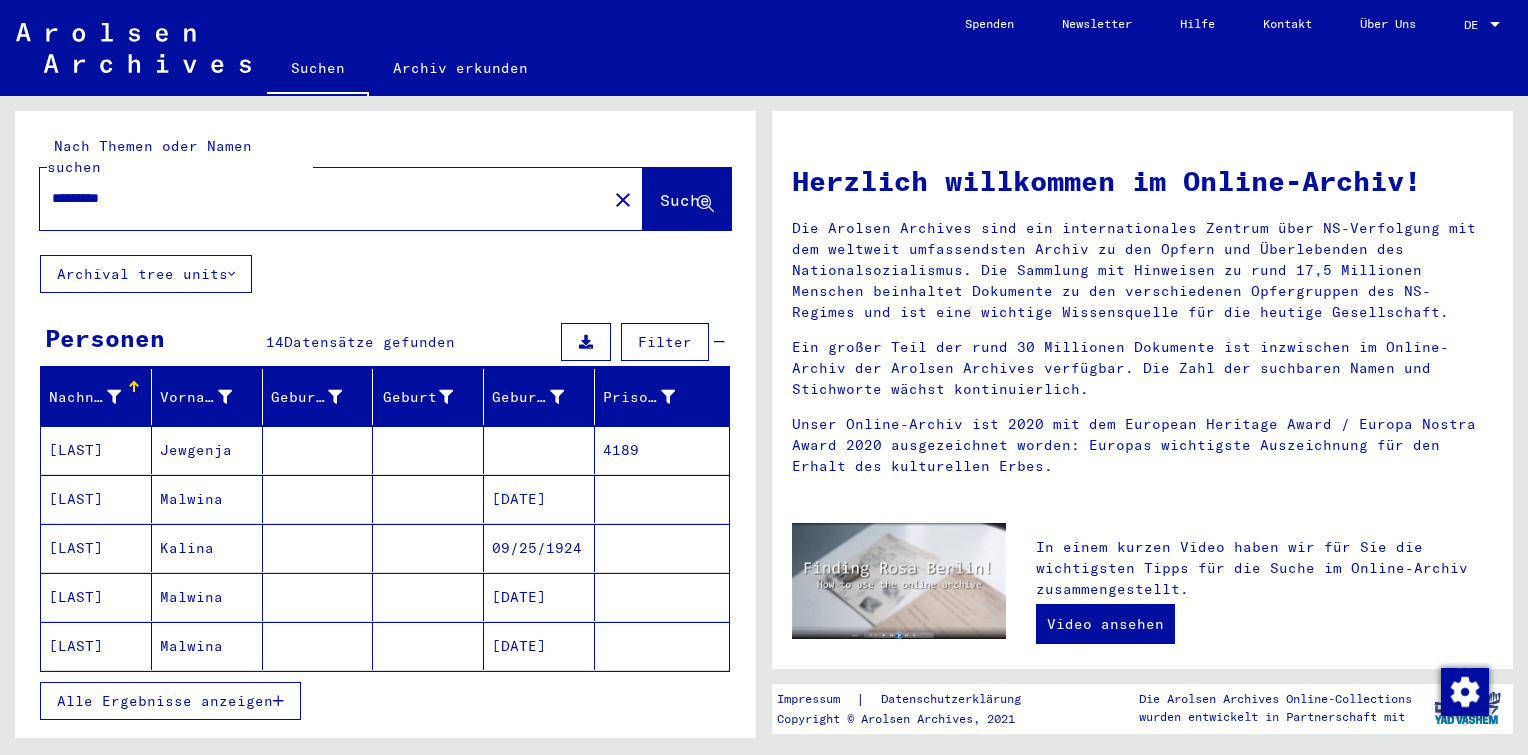 drag, startPoint x: 220, startPoint y: 662, endPoint x: 276, endPoint y: 546, distance: 128.80994 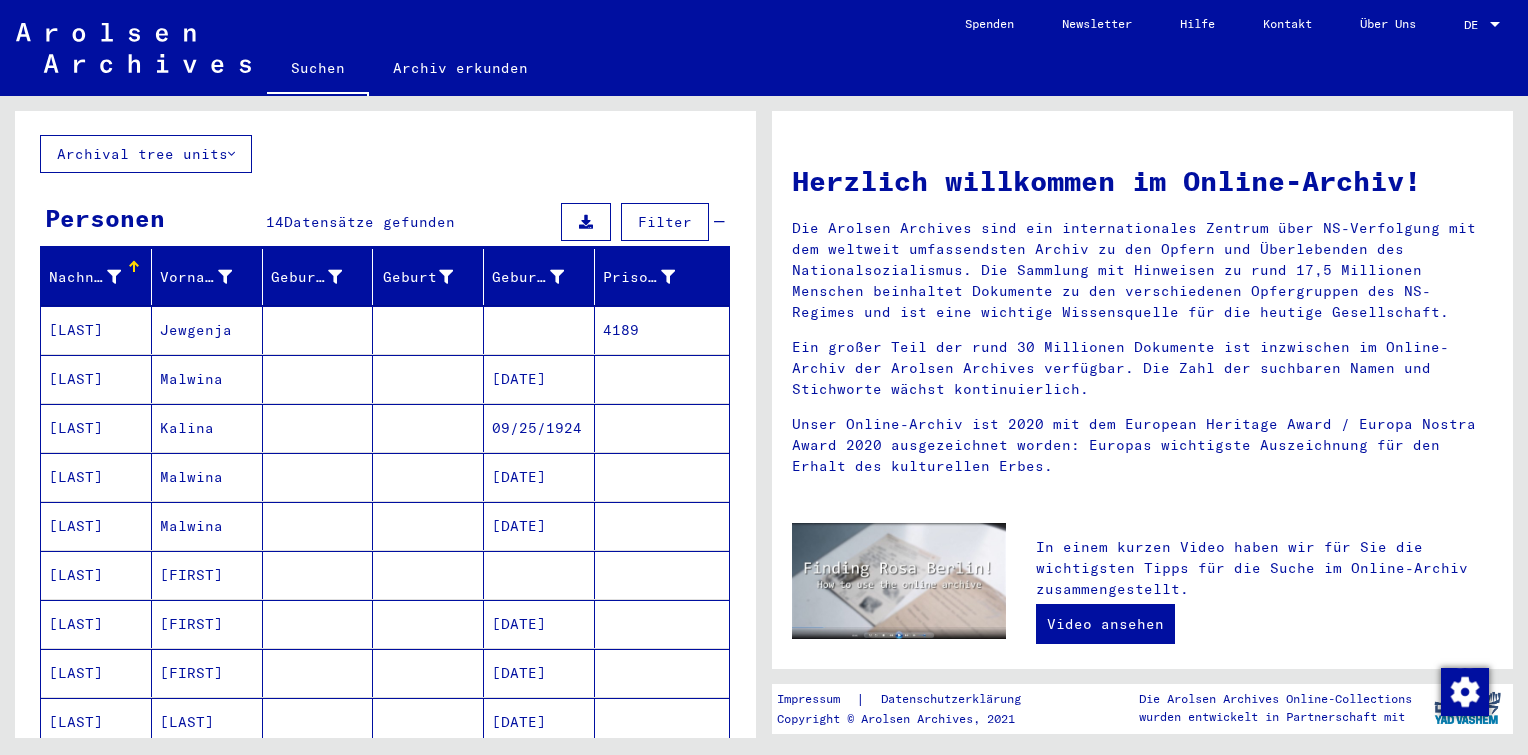 scroll, scrollTop: 400, scrollLeft: 0, axis: vertical 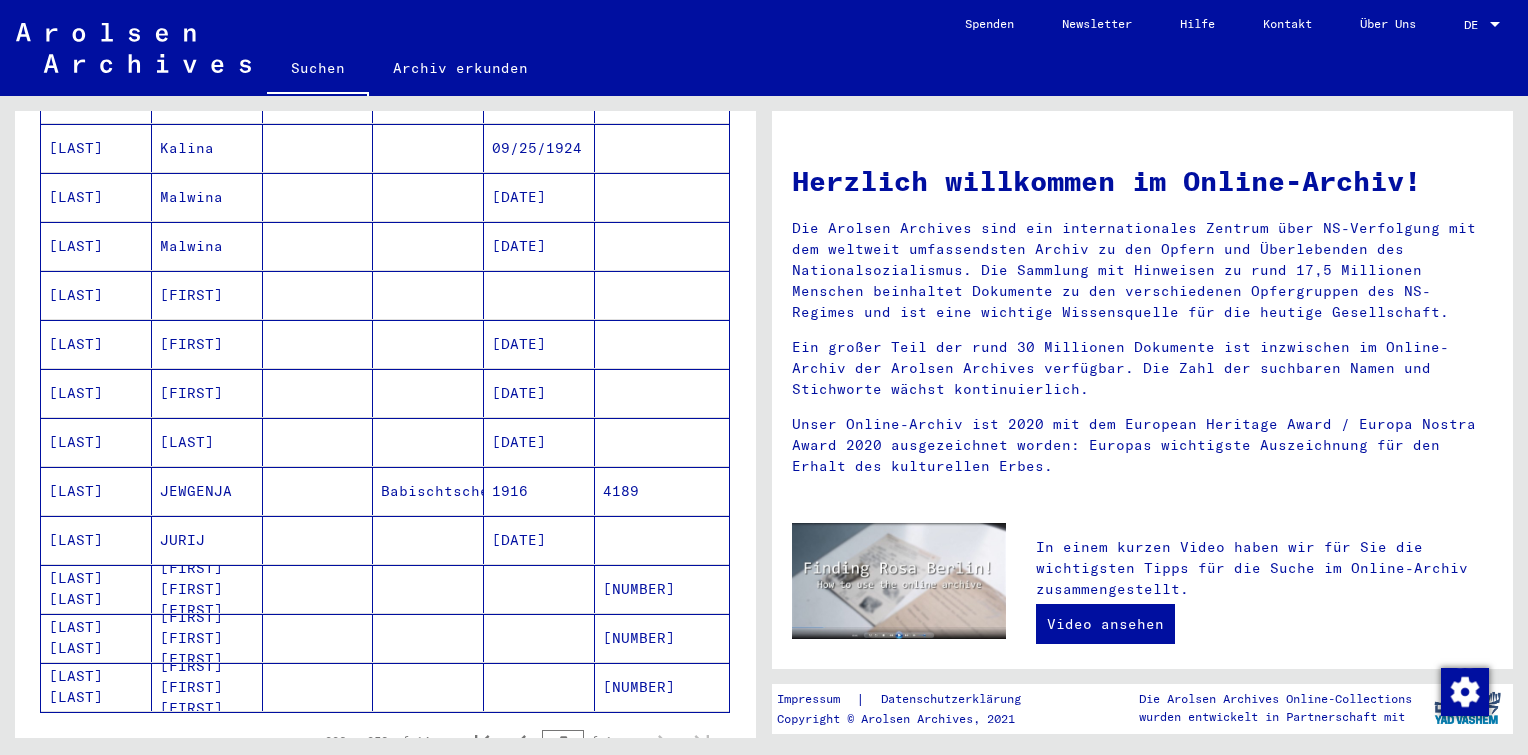 click at bounding box center [318, 344] 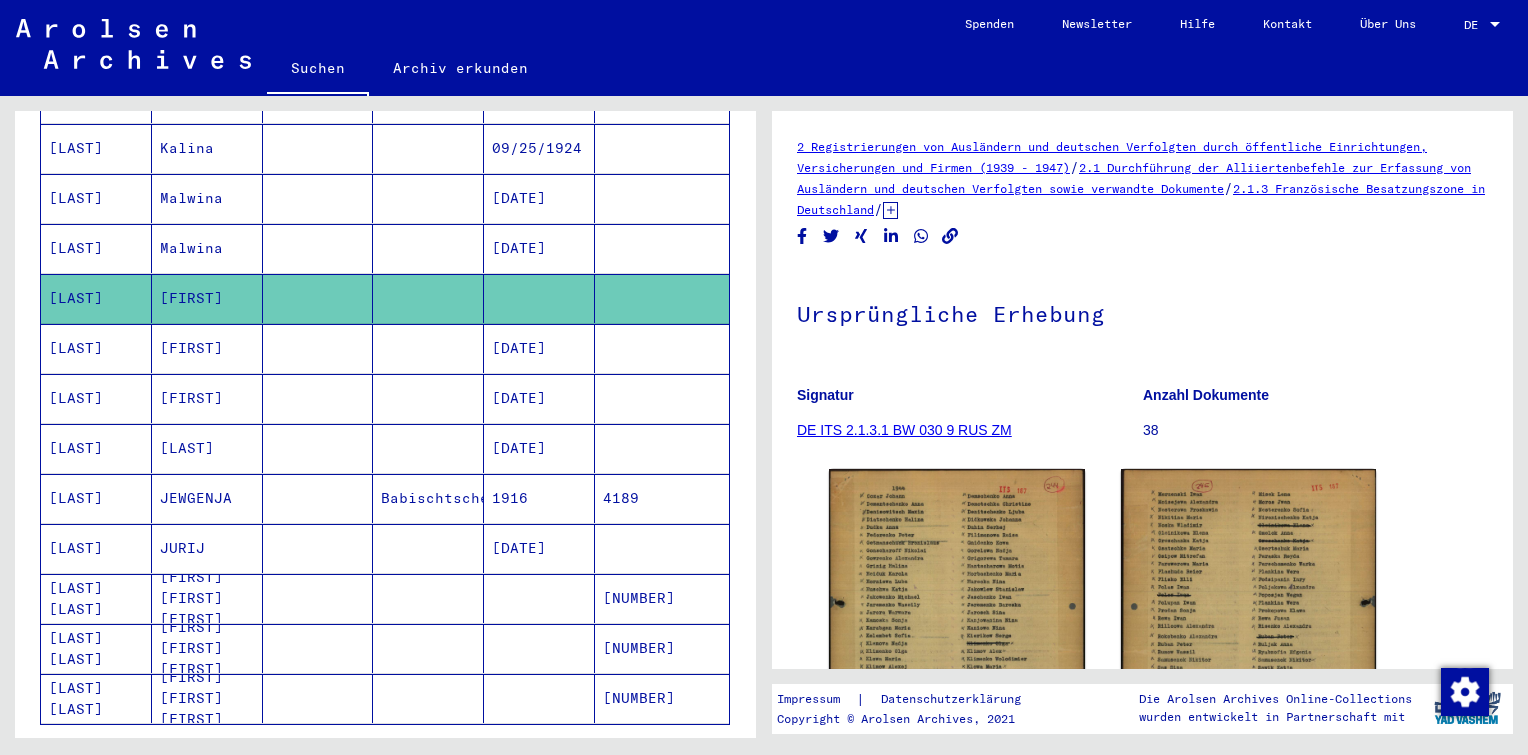 click on "[DATE]" at bounding box center [539, 398] 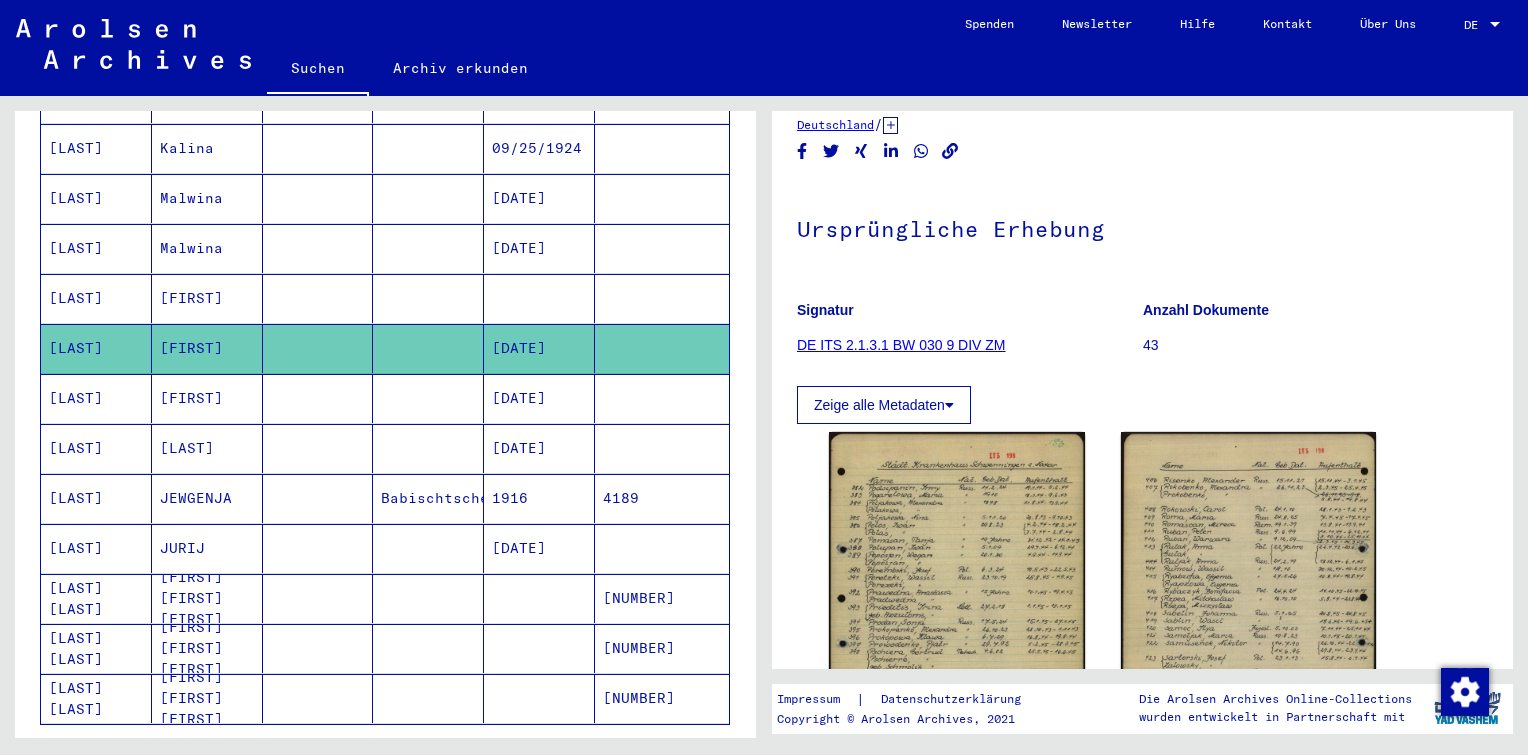 scroll, scrollTop: 200, scrollLeft: 0, axis: vertical 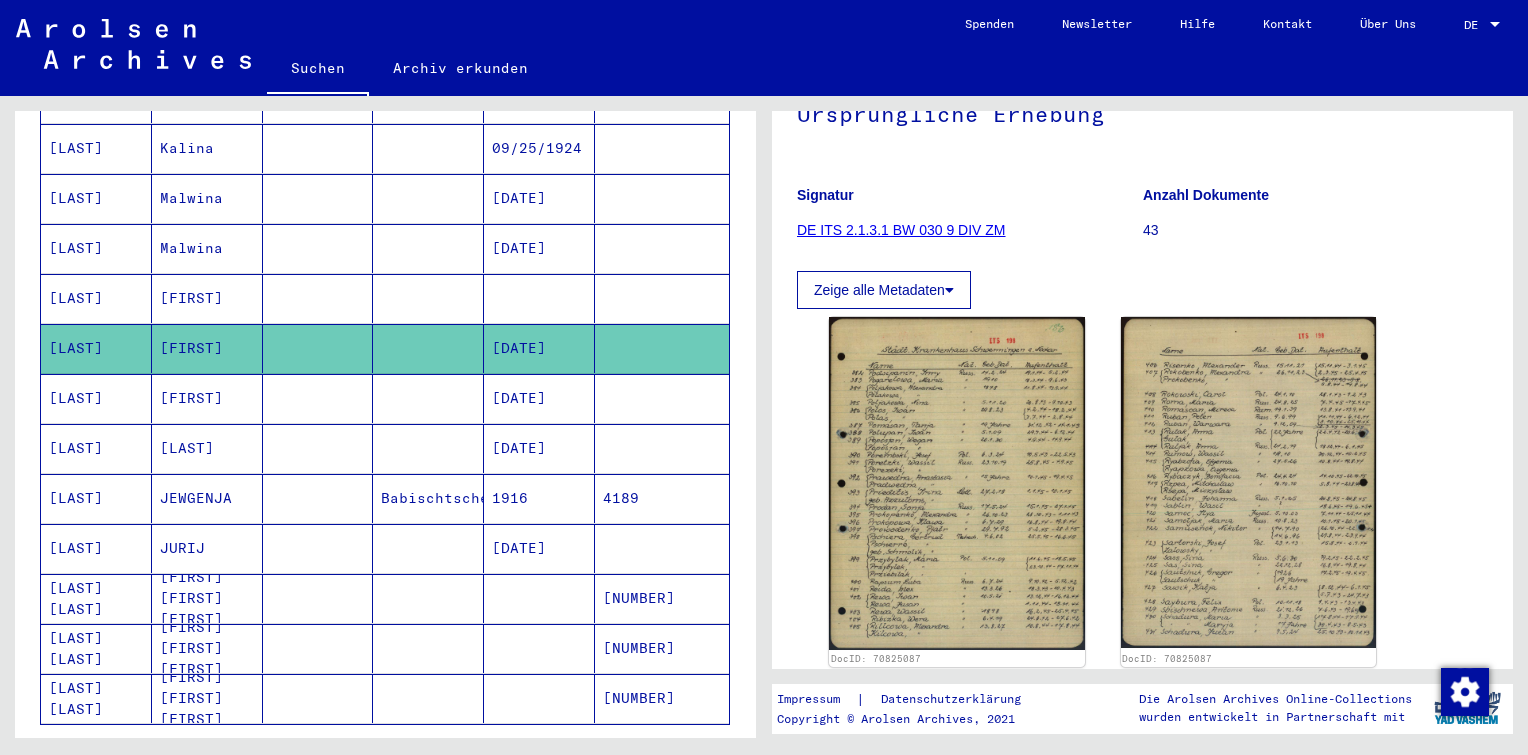 click on "[DATE]" at bounding box center (539, 448) 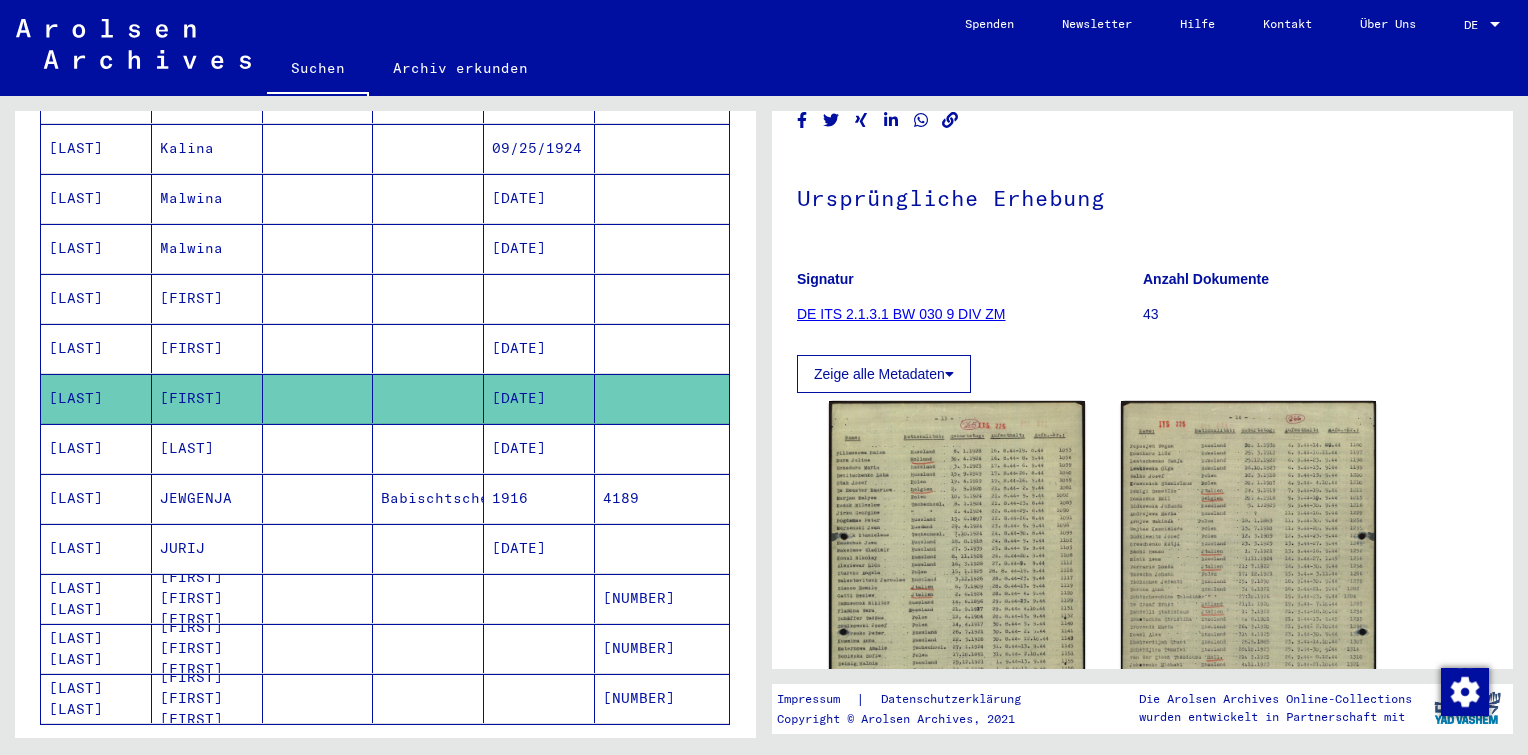 scroll, scrollTop: 200, scrollLeft: 0, axis: vertical 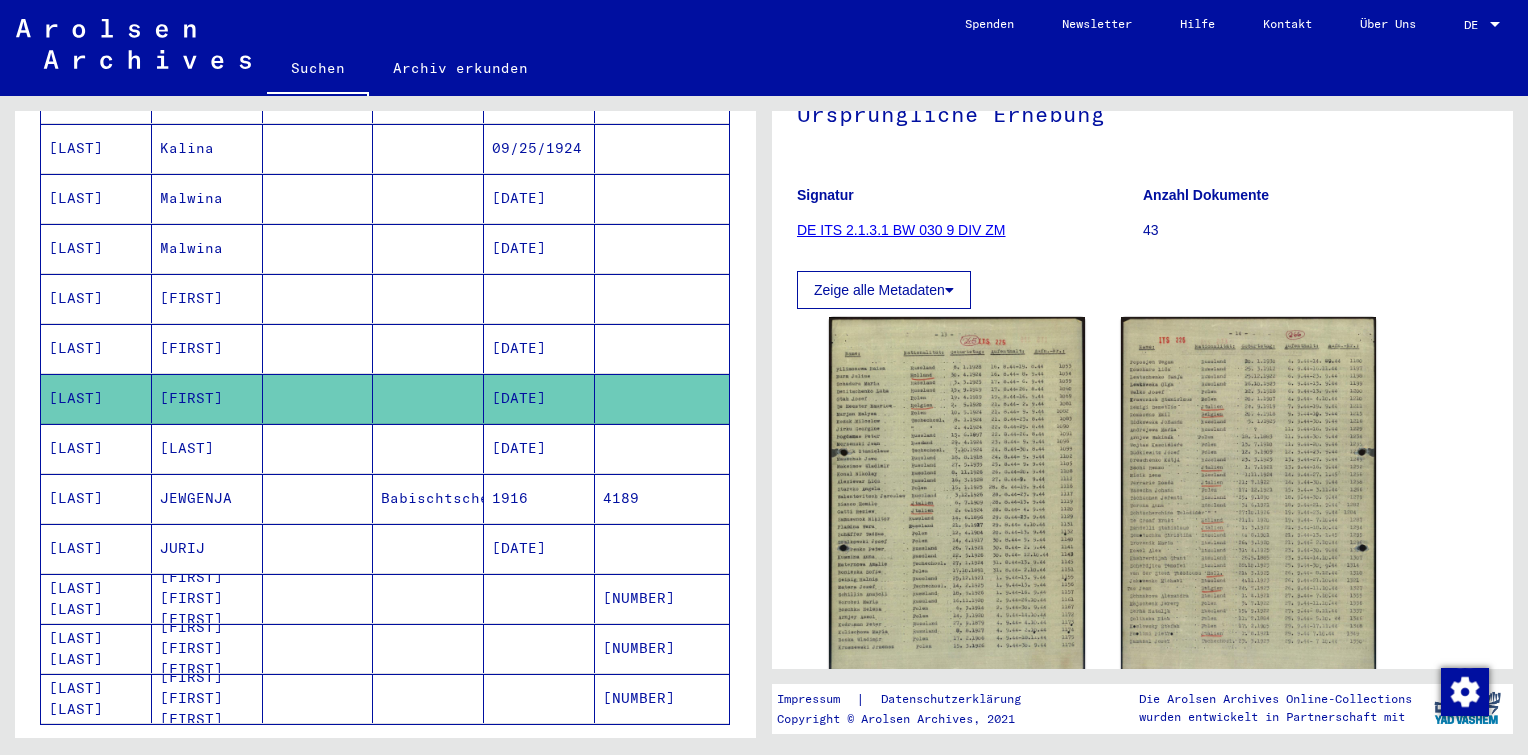 click on "[DATE]" at bounding box center (539, 498) 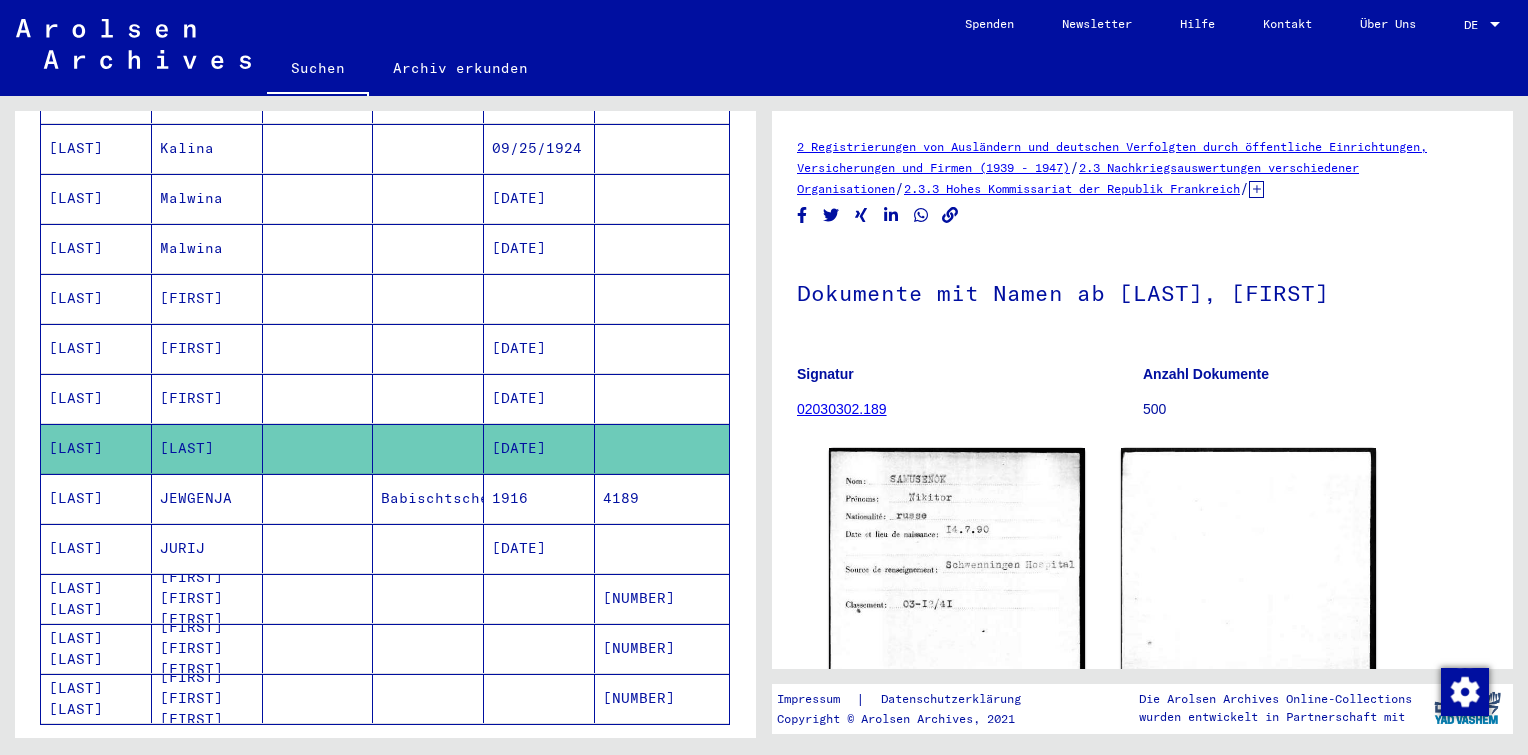 scroll, scrollTop: 200, scrollLeft: 0, axis: vertical 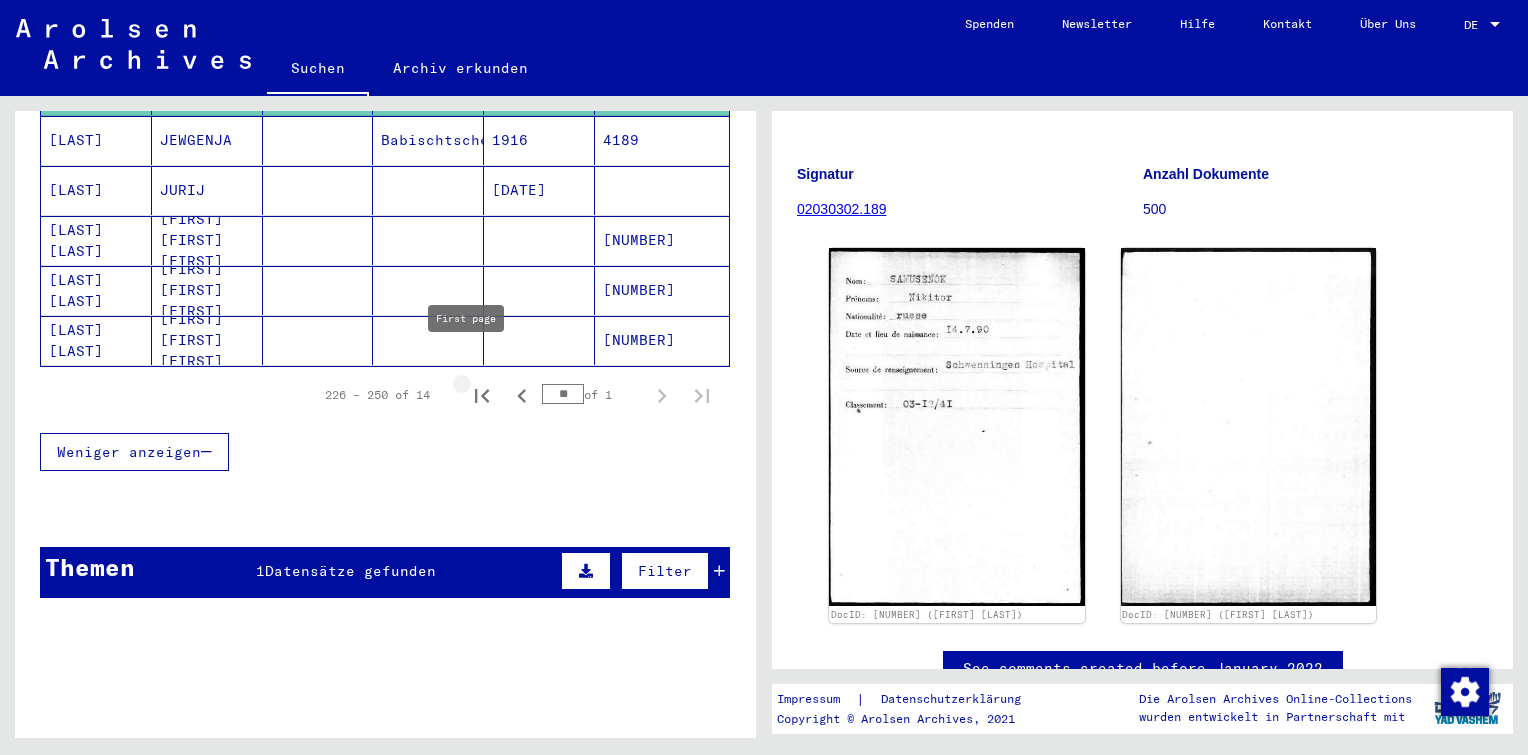 drag, startPoint x: 471, startPoint y: 371, endPoint x: 451, endPoint y: 429, distance: 61.351448 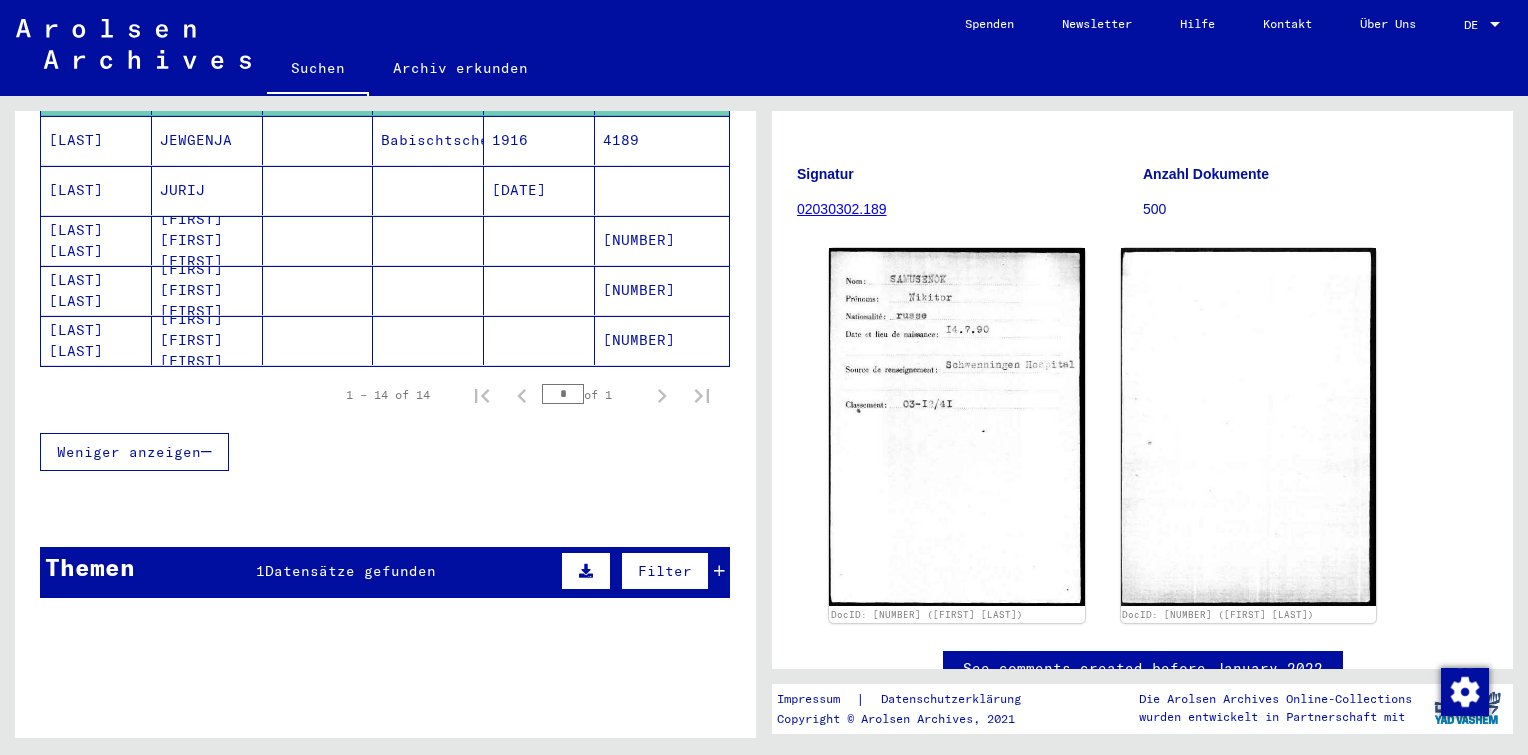 click on "1  Datensätze gefunden" at bounding box center (346, 571) 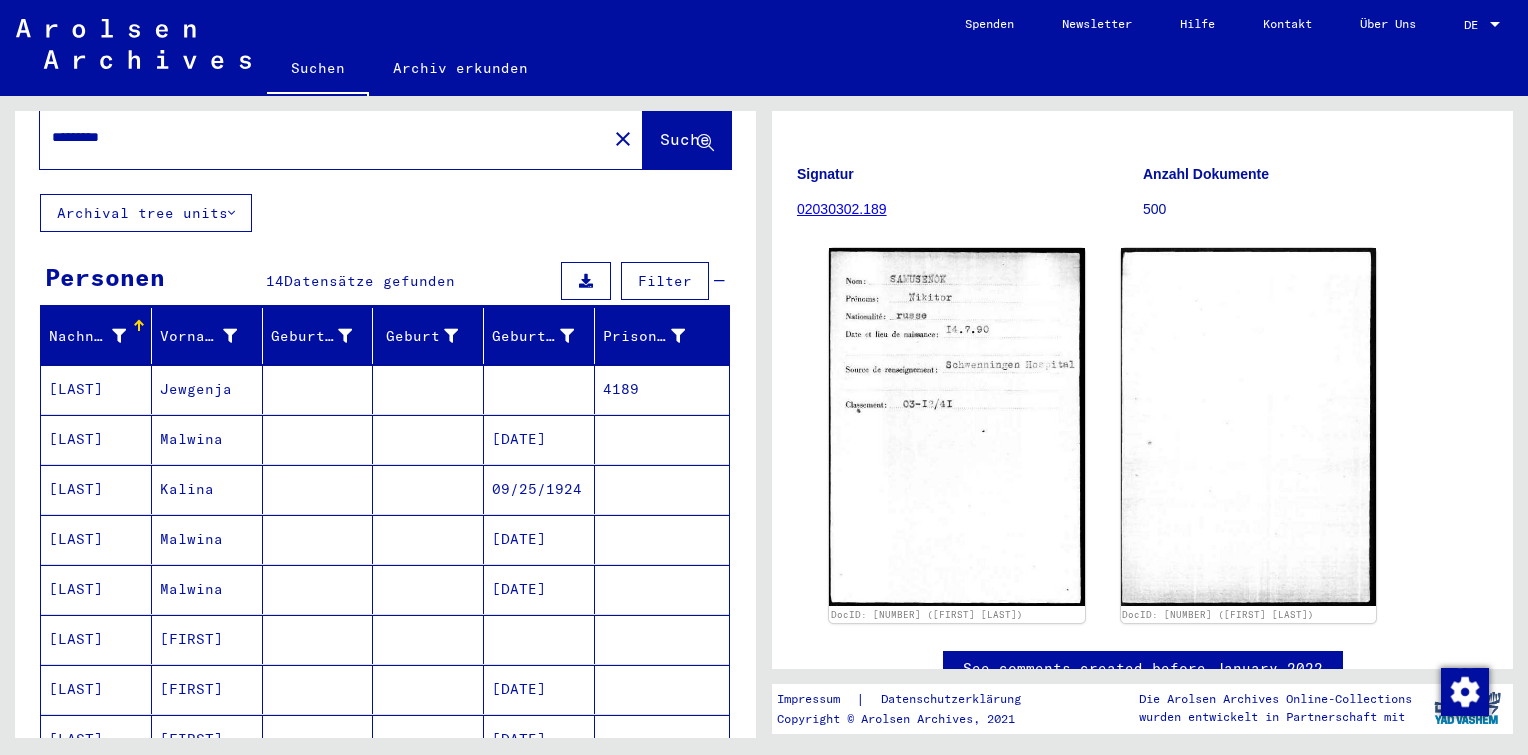 scroll, scrollTop: 0, scrollLeft: 0, axis: both 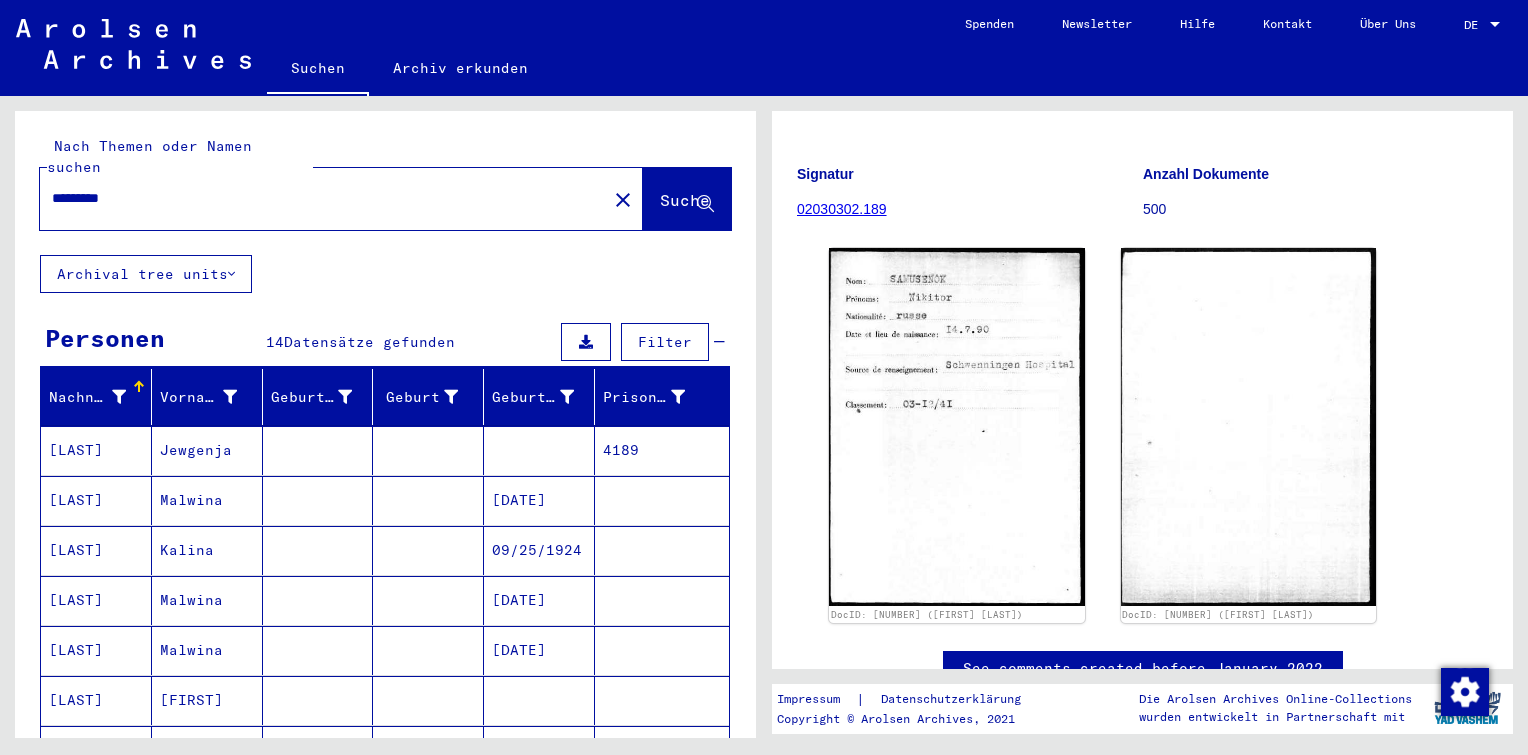 drag, startPoint x: 148, startPoint y: 172, endPoint x: 0, endPoint y: 184, distance: 148.48569 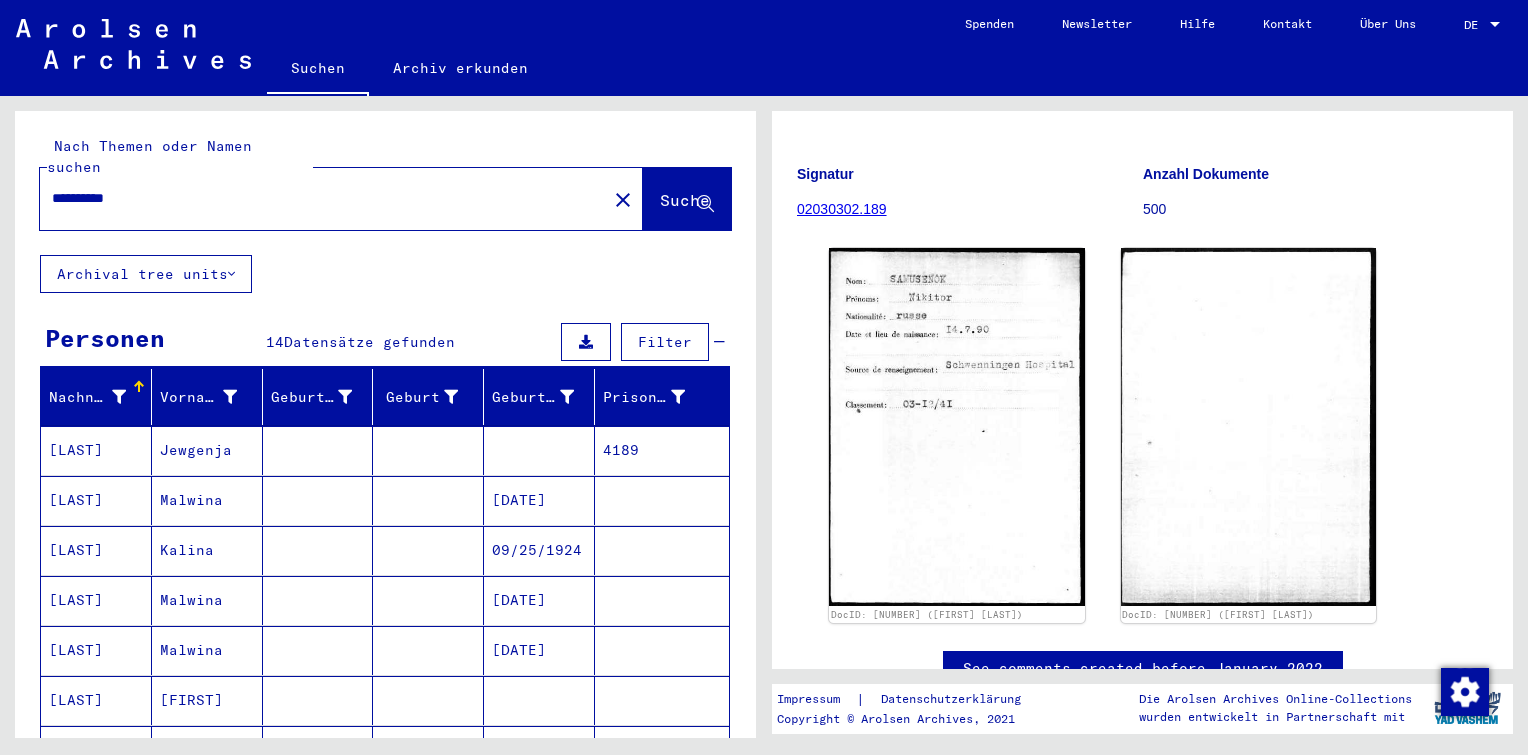 type on "**********" 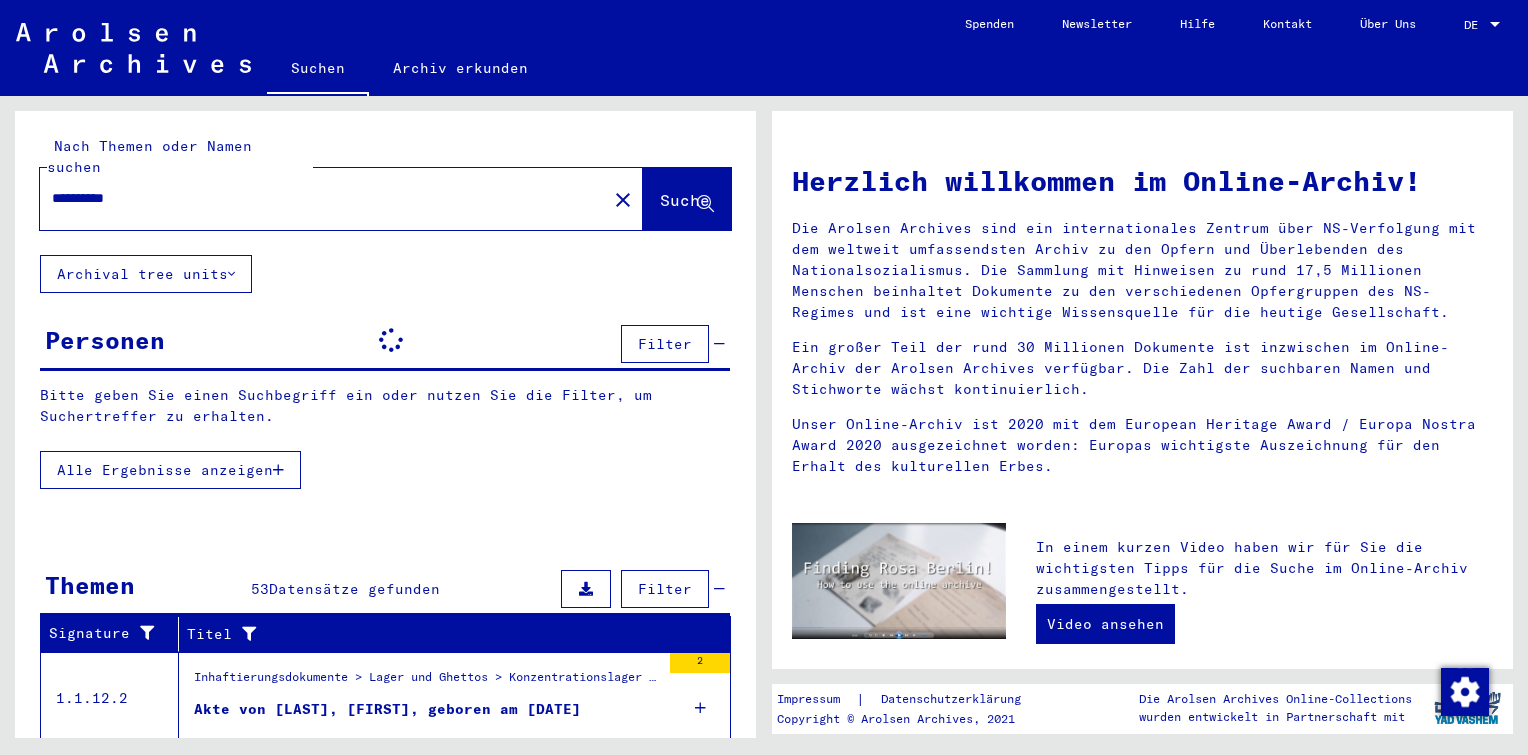click on "Alle Ergebnisse anzeigen" at bounding box center (165, 470) 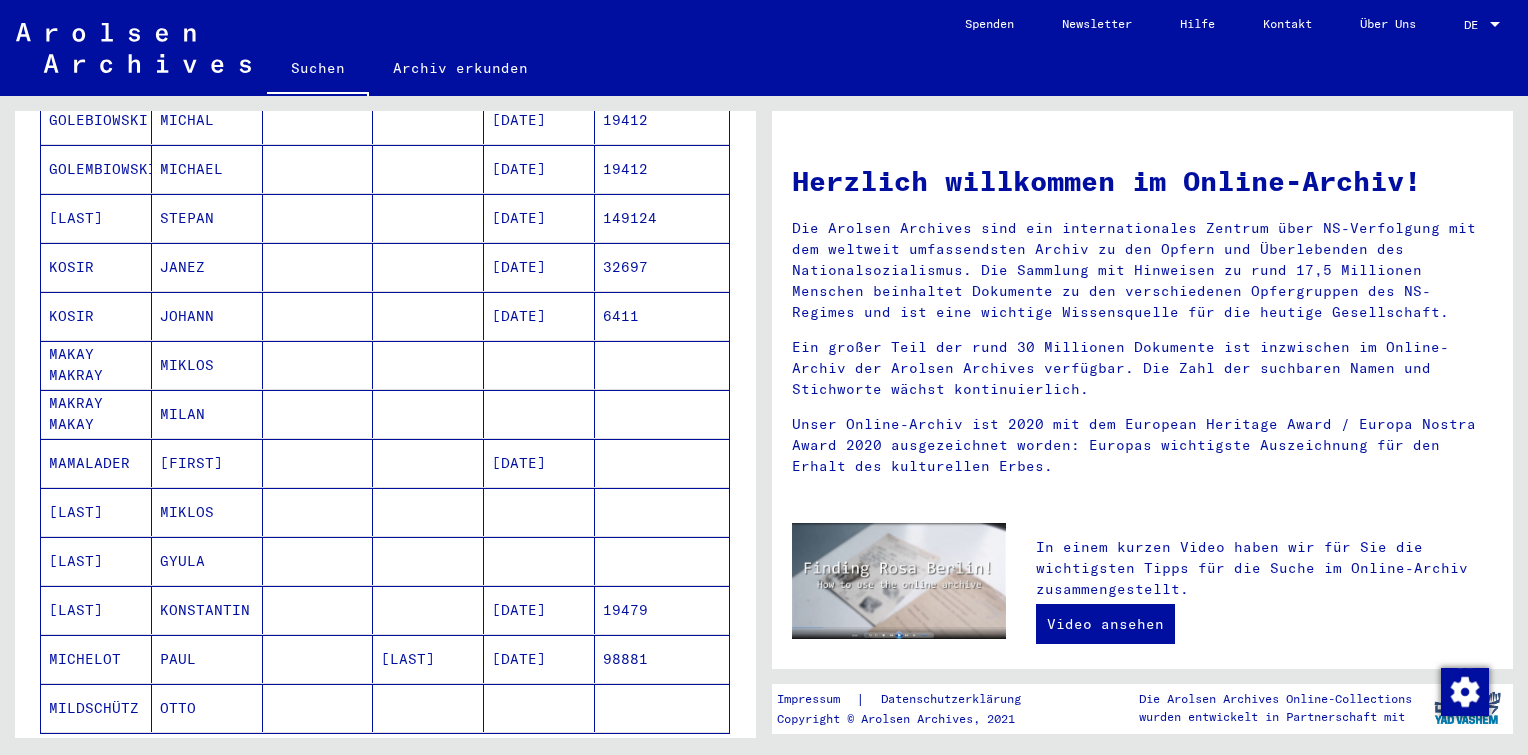 scroll, scrollTop: 1100, scrollLeft: 0, axis: vertical 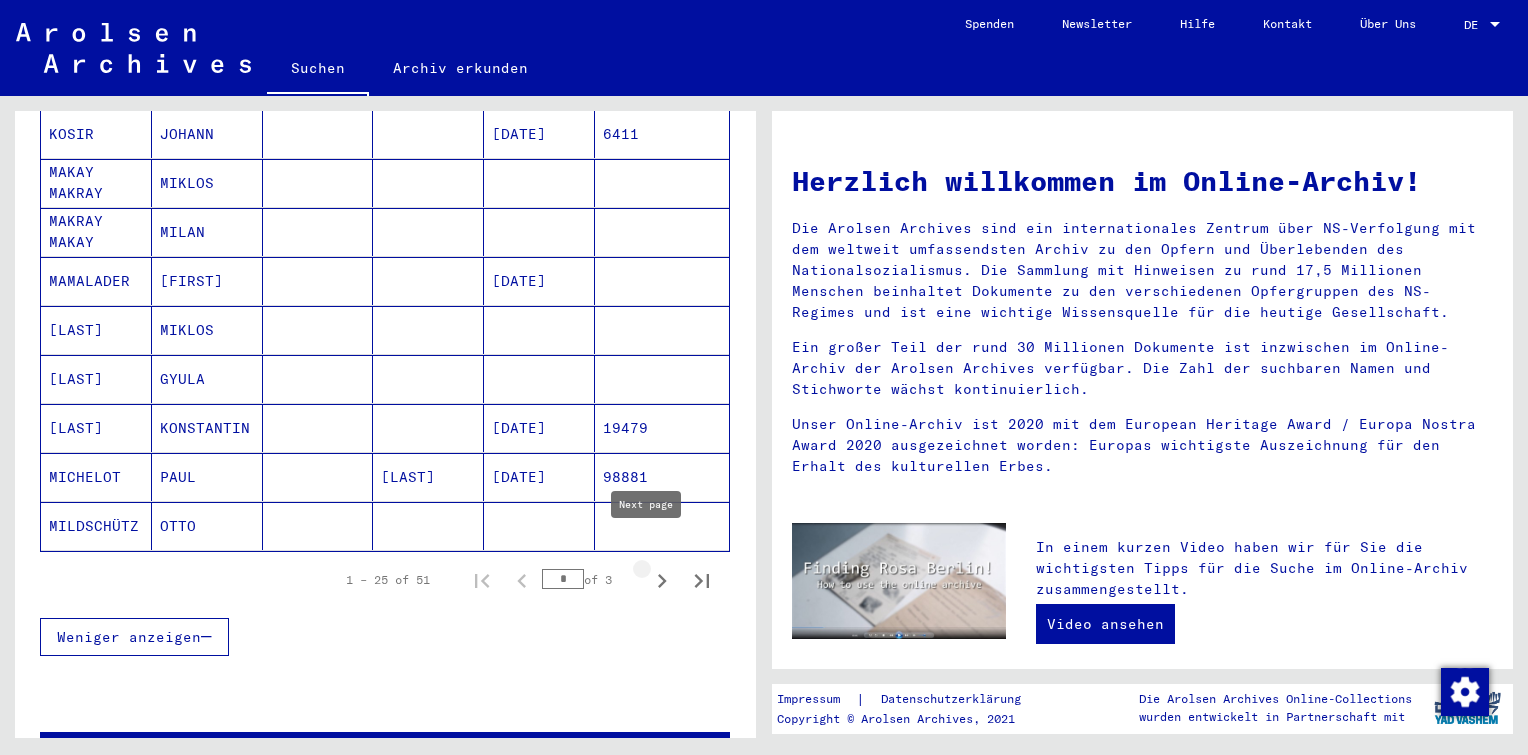 drag, startPoint x: 652, startPoint y: 562, endPoint x: 644, endPoint y: 555, distance: 10.630146 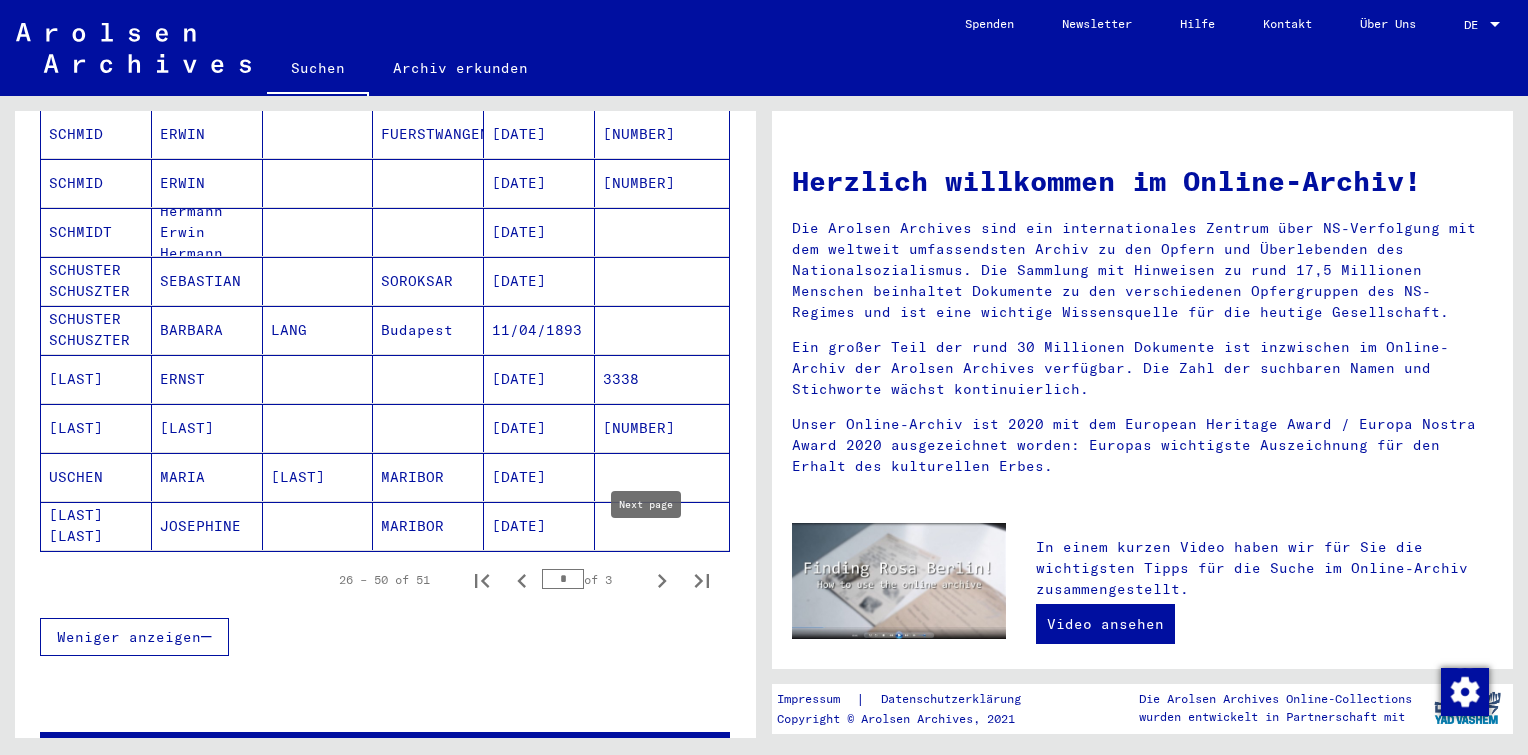 click 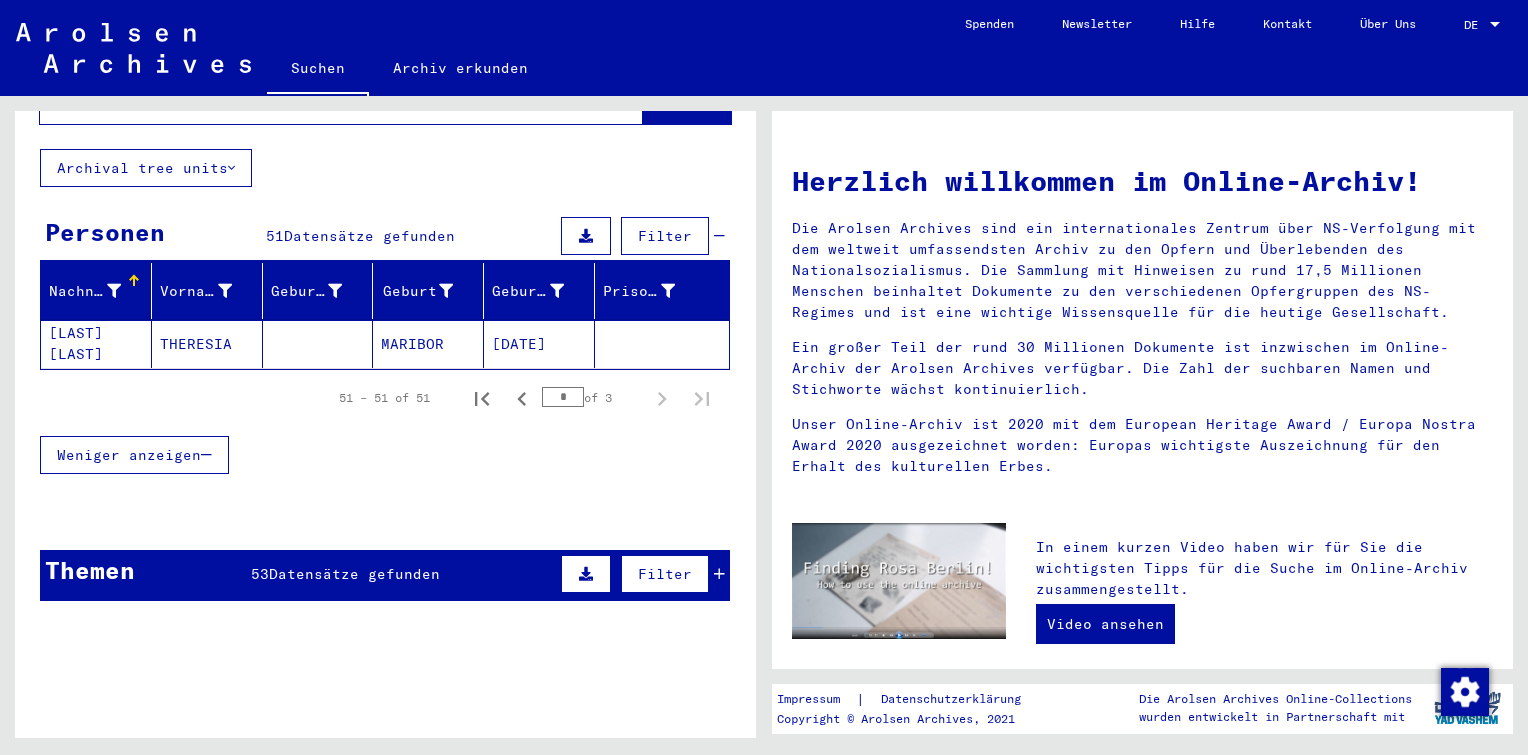 scroll, scrollTop: 0, scrollLeft: 0, axis: both 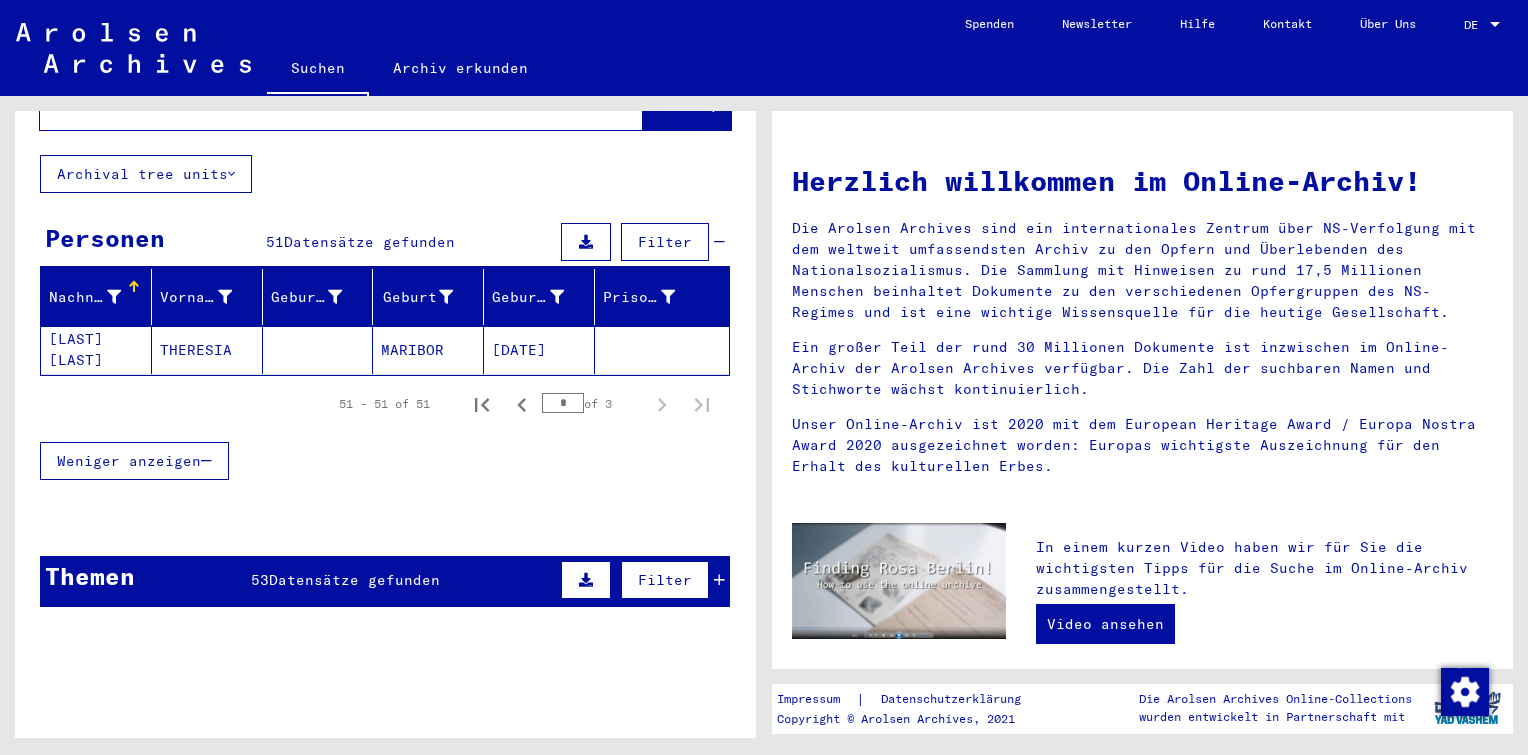click on "Datensätze gefunden" at bounding box center [354, 580] 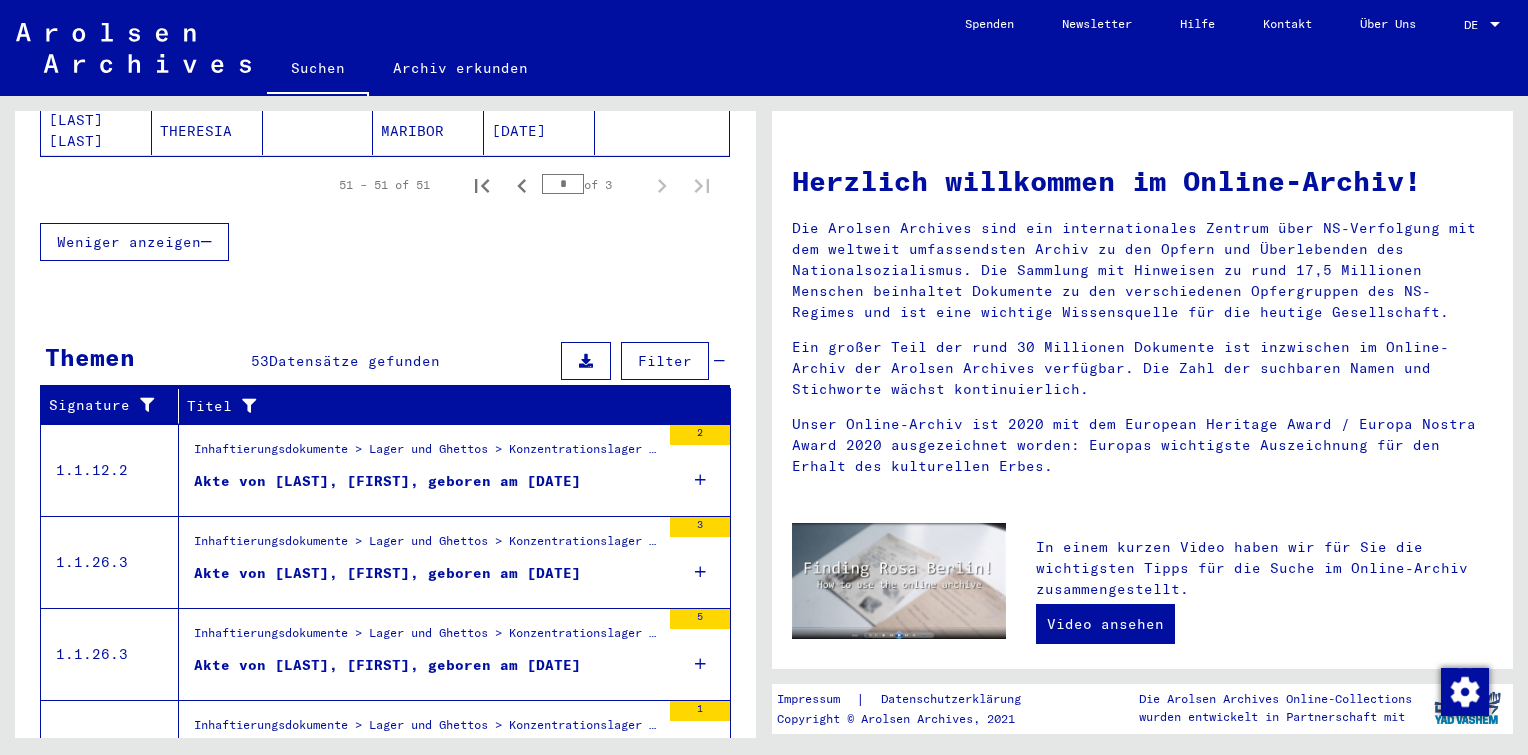 scroll, scrollTop: 0, scrollLeft: 0, axis: both 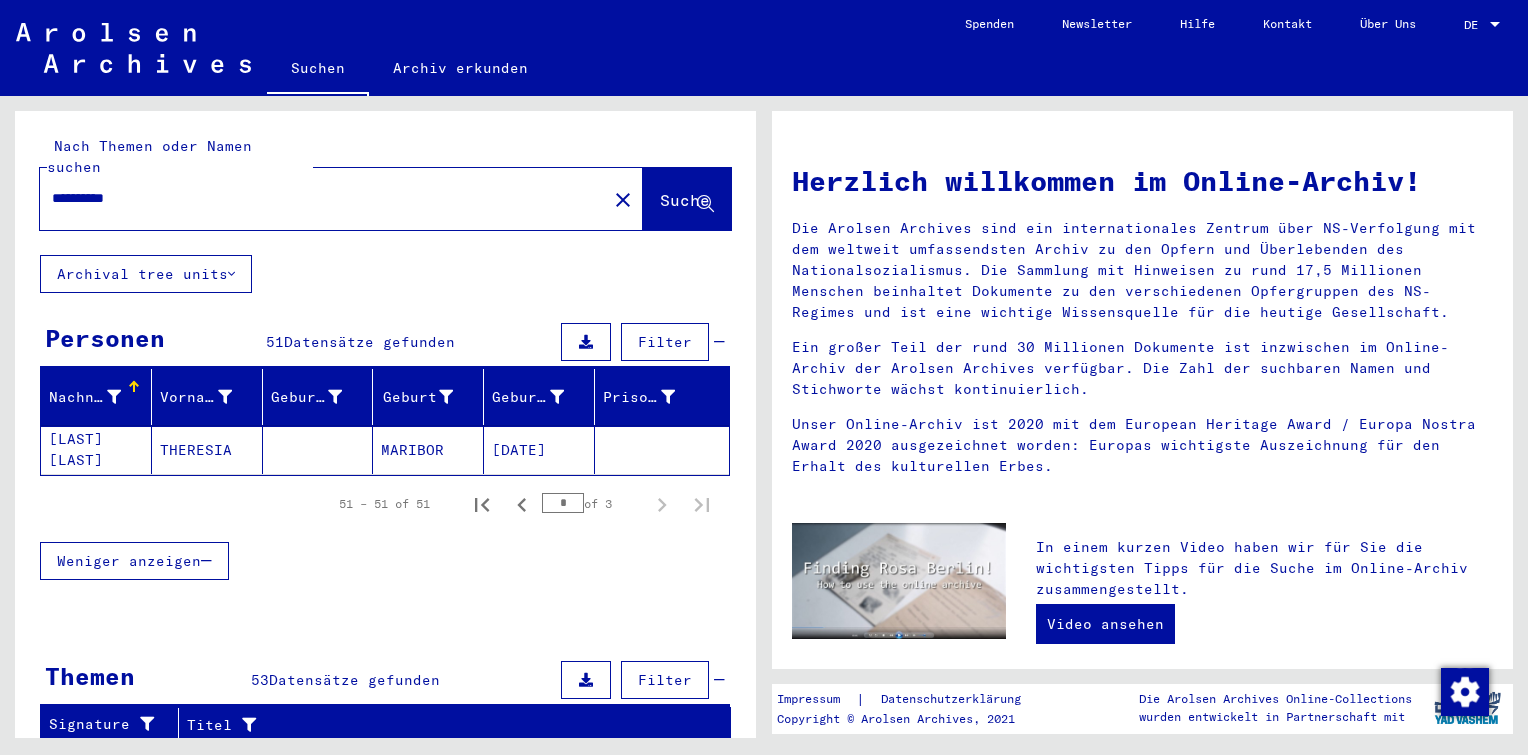 click on "**********" at bounding box center (317, 198) 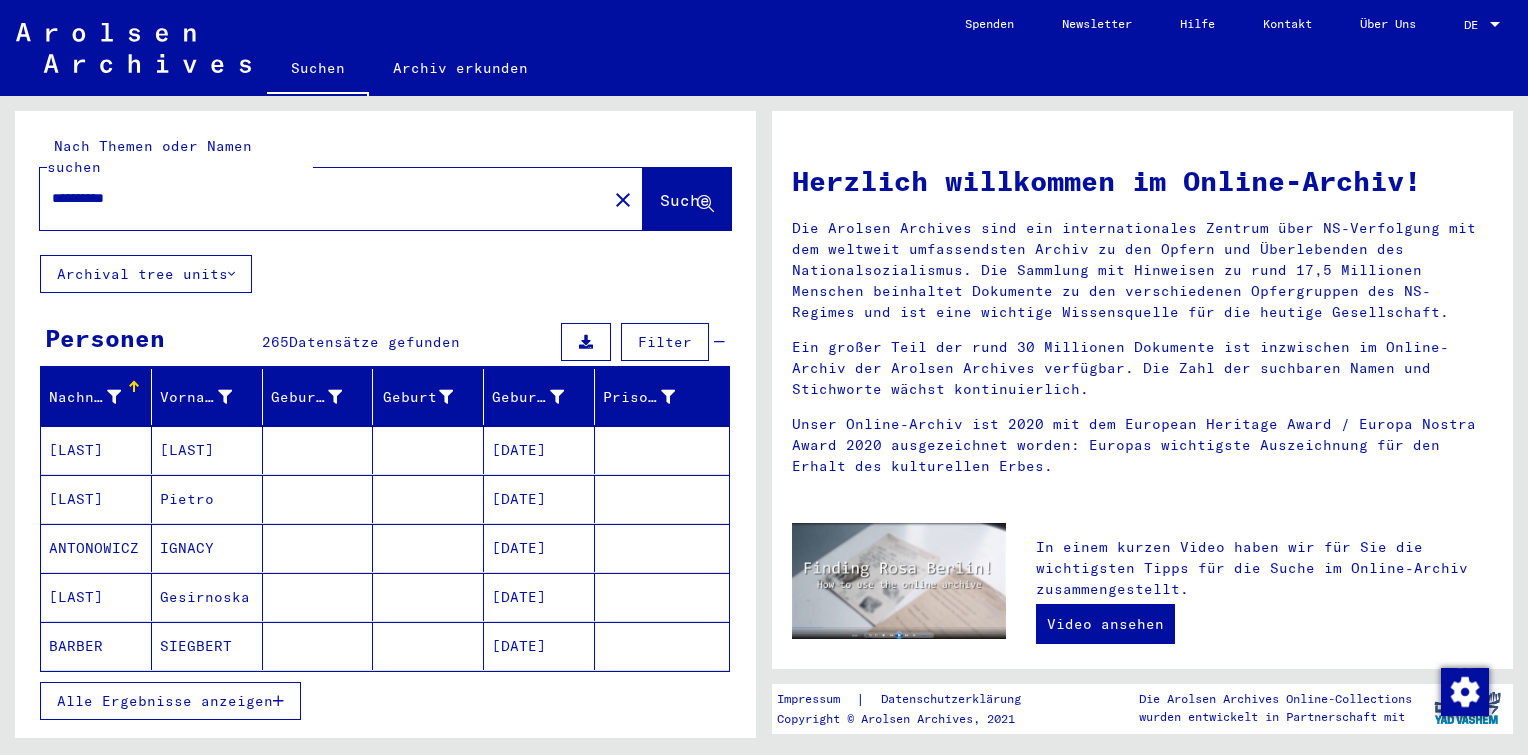 click on "Alle Ergebnisse anzeigen" at bounding box center (165, 701) 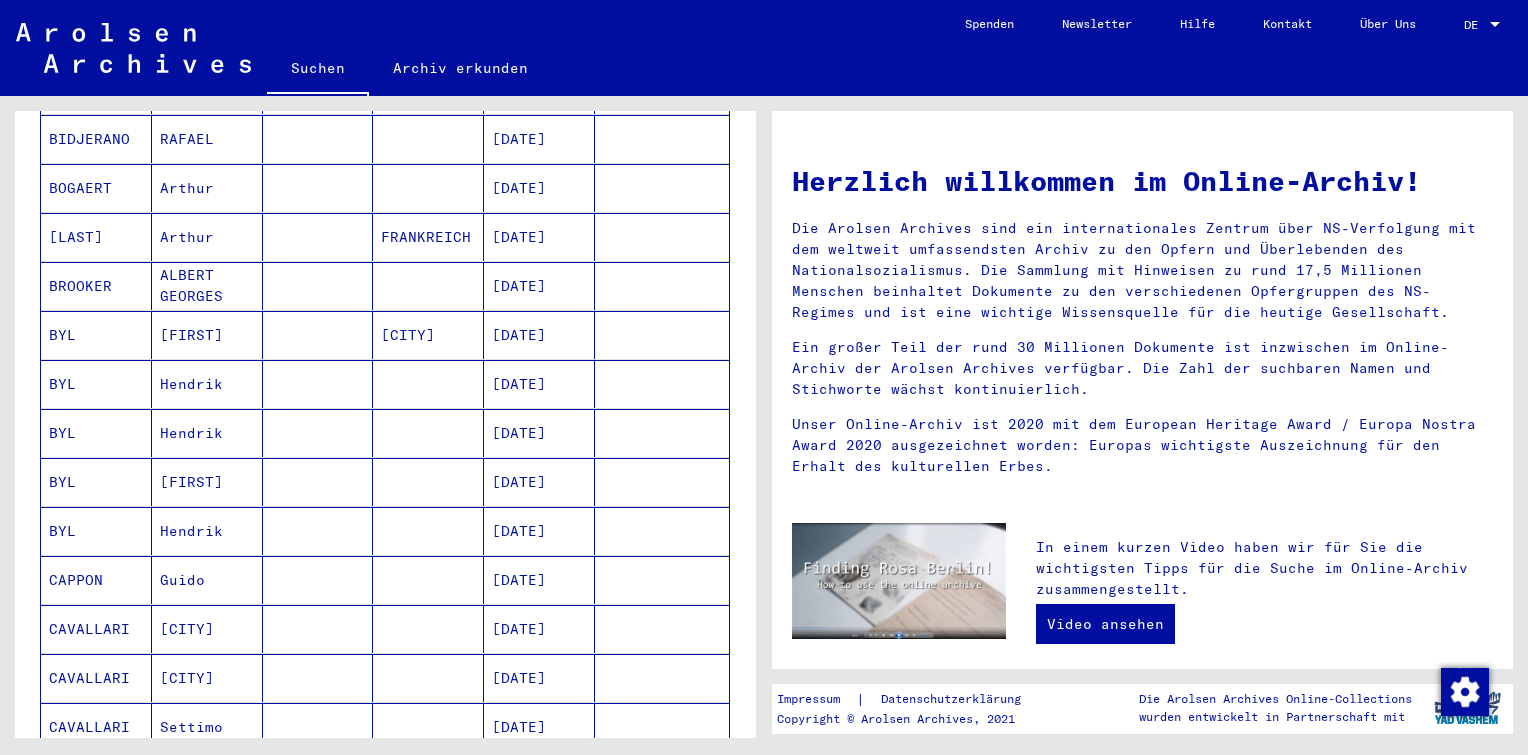 scroll, scrollTop: 1100, scrollLeft: 0, axis: vertical 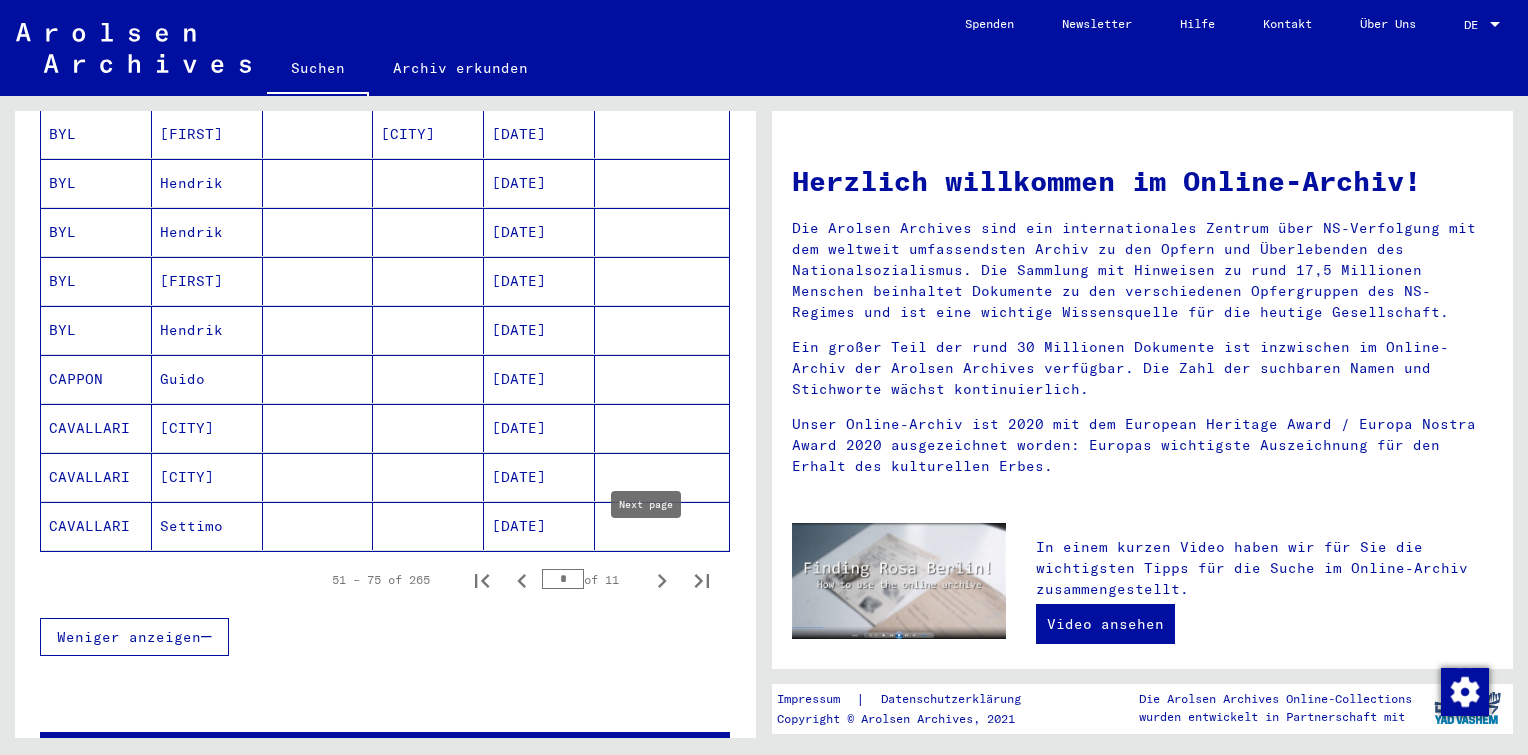 click 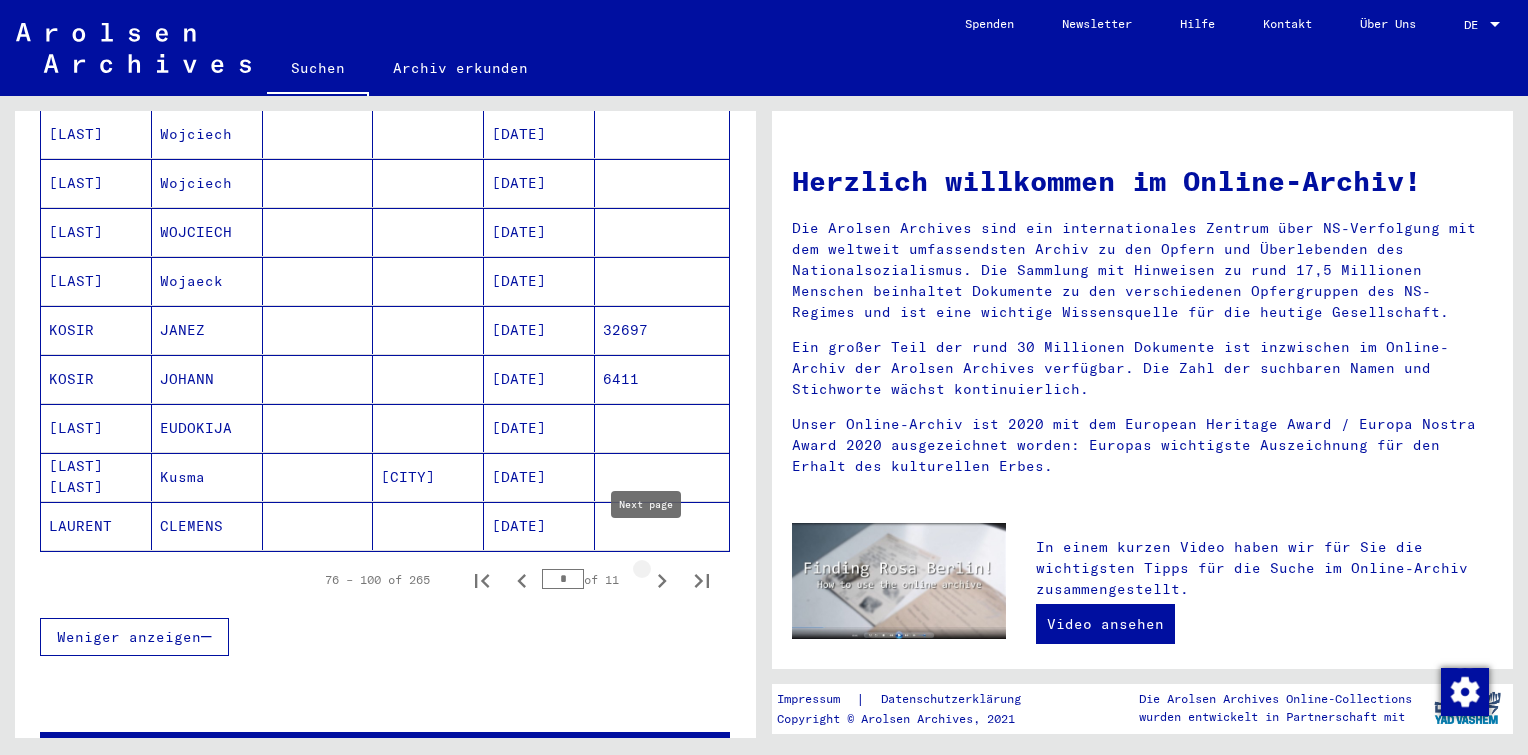 click 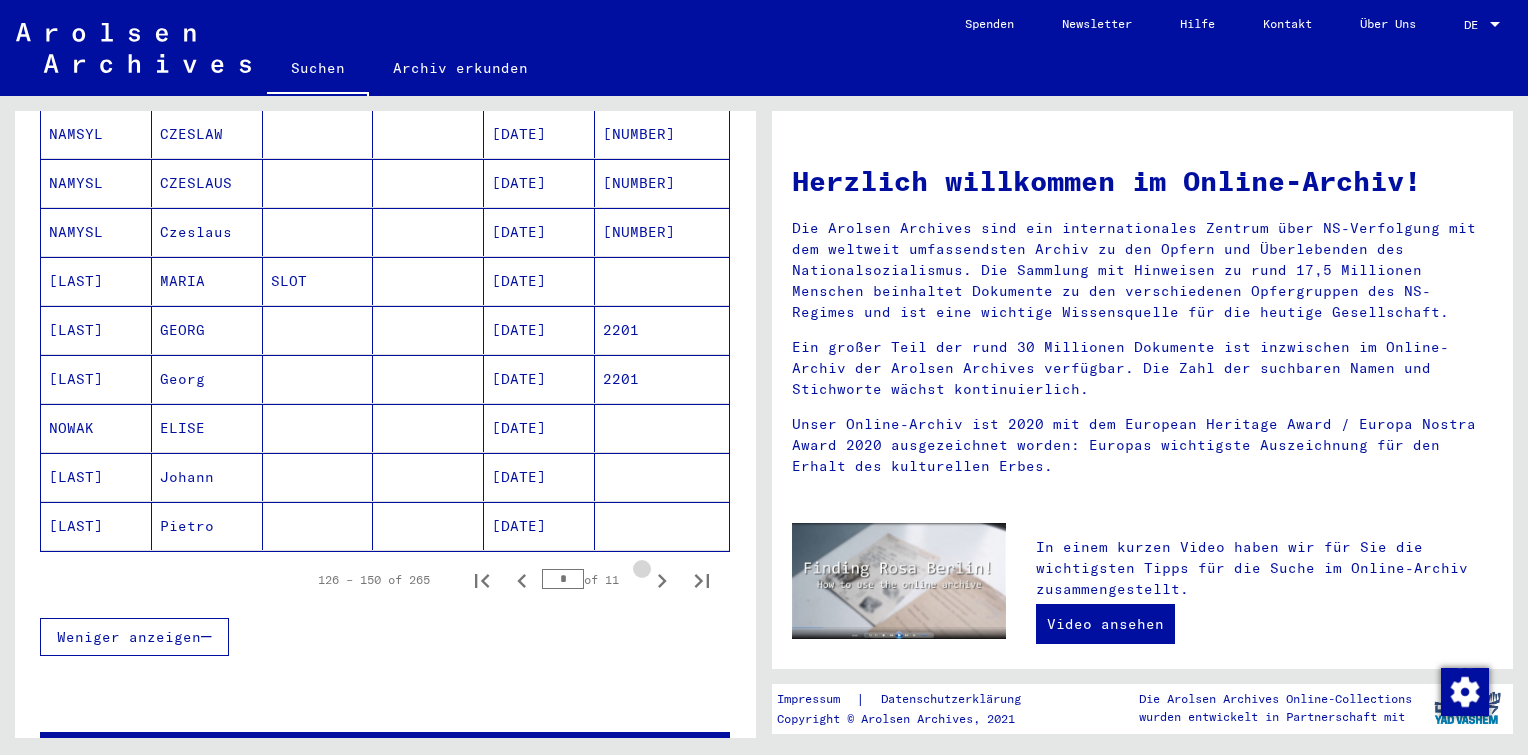 click 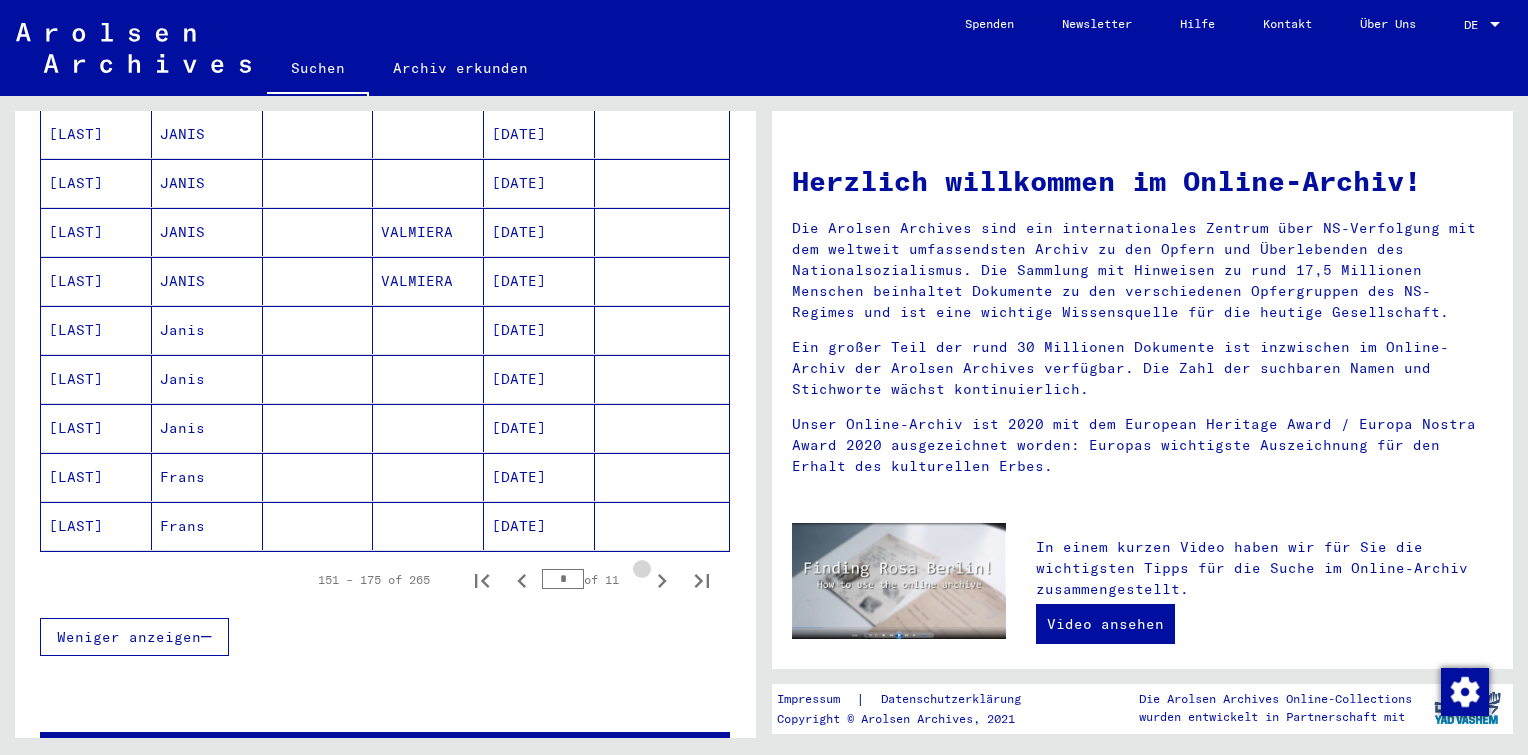 click 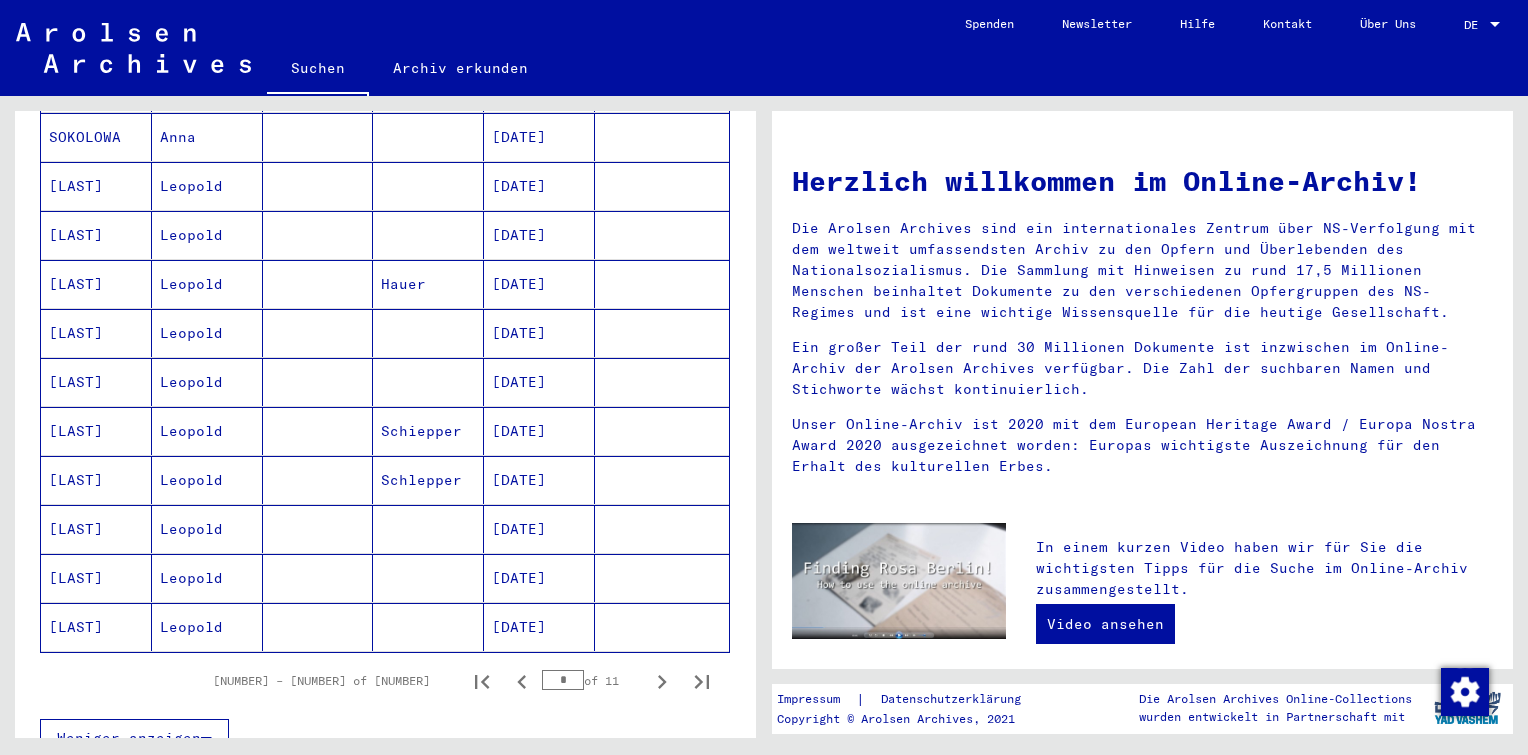 scroll, scrollTop: 1136, scrollLeft: 0, axis: vertical 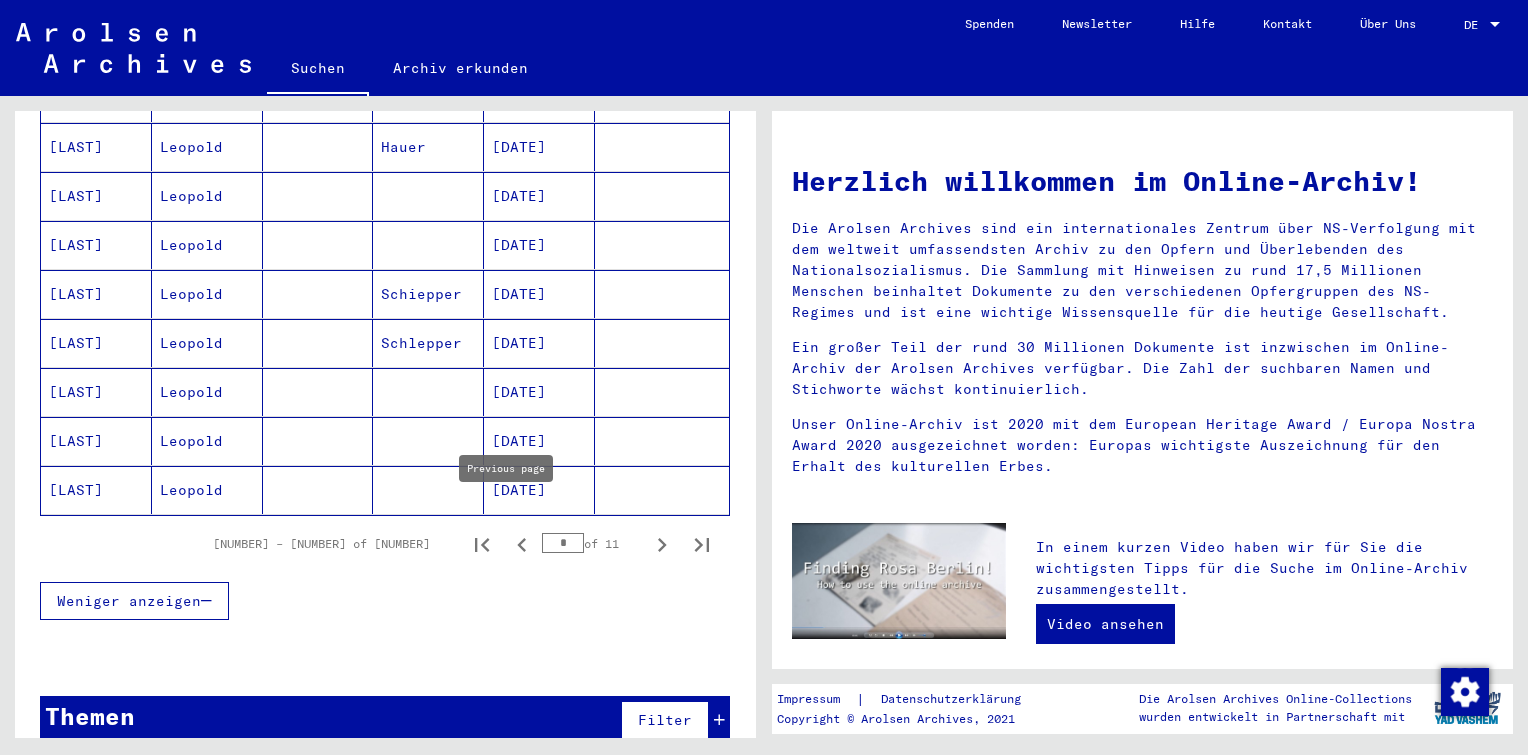 click 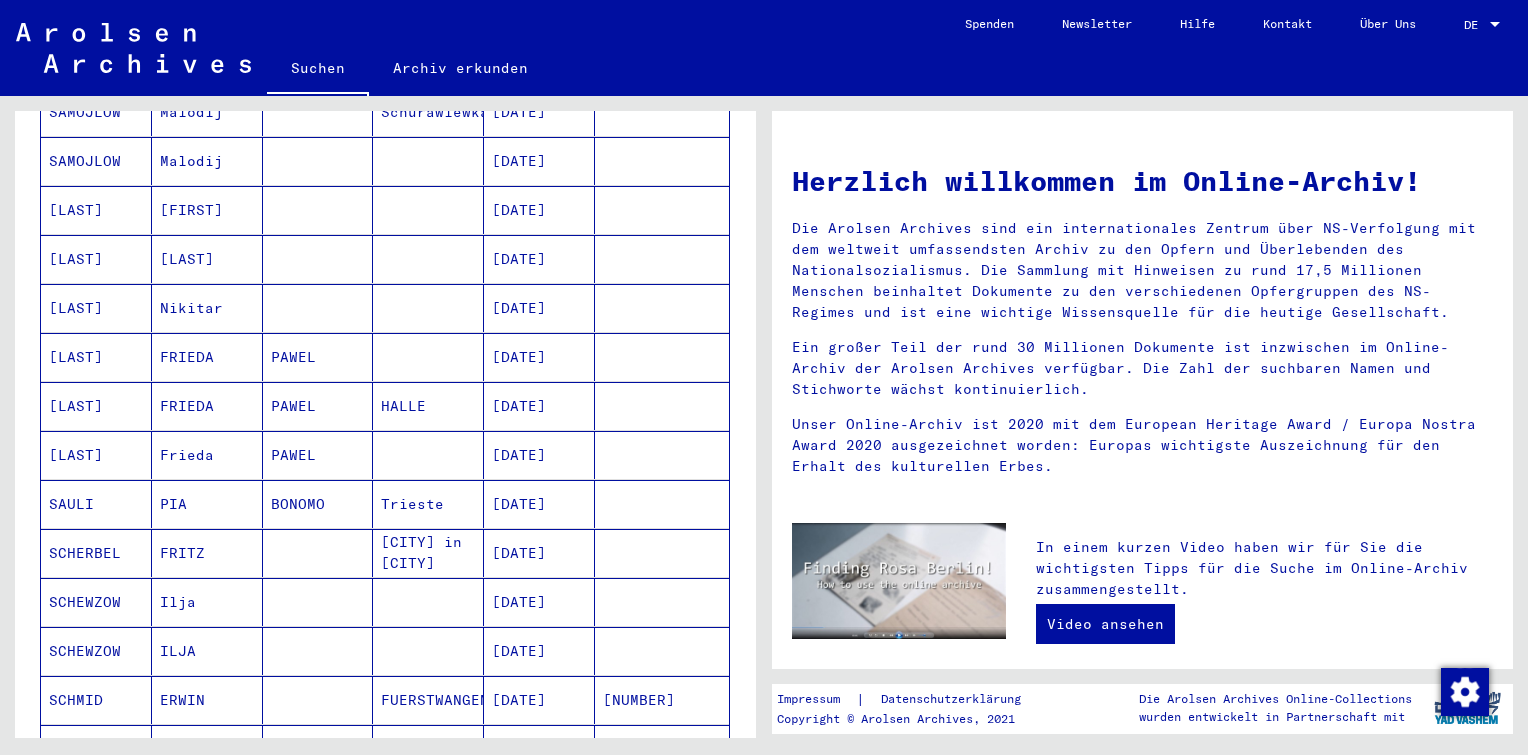 scroll, scrollTop: 336, scrollLeft: 0, axis: vertical 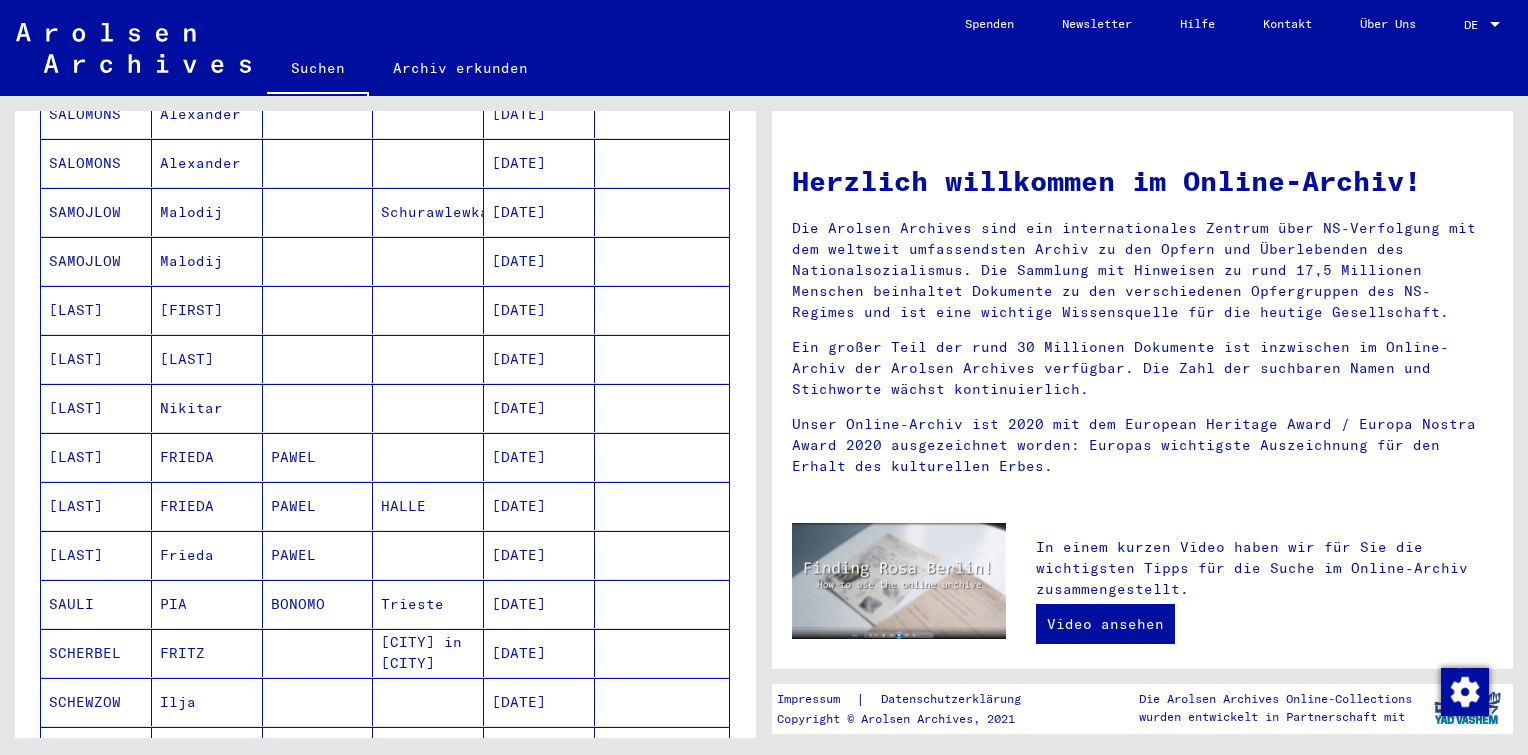 click at bounding box center (318, 408) 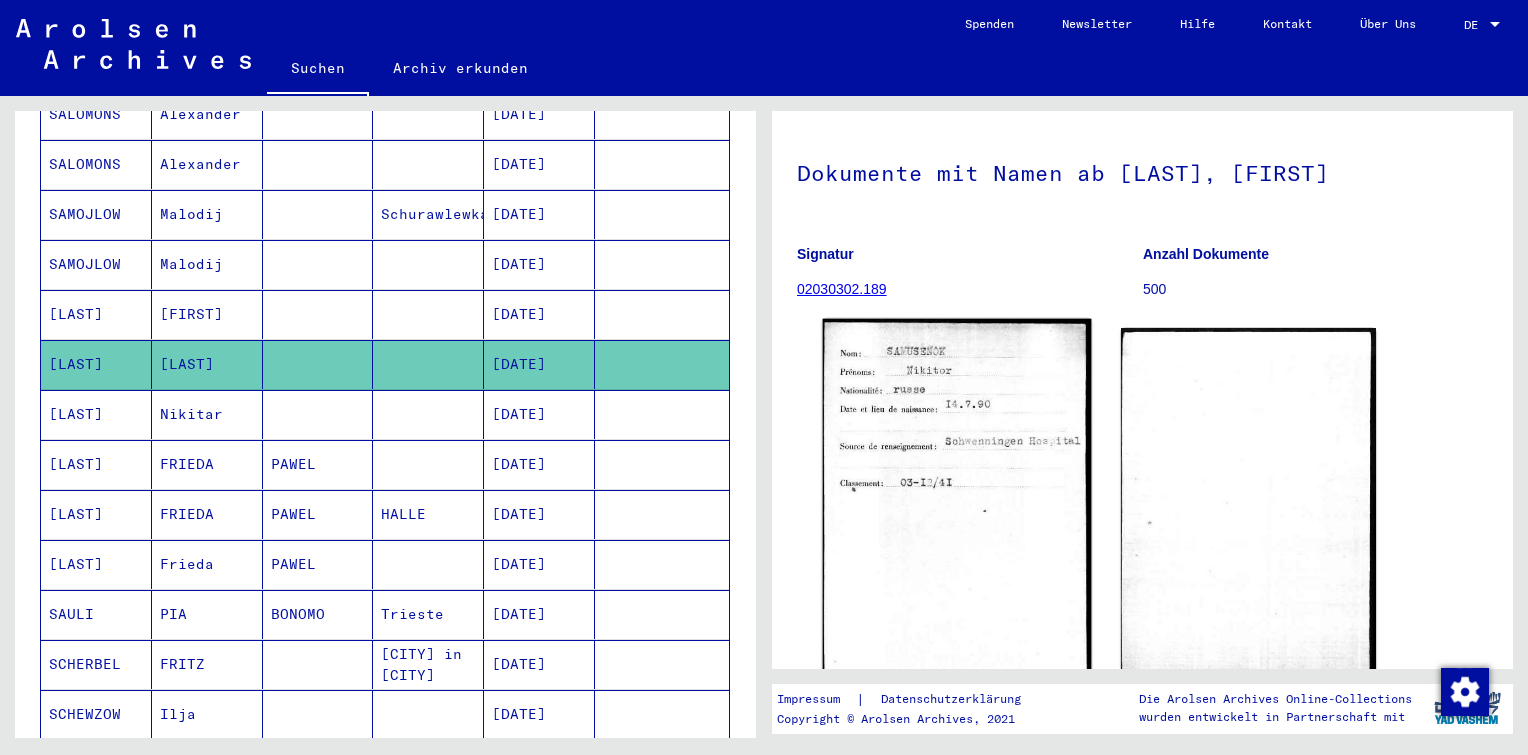 scroll, scrollTop: 200, scrollLeft: 0, axis: vertical 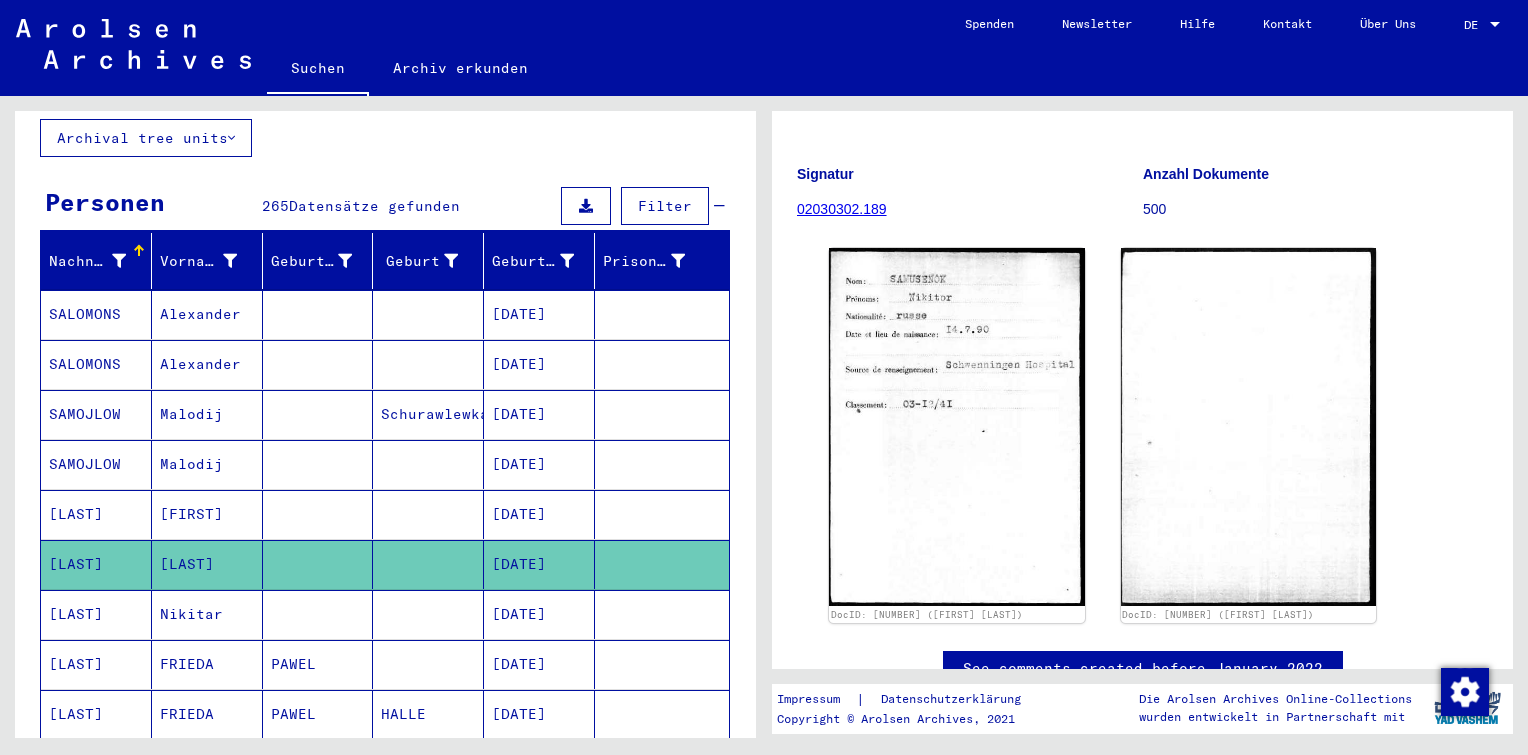 click at bounding box center [318, 564] 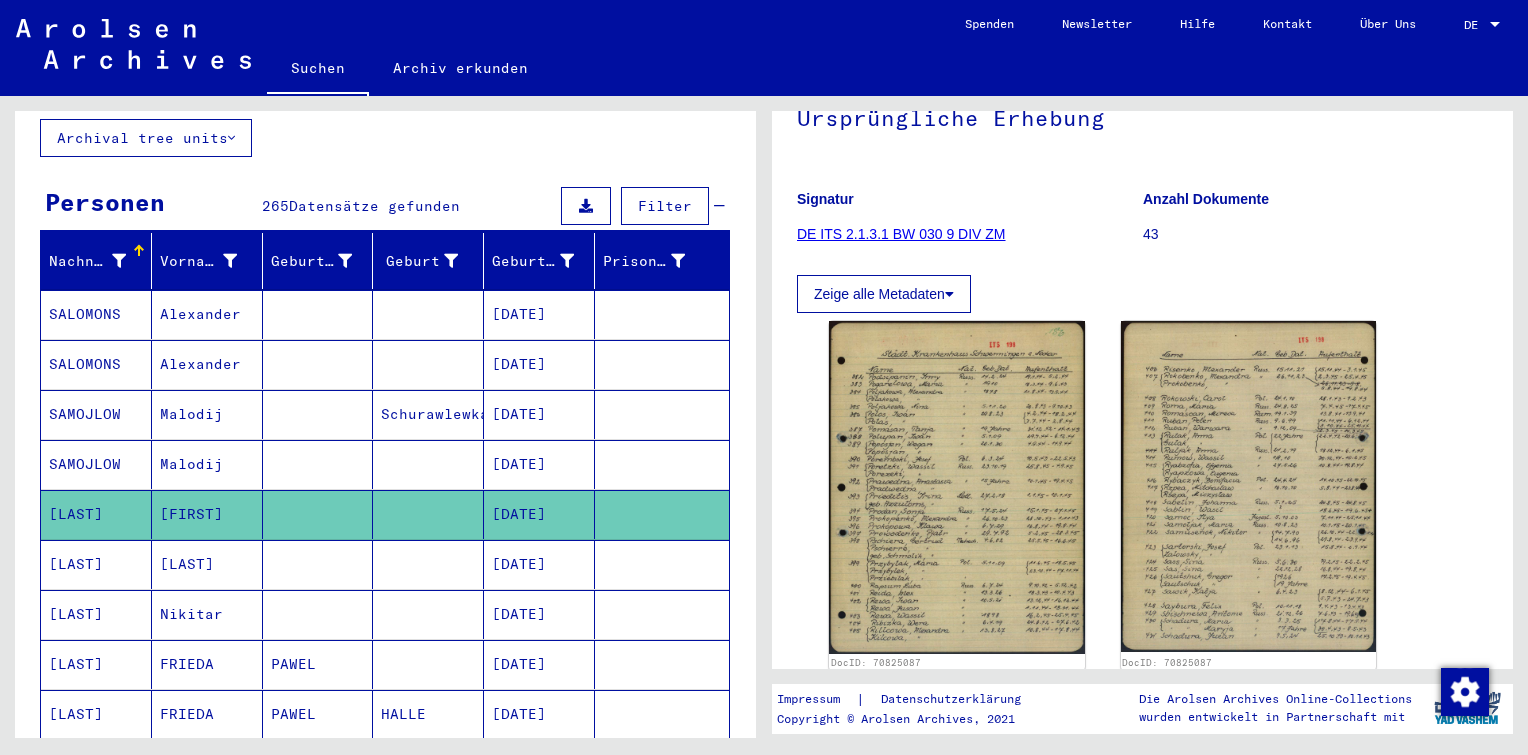 scroll, scrollTop: 200, scrollLeft: 0, axis: vertical 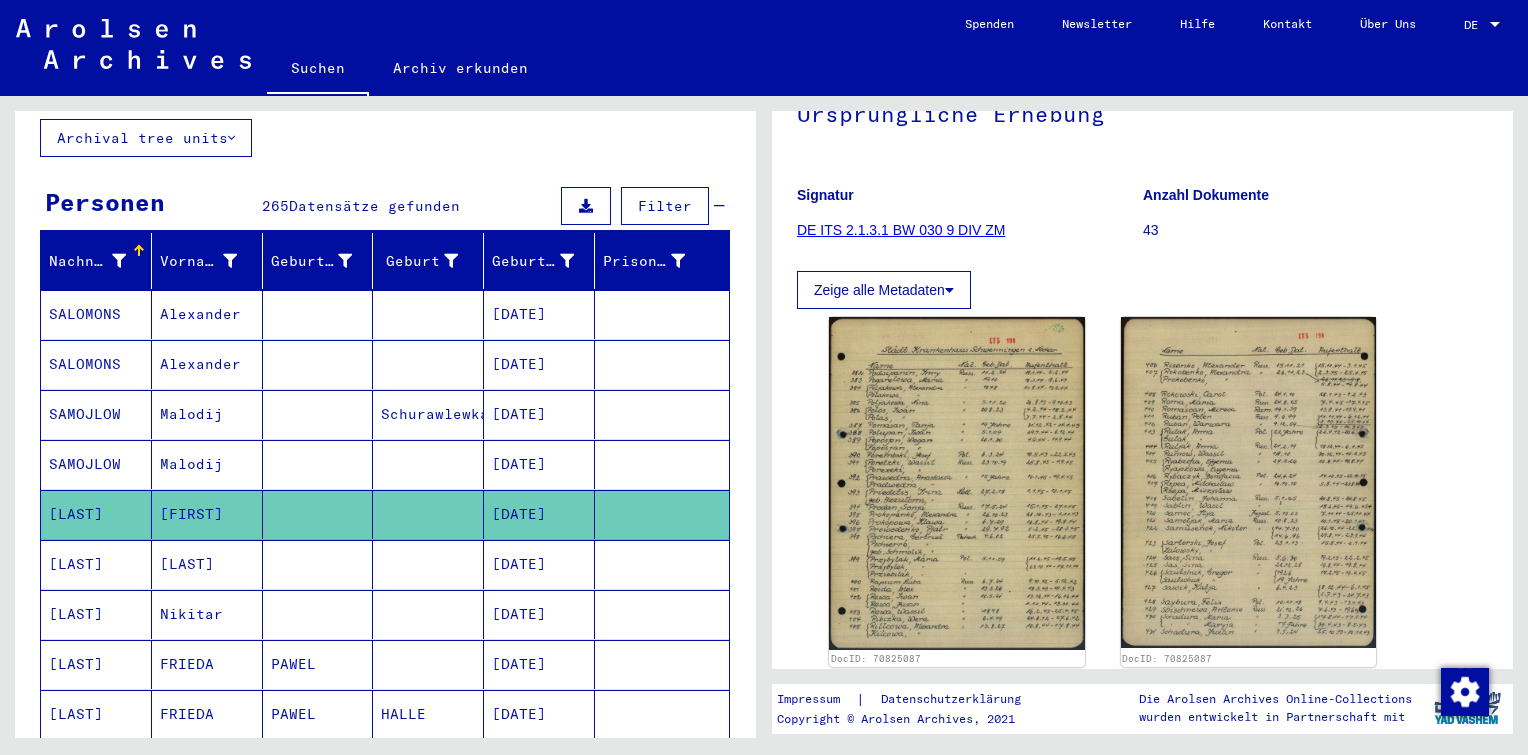 drag, startPoint x: 264, startPoint y: 531, endPoint x: 348, endPoint y: 500, distance: 89.537704 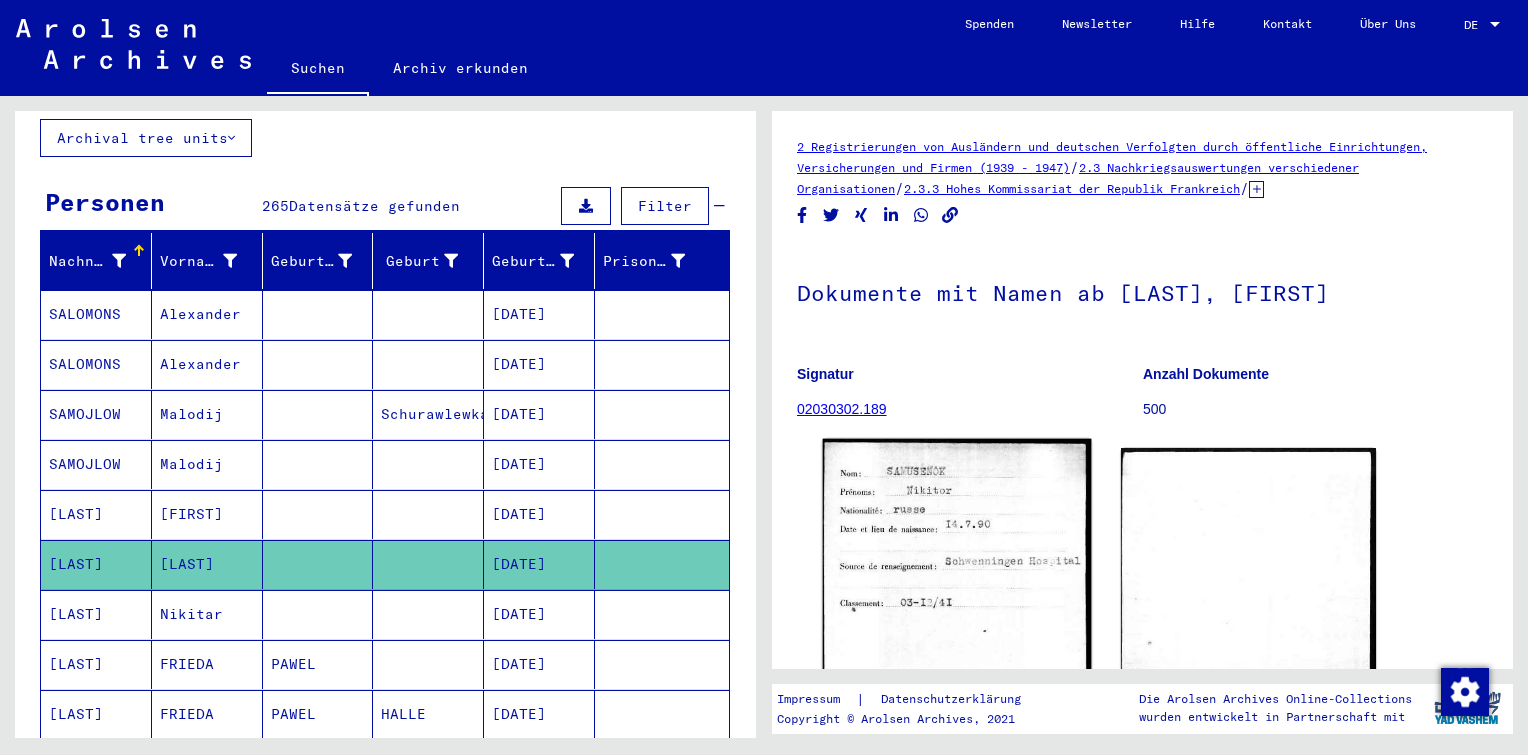scroll, scrollTop: 300, scrollLeft: 0, axis: vertical 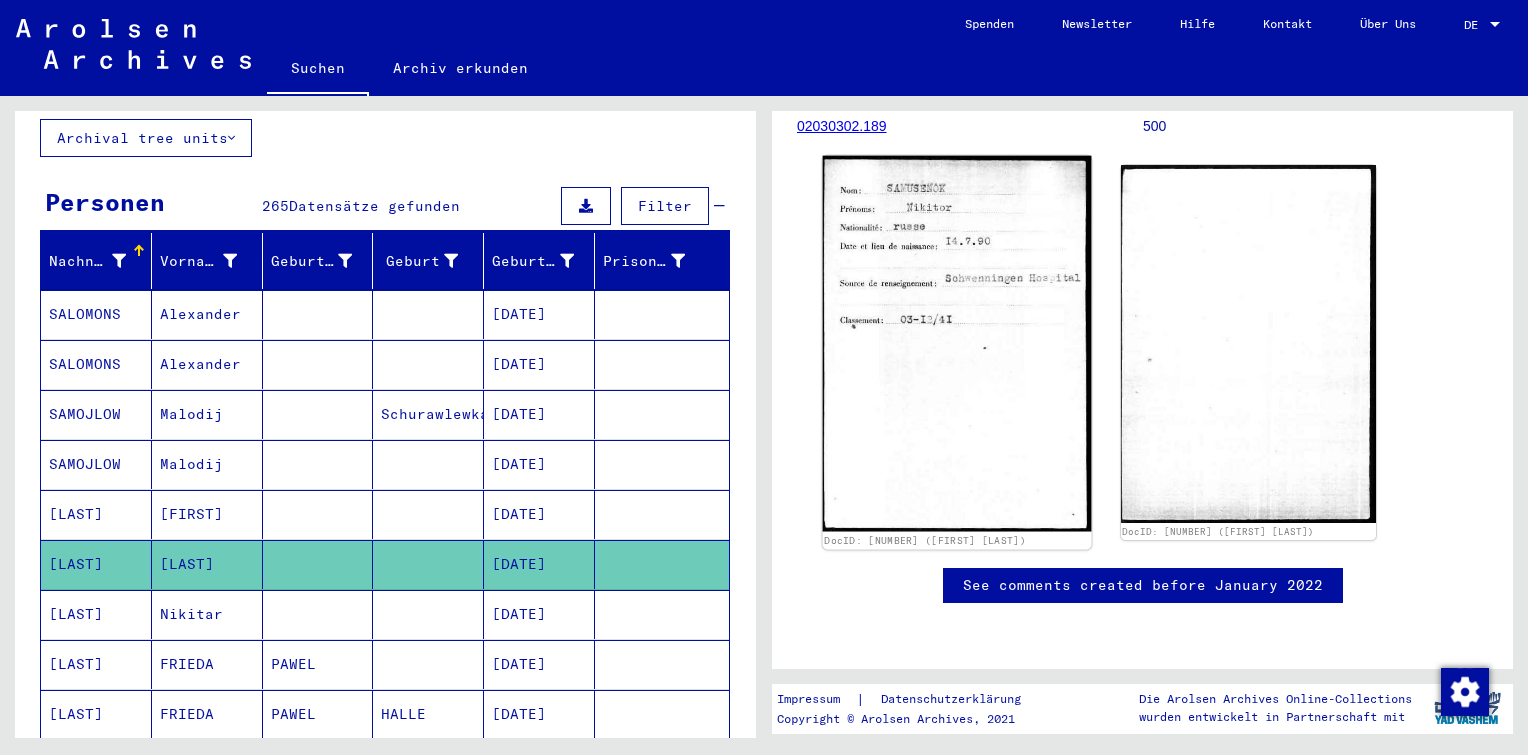 click 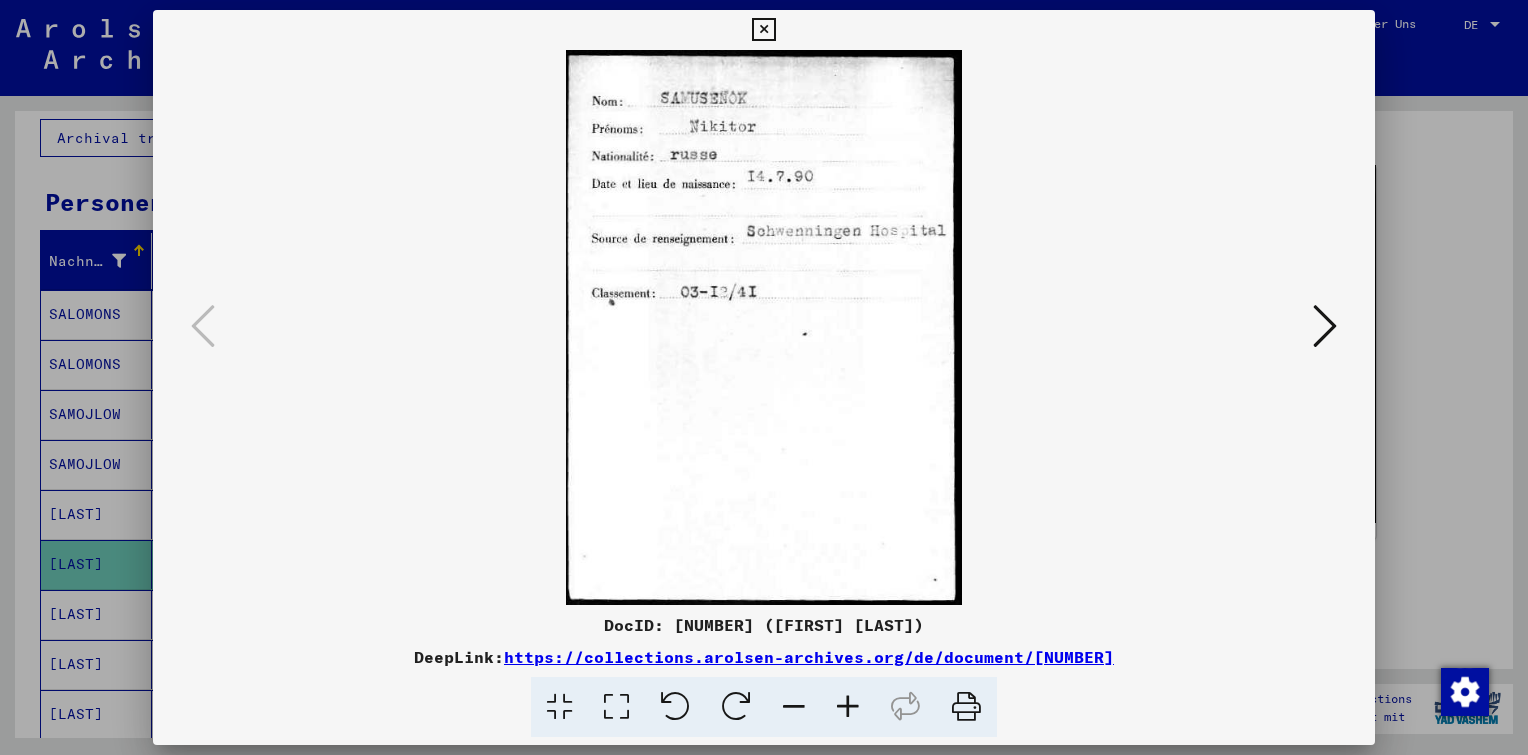 drag, startPoint x: 939, startPoint y: 622, endPoint x: 662, endPoint y: 631, distance: 277.14618 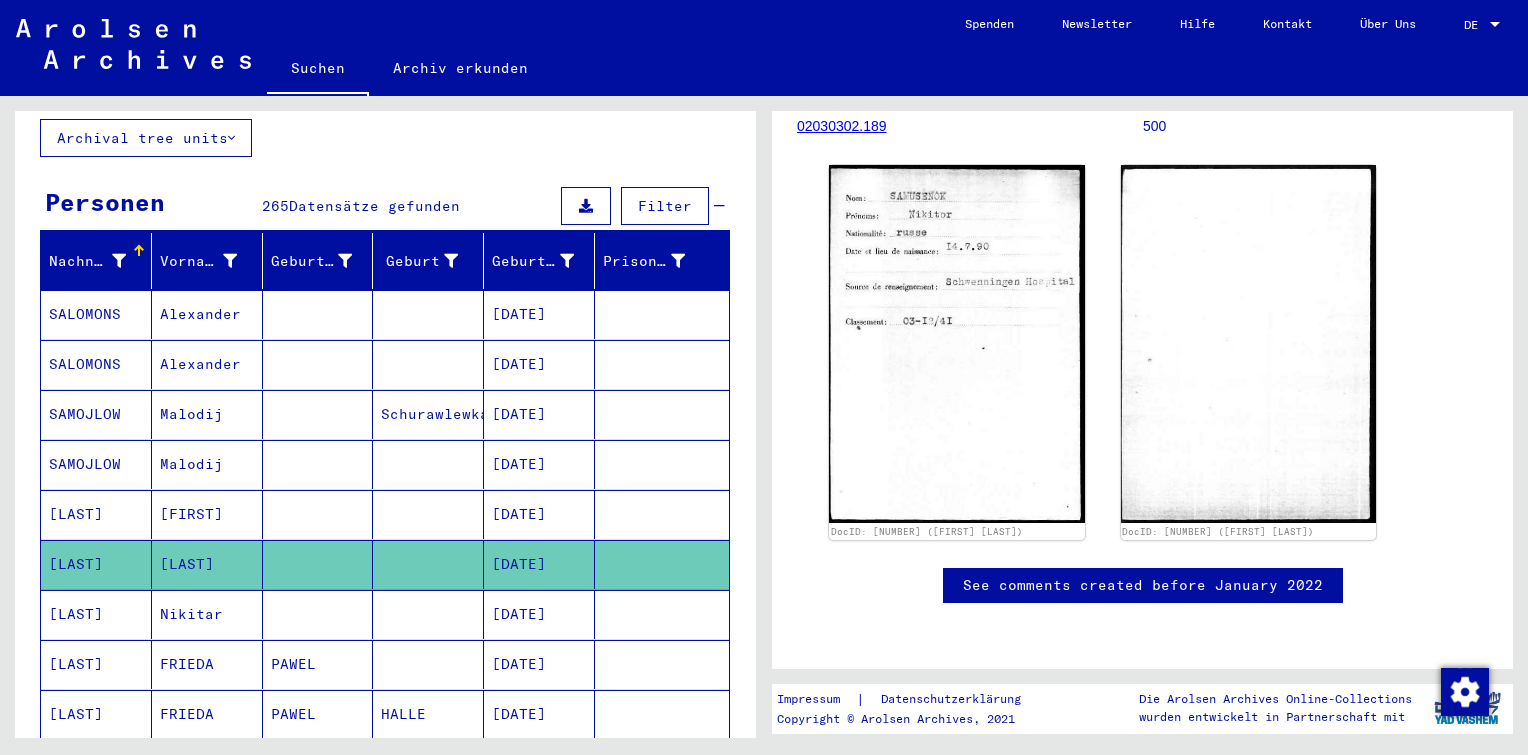click on "[FIRST]" at bounding box center (207, 564) 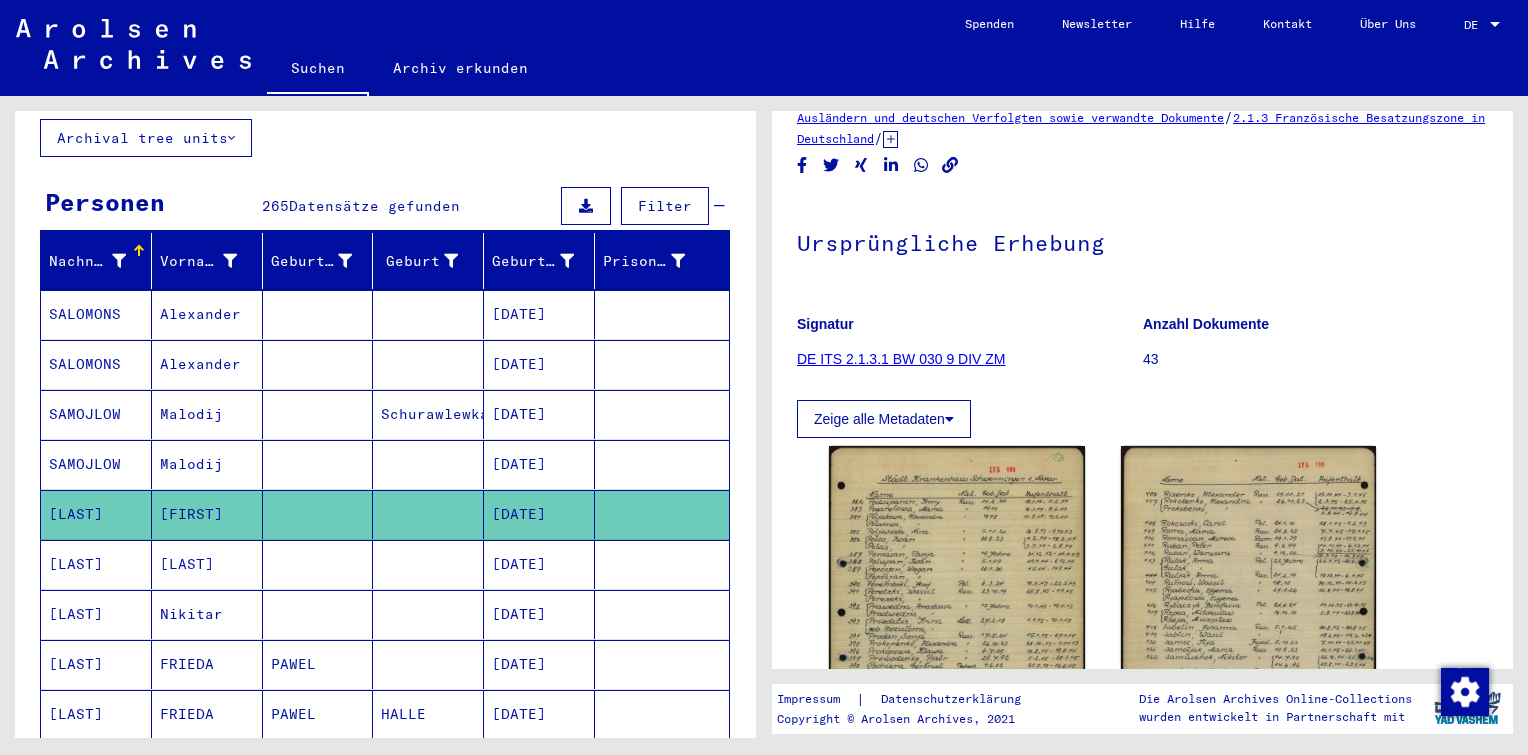 scroll, scrollTop: 100, scrollLeft: 0, axis: vertical 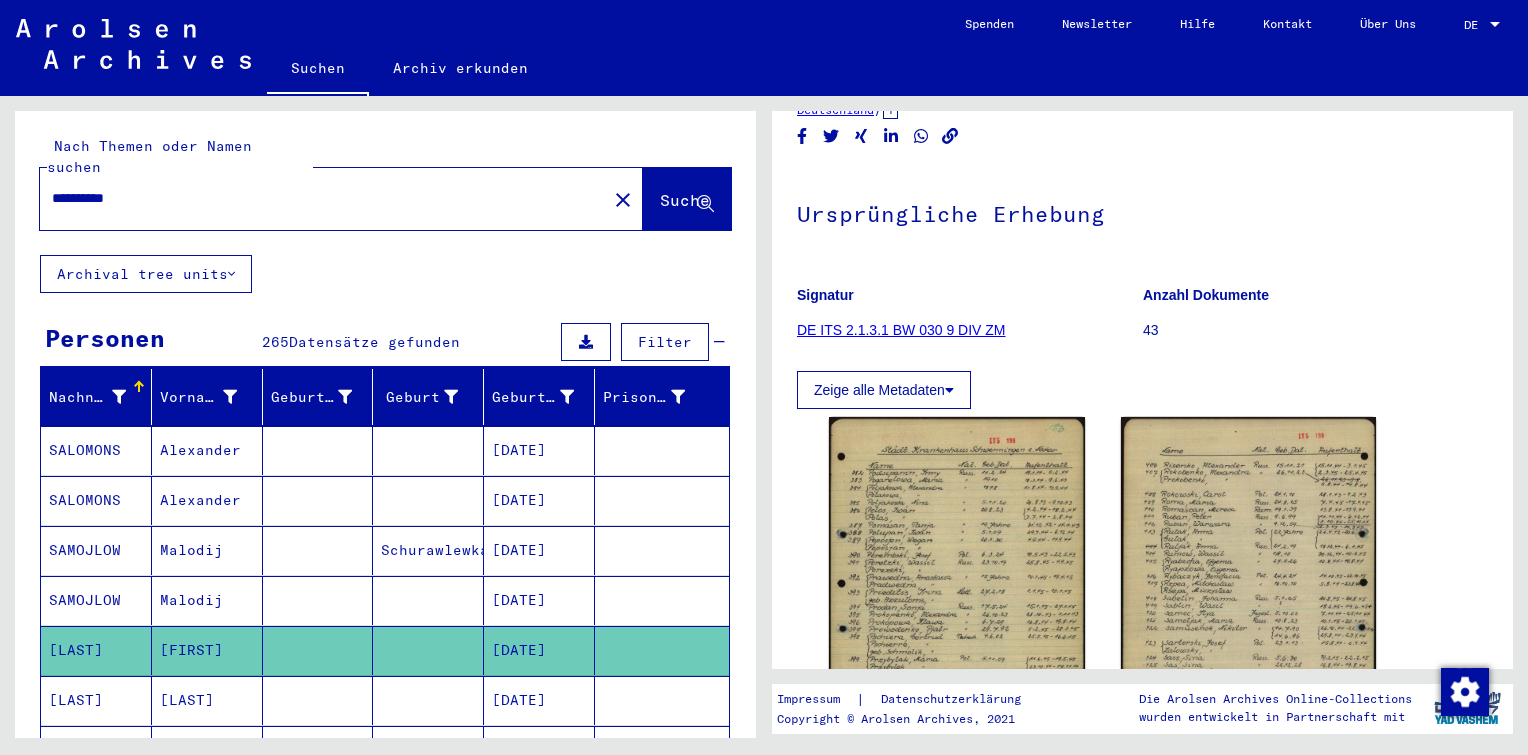 drag, startPoint x: 12, startPoint y: 172, endPoint x: 0, endPoint y: 179, distance: 13.892444 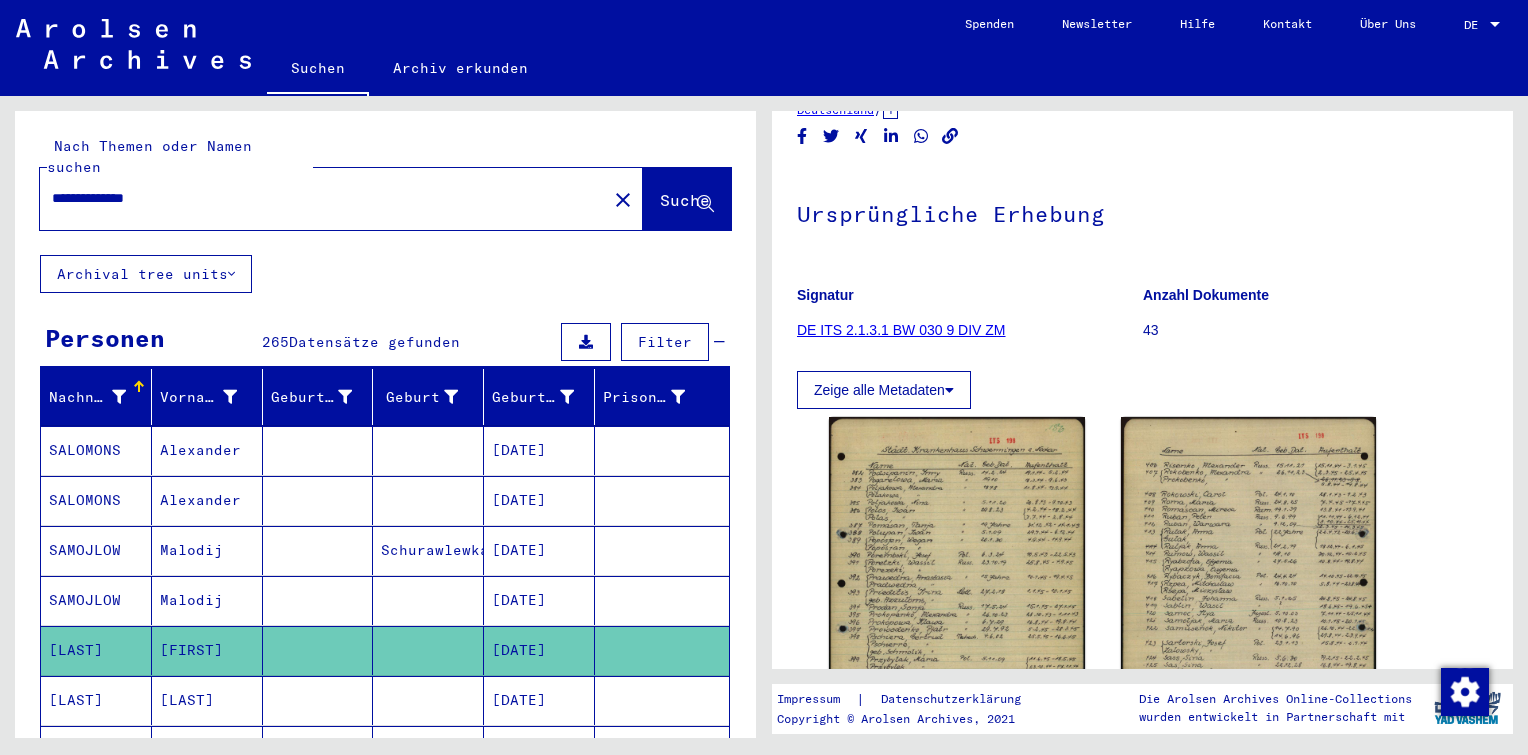 type on "**********" 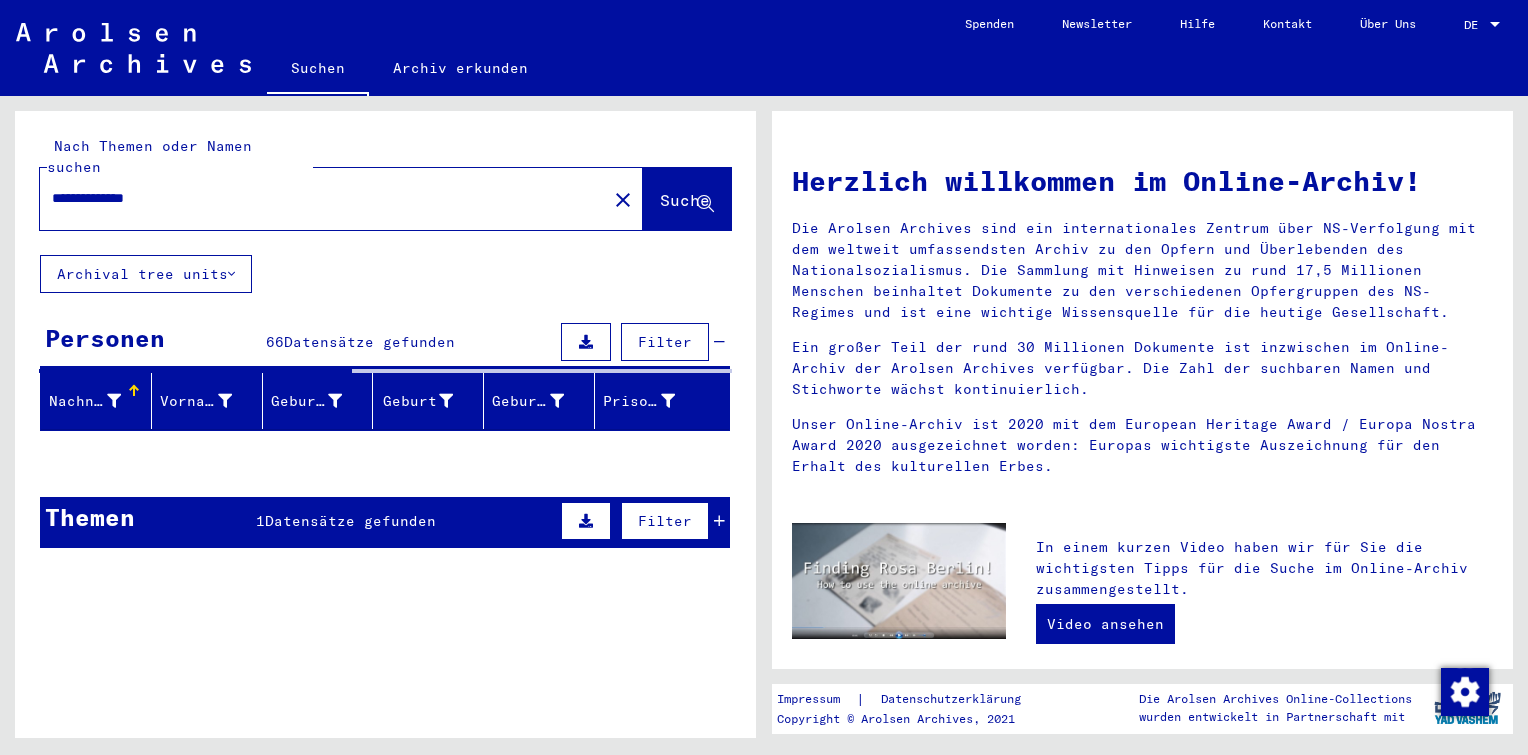 click on "Themen 1  Datensätze gefunden  Filter" at bounding box center [385, 522] 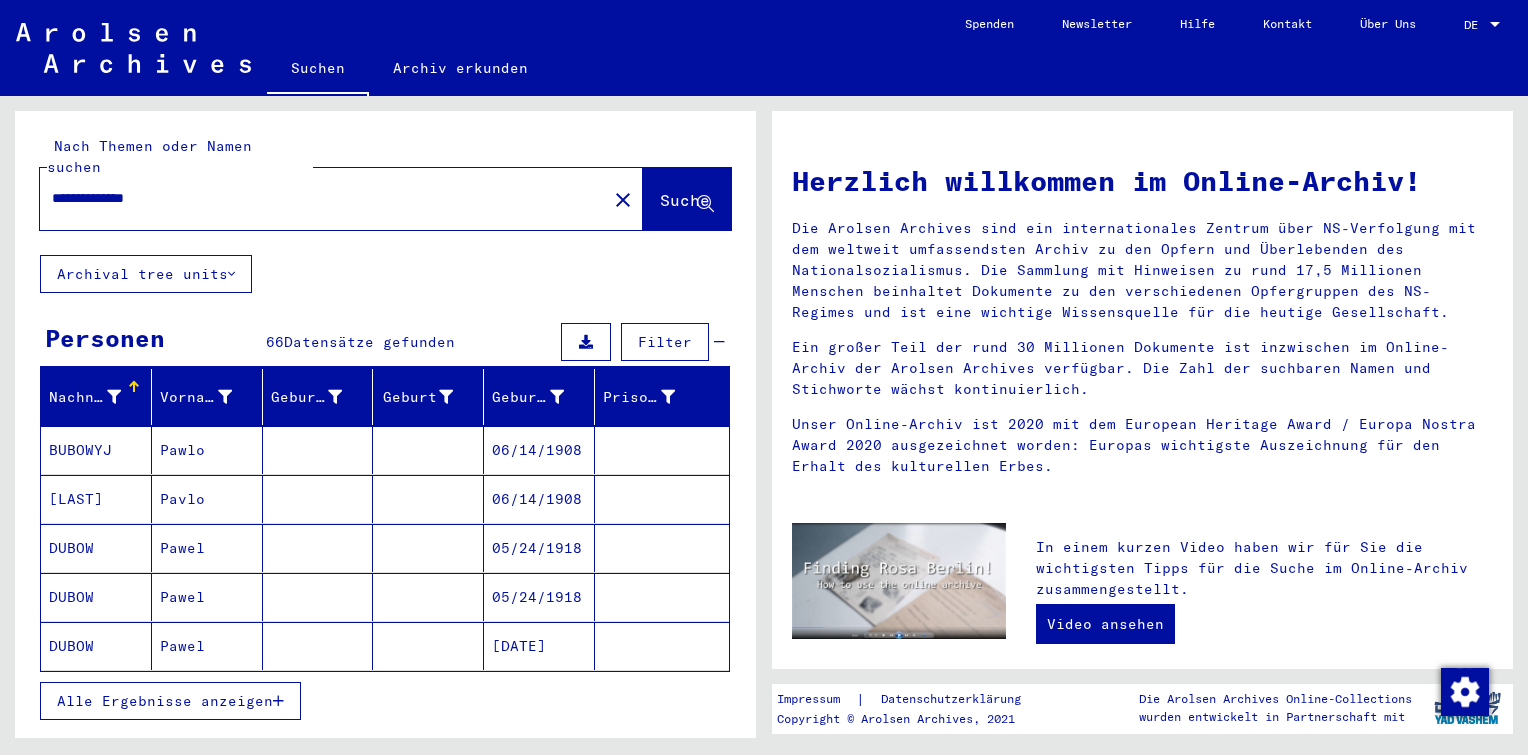 click on "Alle Ergebnisse anzeigen" at bounding box center (170, 701) 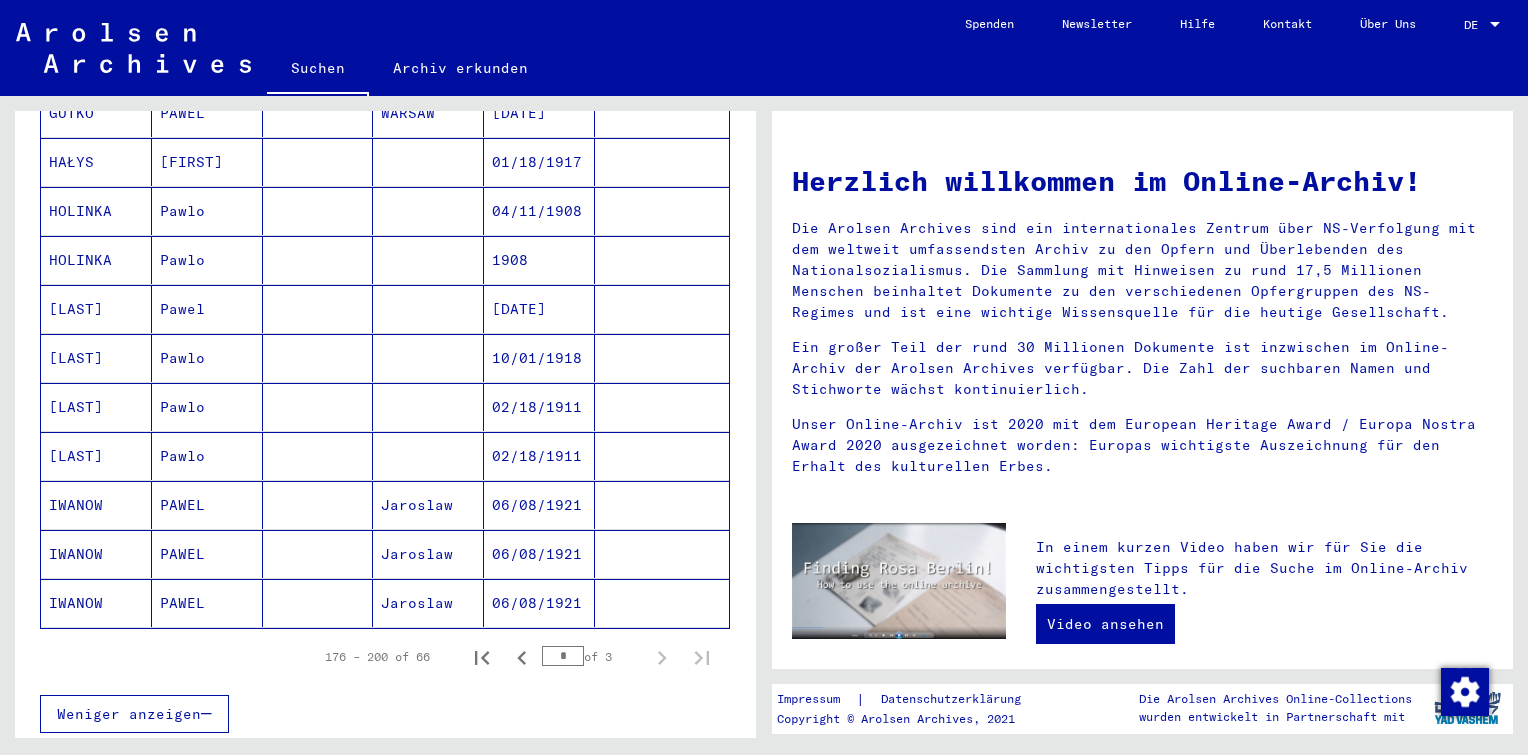 scroll, scrollTop: 1100, scrollLeft: 0, axis: vertical 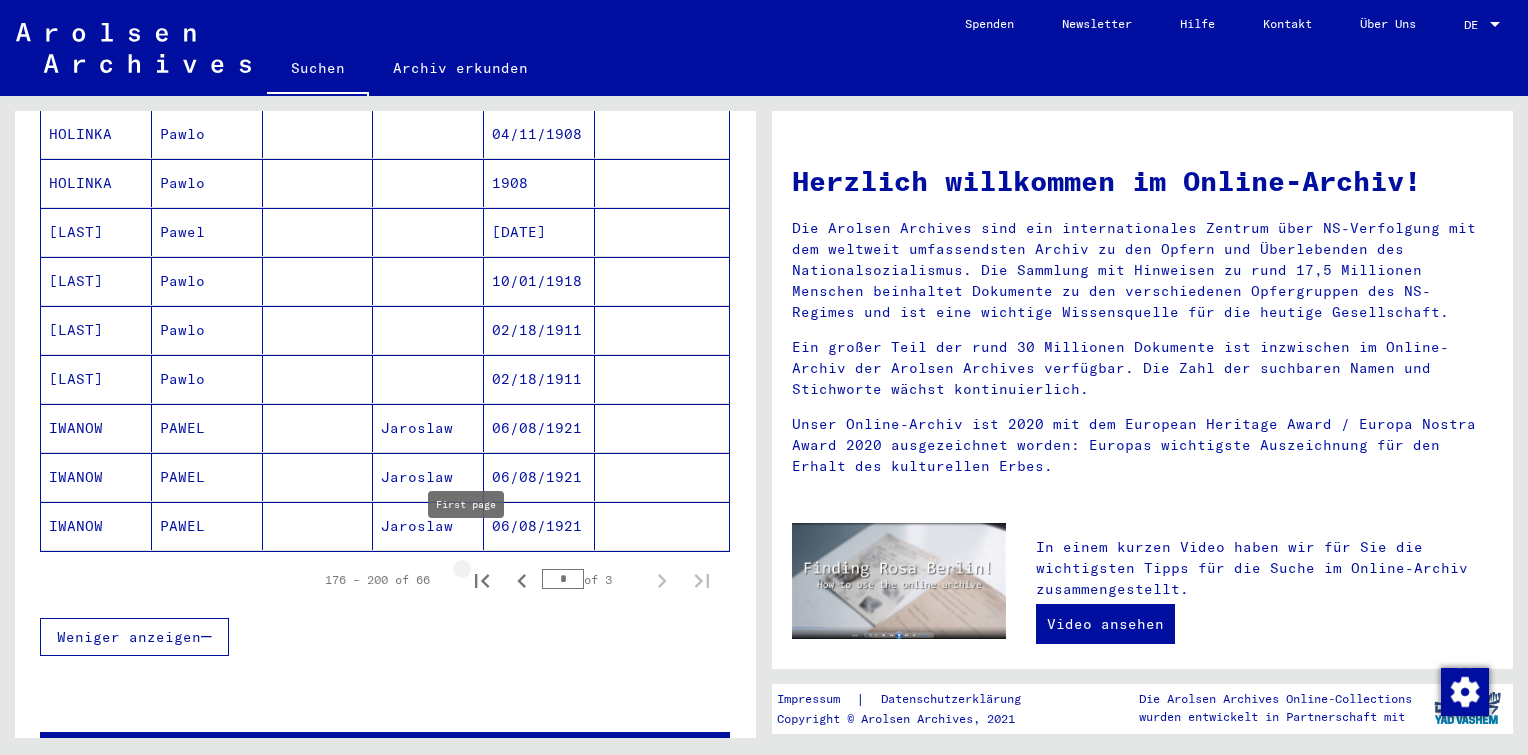 click 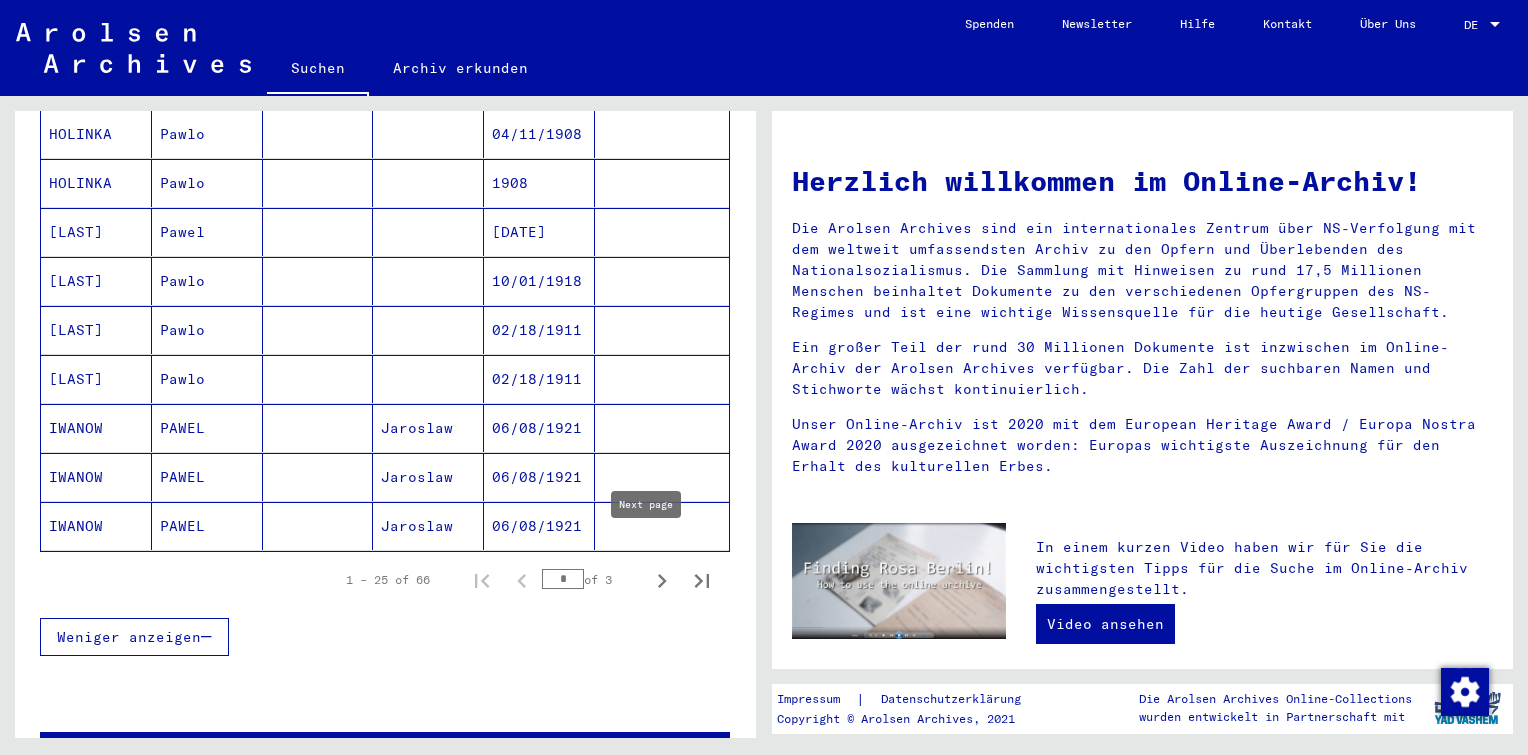 click 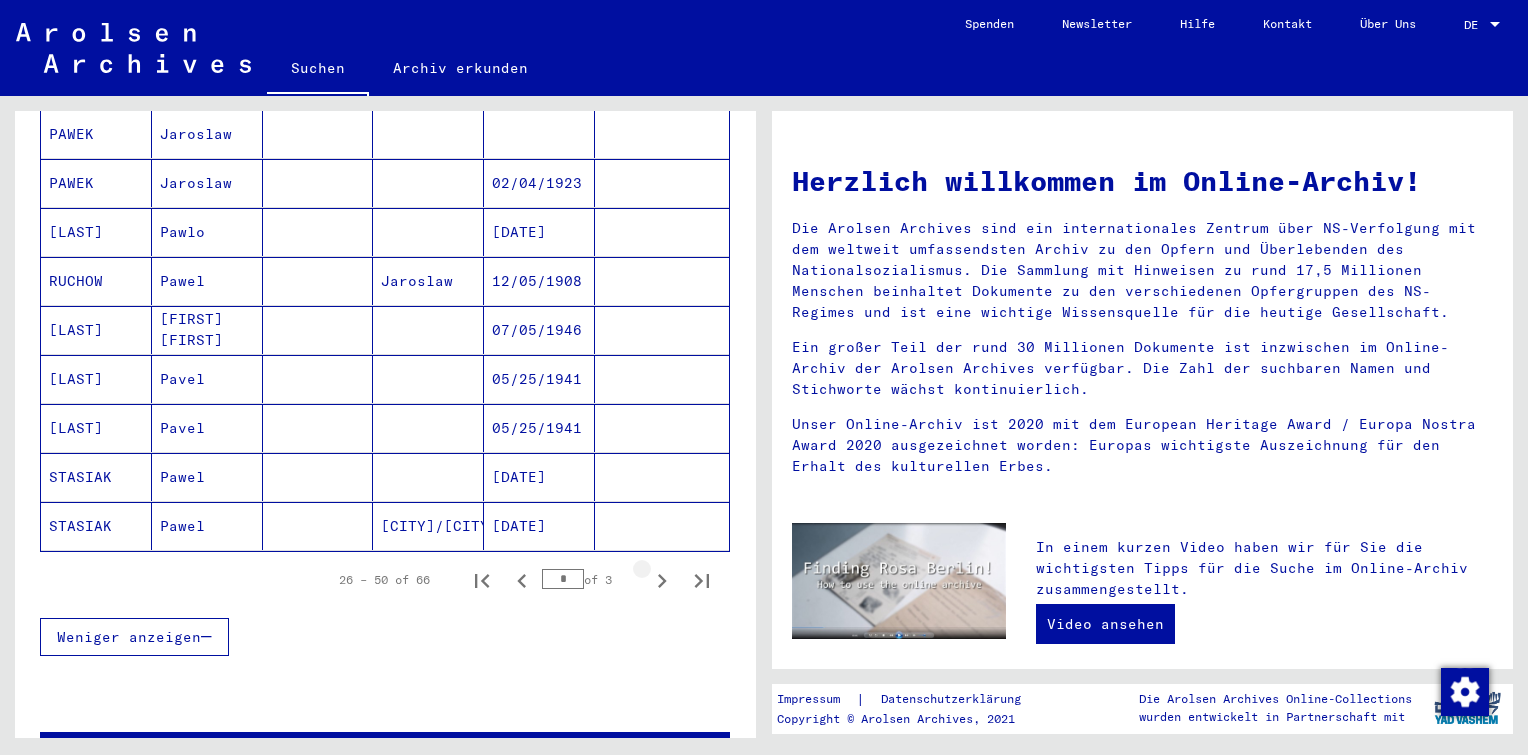 click 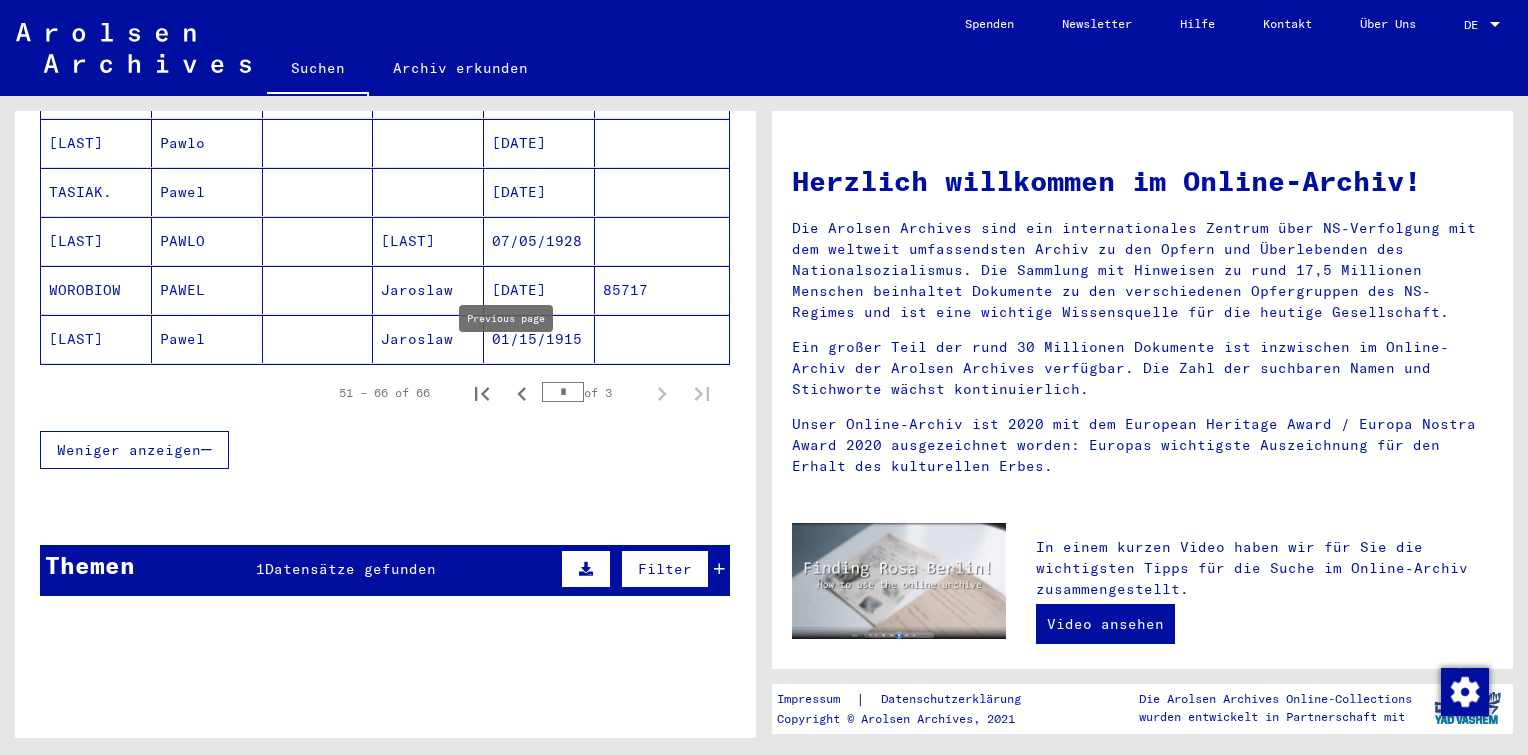 click 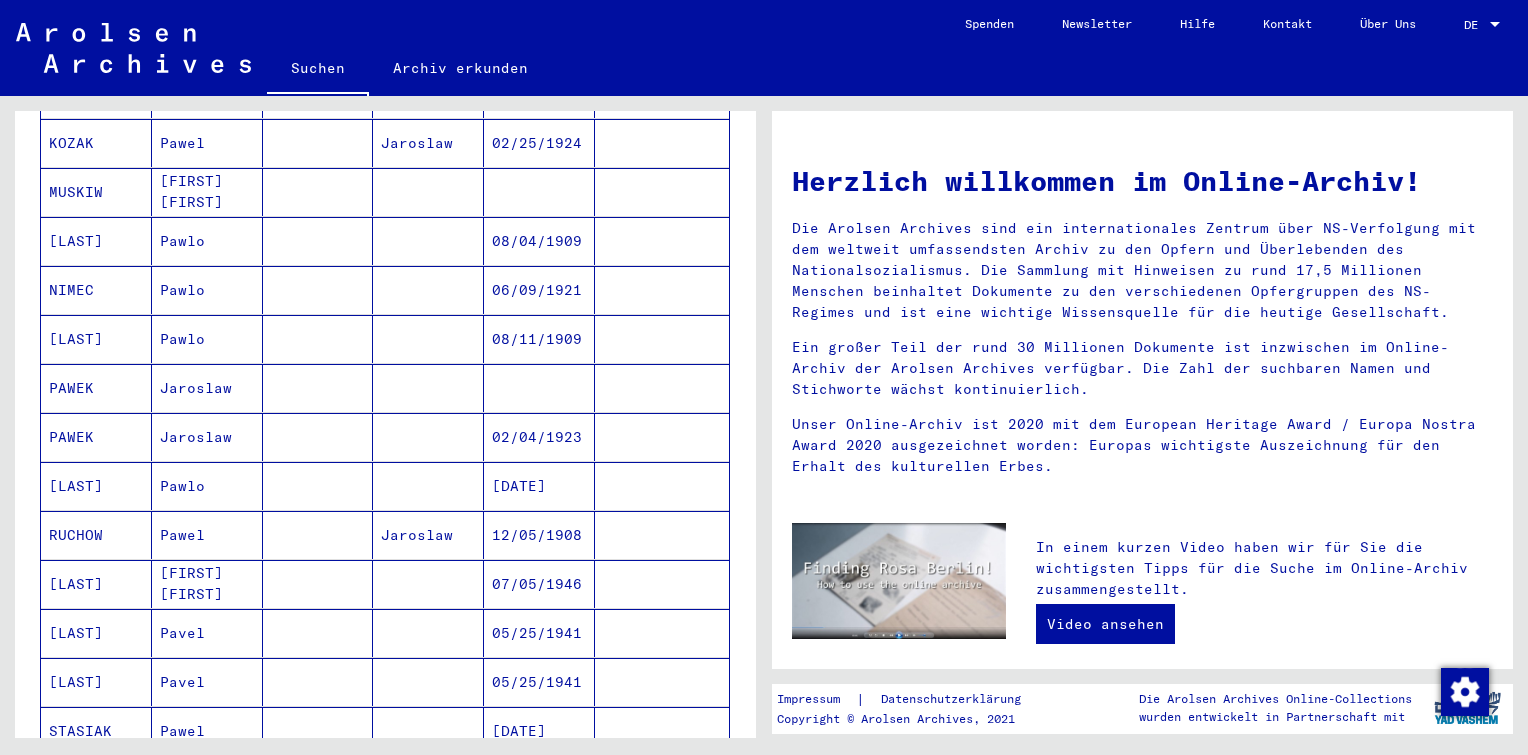click at bounding box center [318, 486] 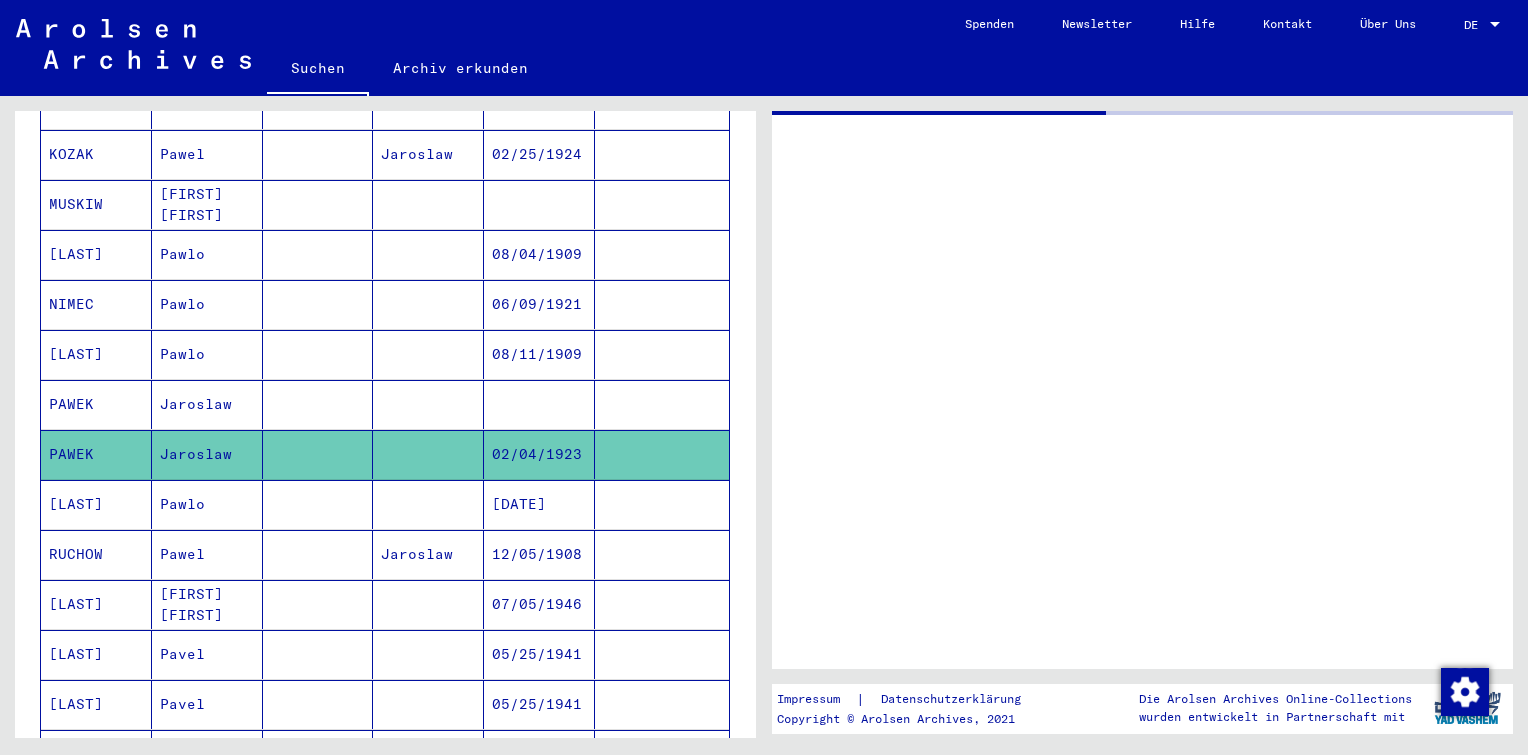 scroll, scrollTop: 856, scrollLeft: 0, axis: vertical 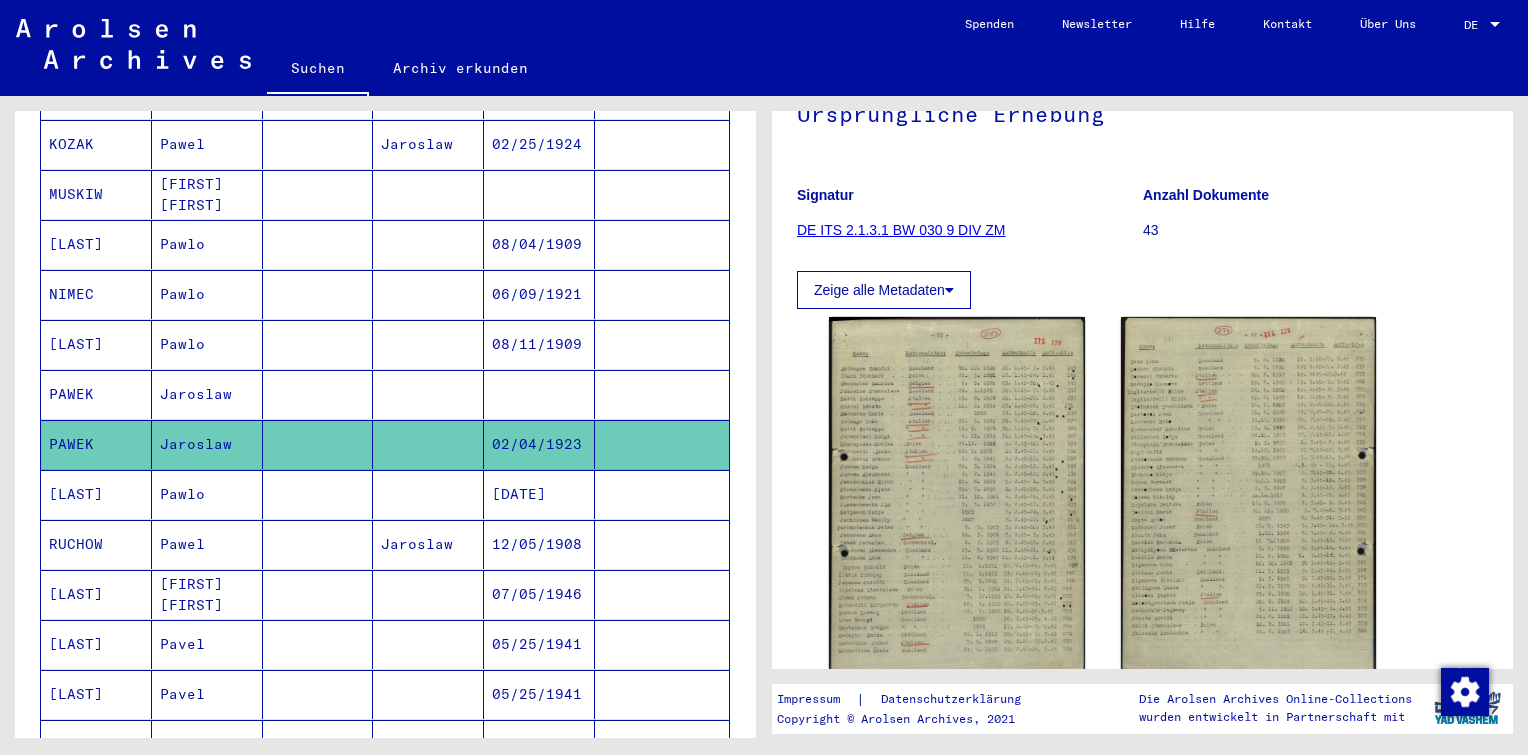 click at bounding box center (318, 444) 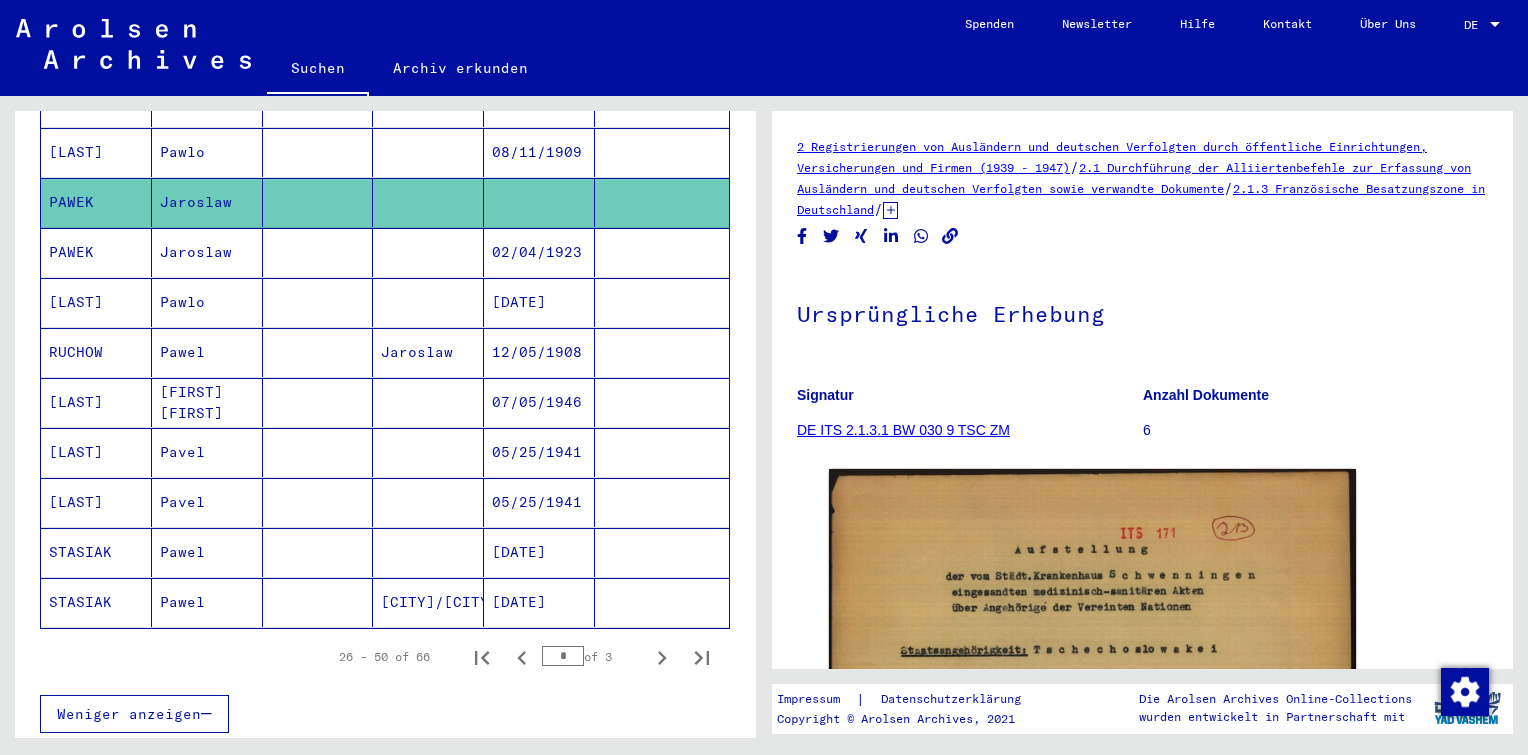 scroll, scrollTop: 1156, scrollLeft: 0, axis: vertical 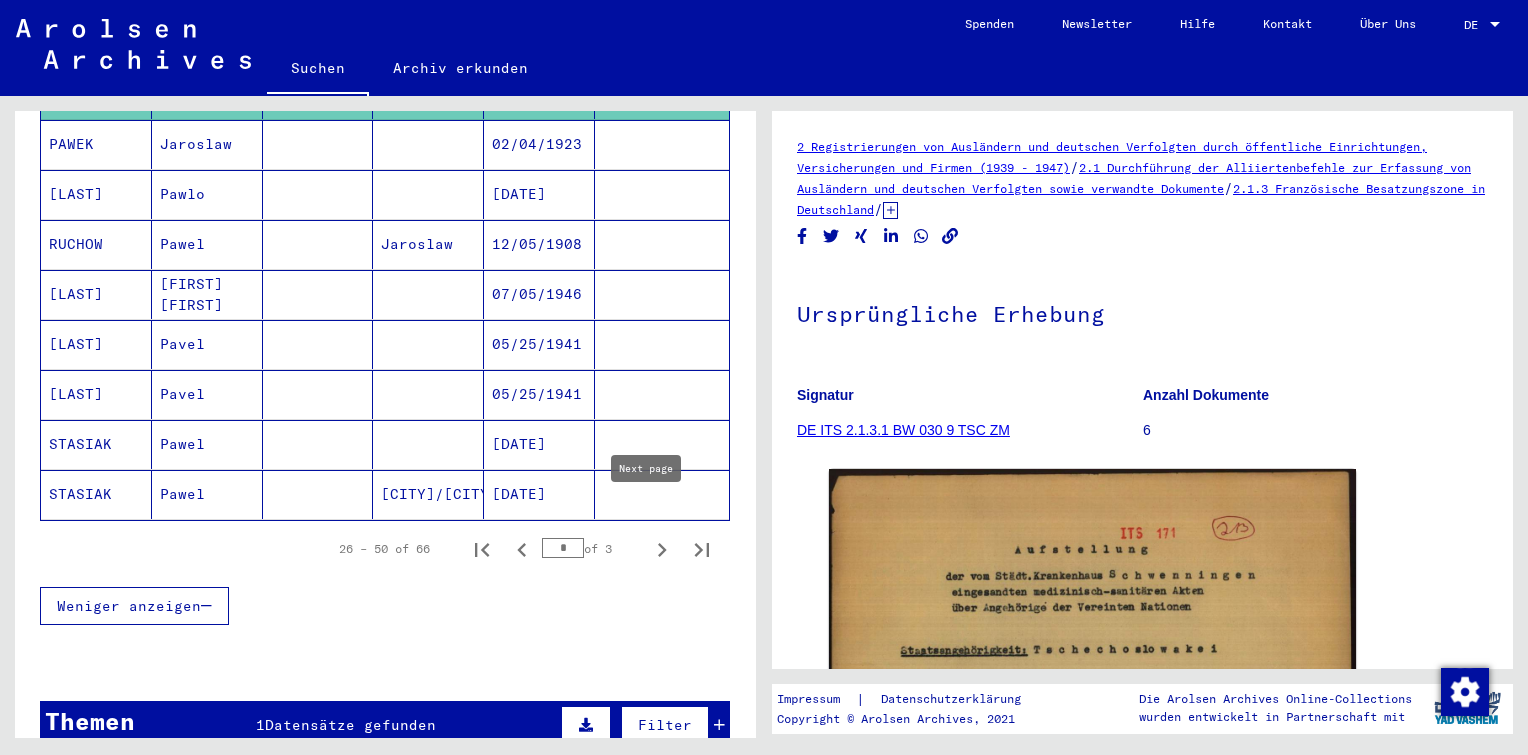 click 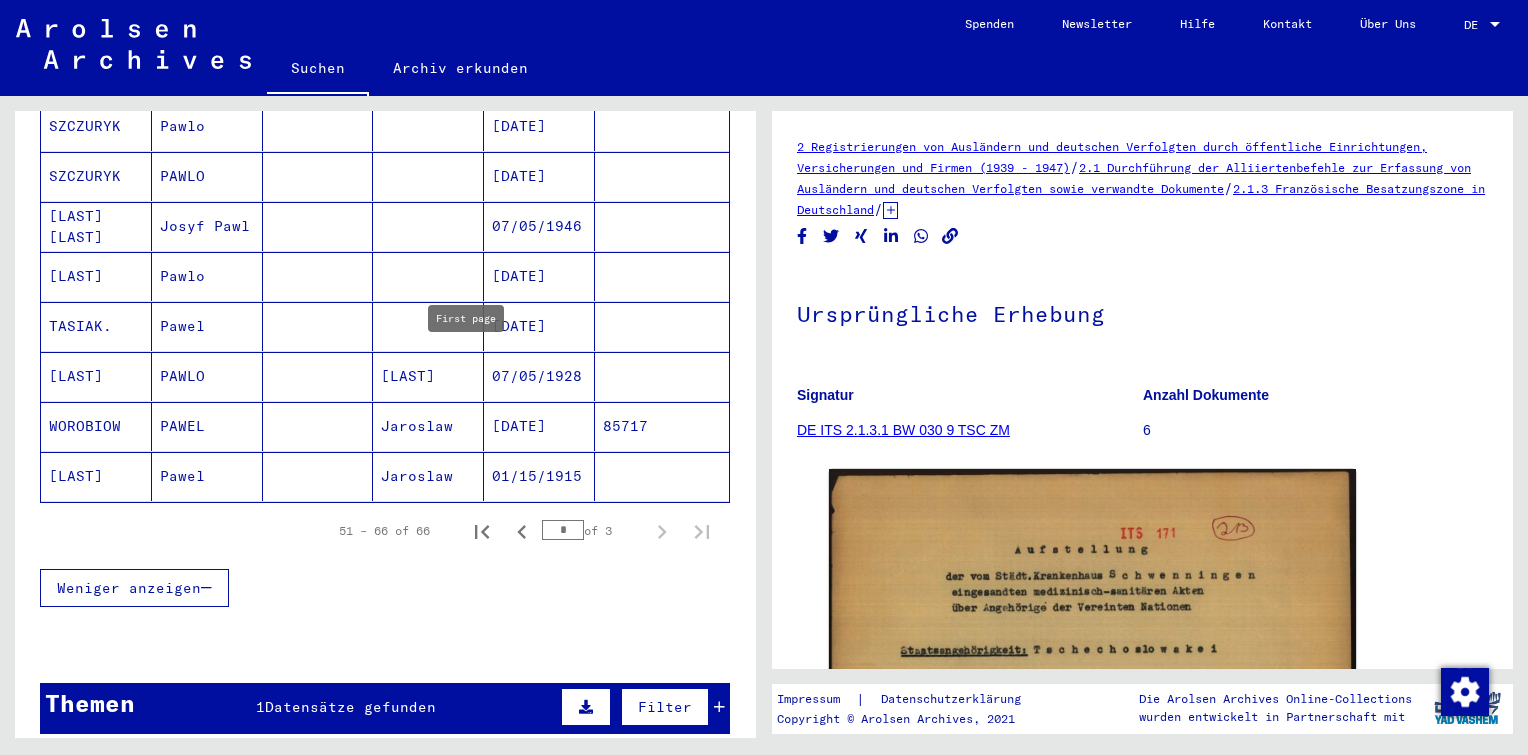 scroll, scrollTop: 859, scrollLeft: 0, axis: vertical 